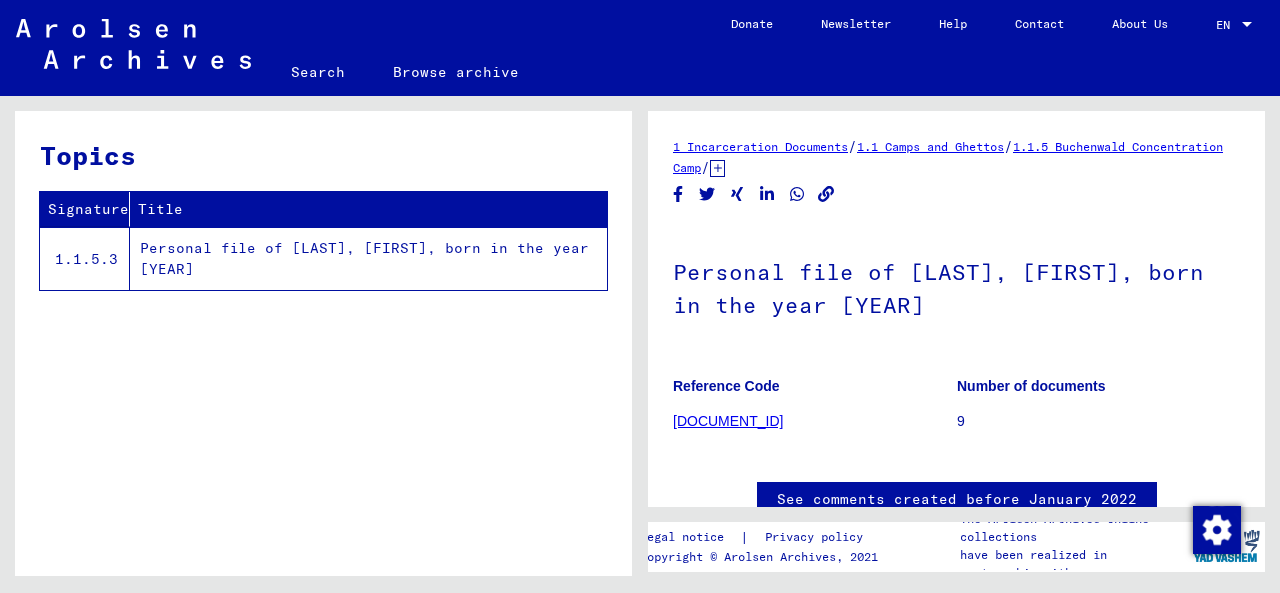 scroll, scrollTop: 0, scrollLeft: 0, axis: both 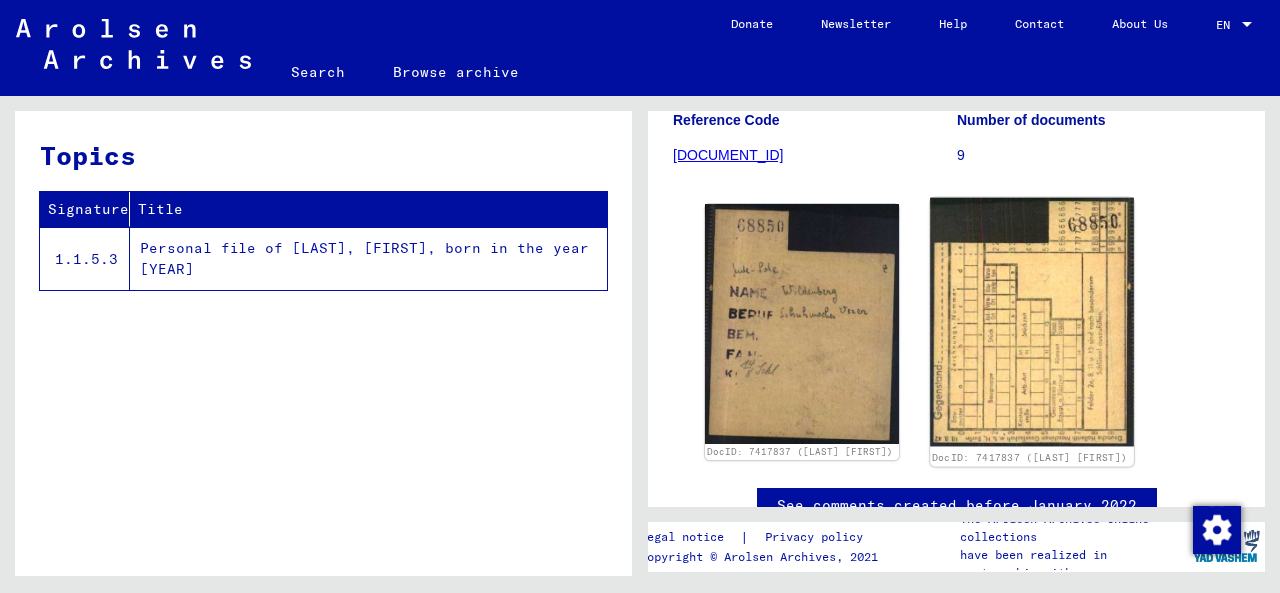 click 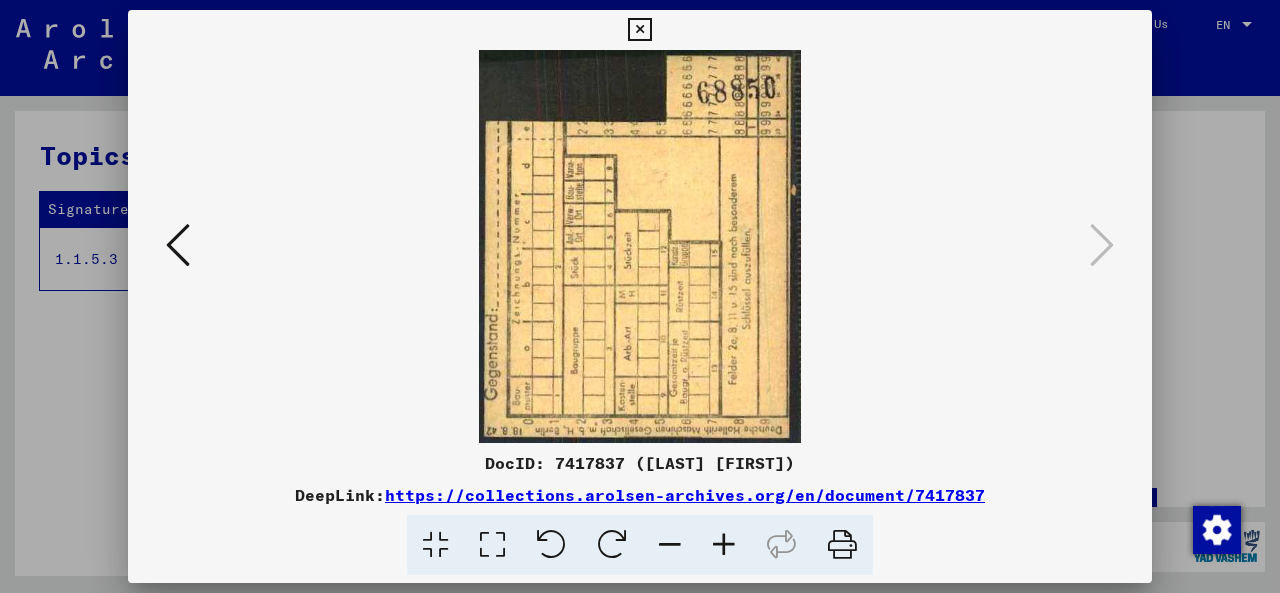 click at bounding box center [551, 545] 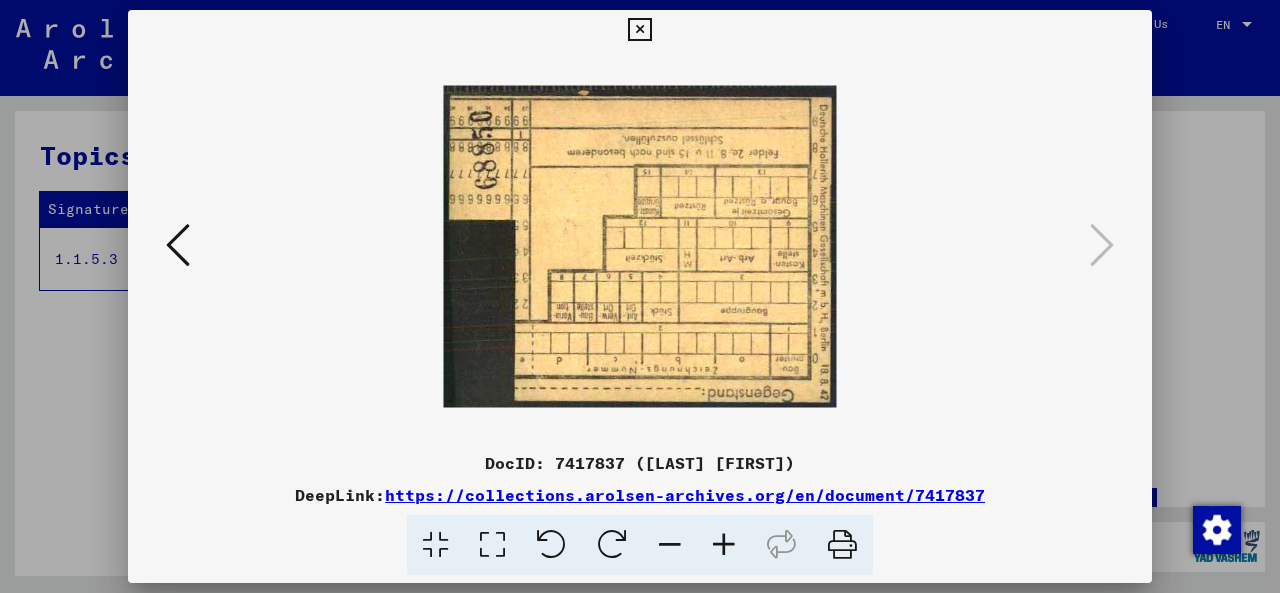 click at bounding box center (551, 545) 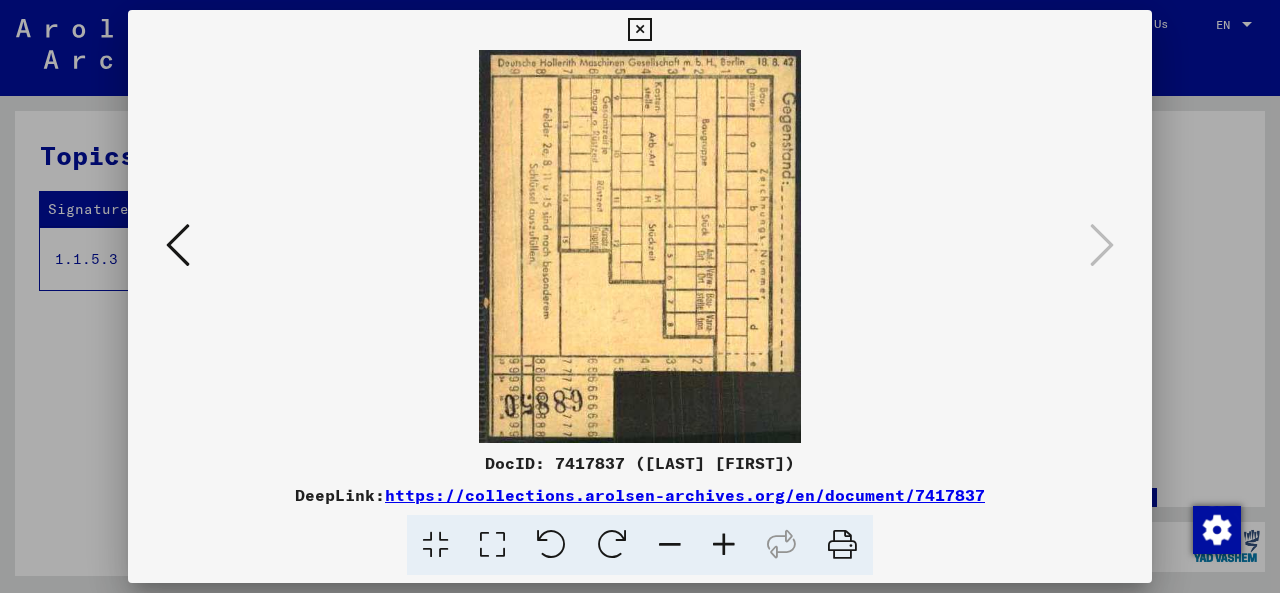 click at bounding box center (551, 545) 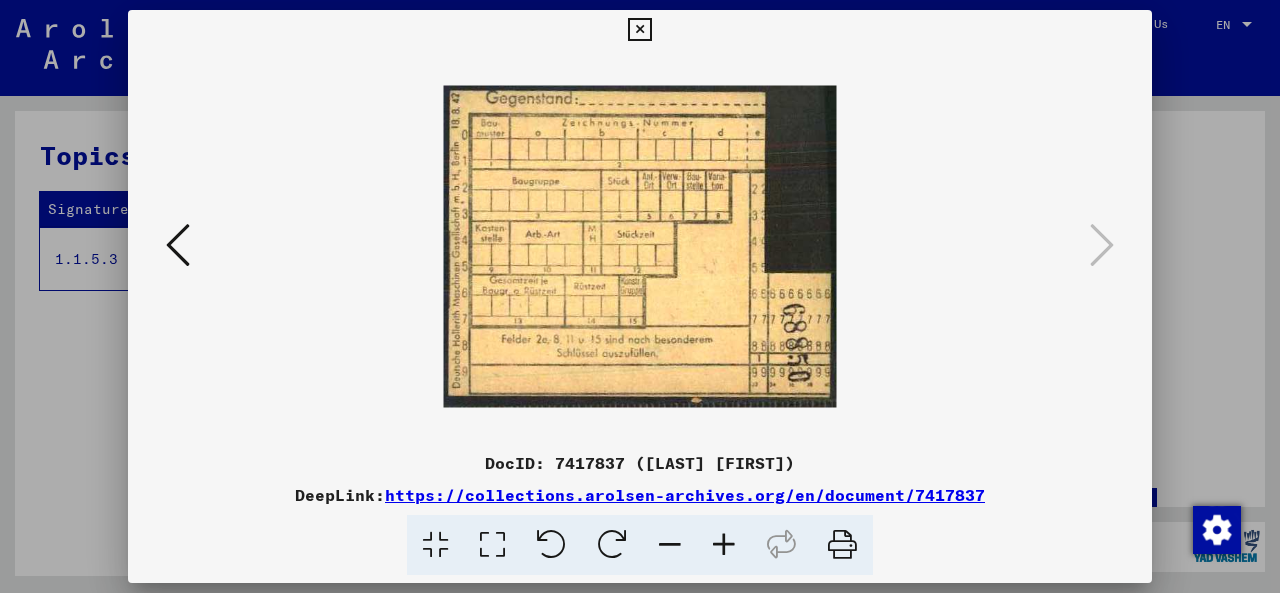click at bounding box center (640, 296) 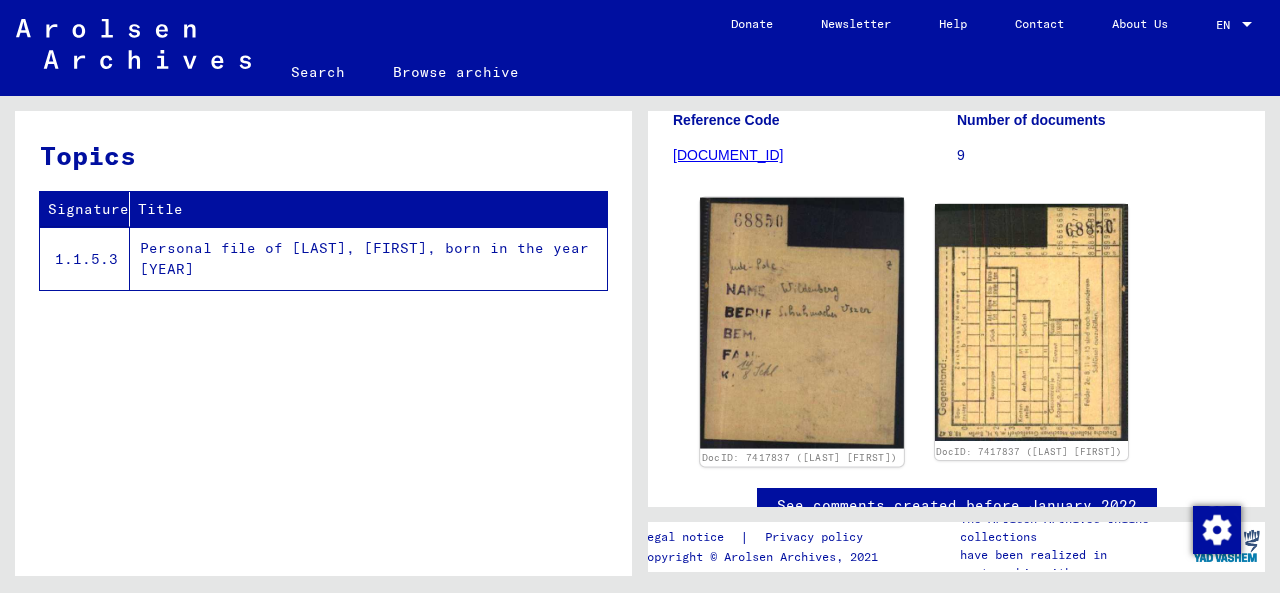 click 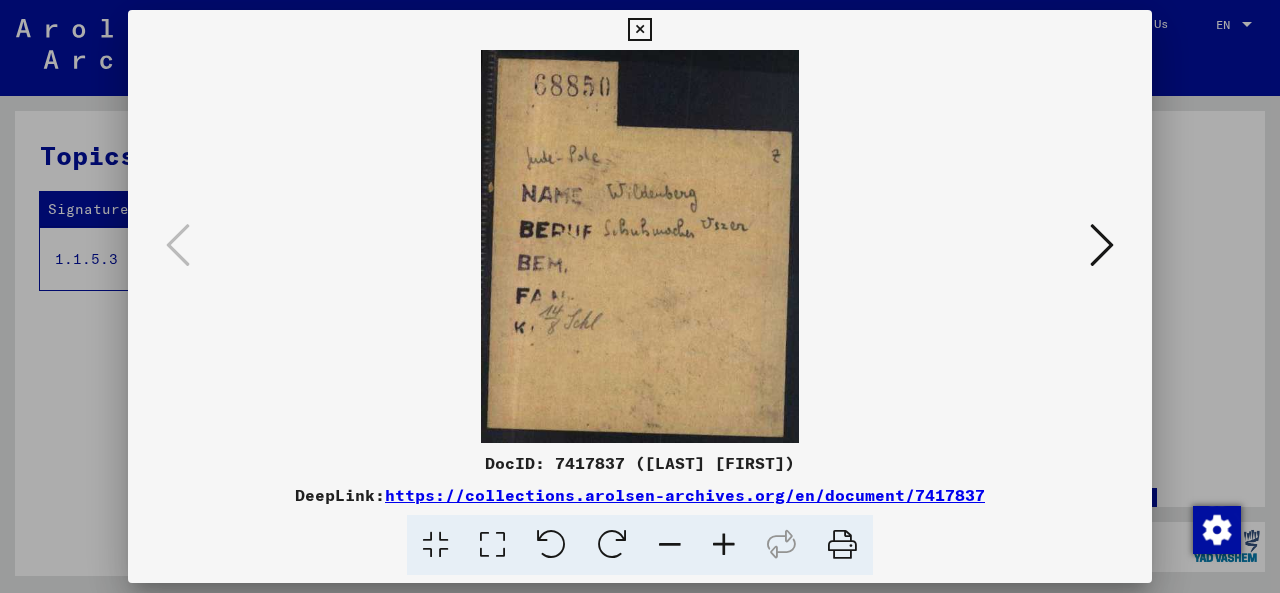 click at bounding box center [640, 246] 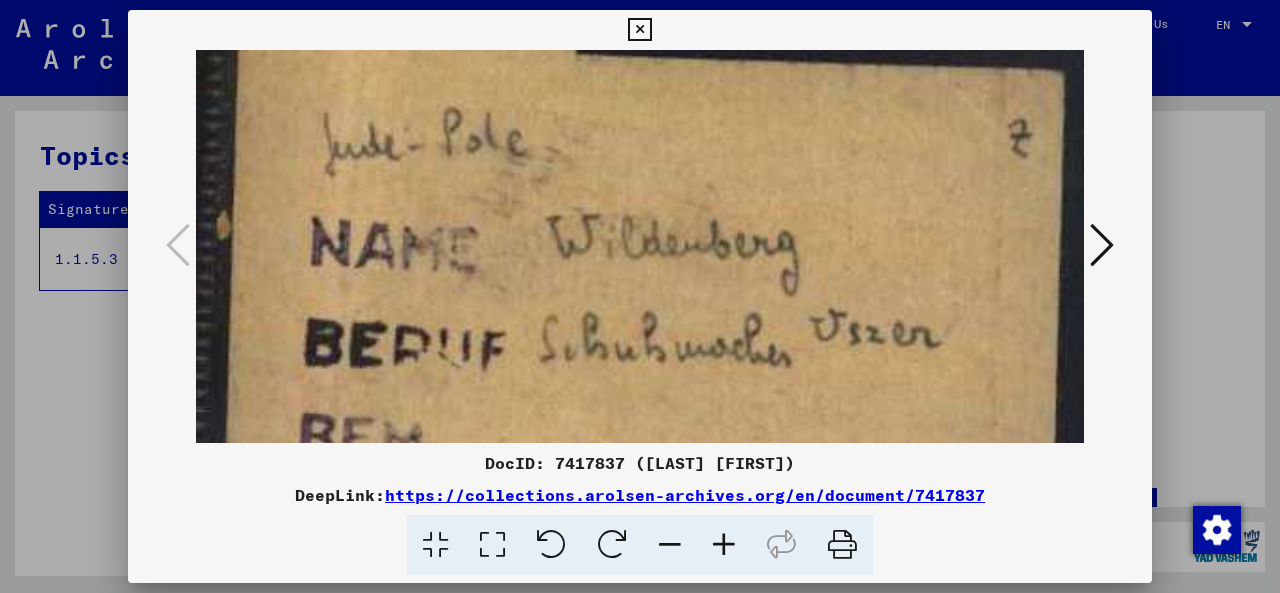 drag, startPoint x: 578, startPoint y: 338, endPoint x: 561, endPoint y: 131, distance: 207.6969 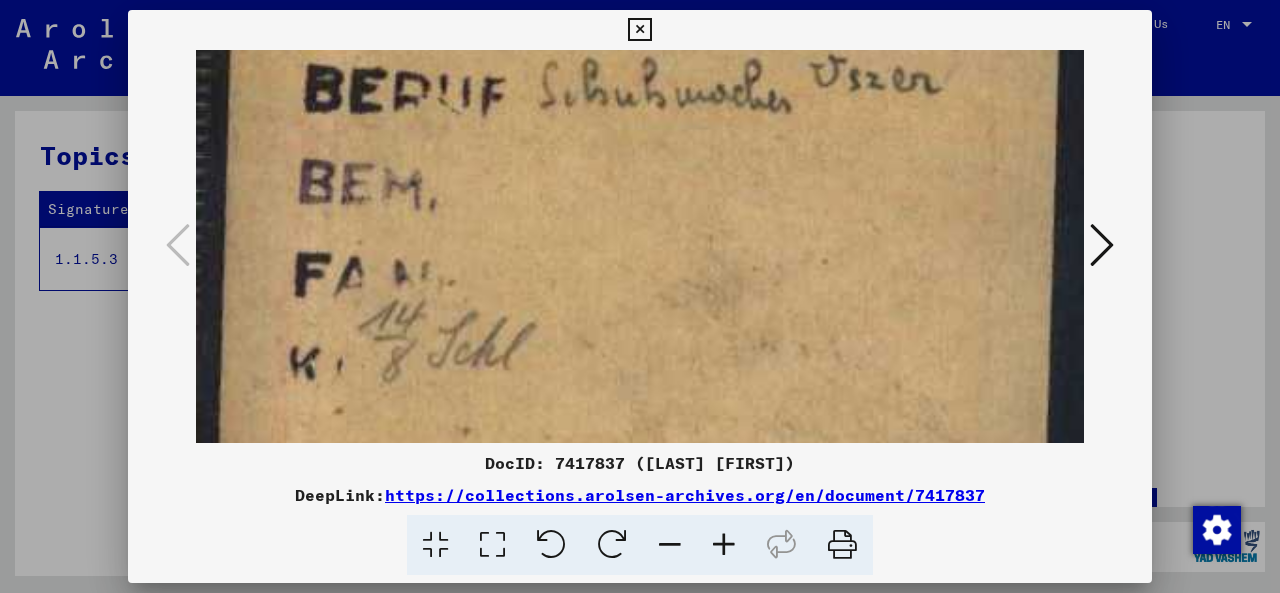drag, startPoint x: 626, startPoint y: 295, endPoint x: 611, endPoint y: 59, distance: 236.47621 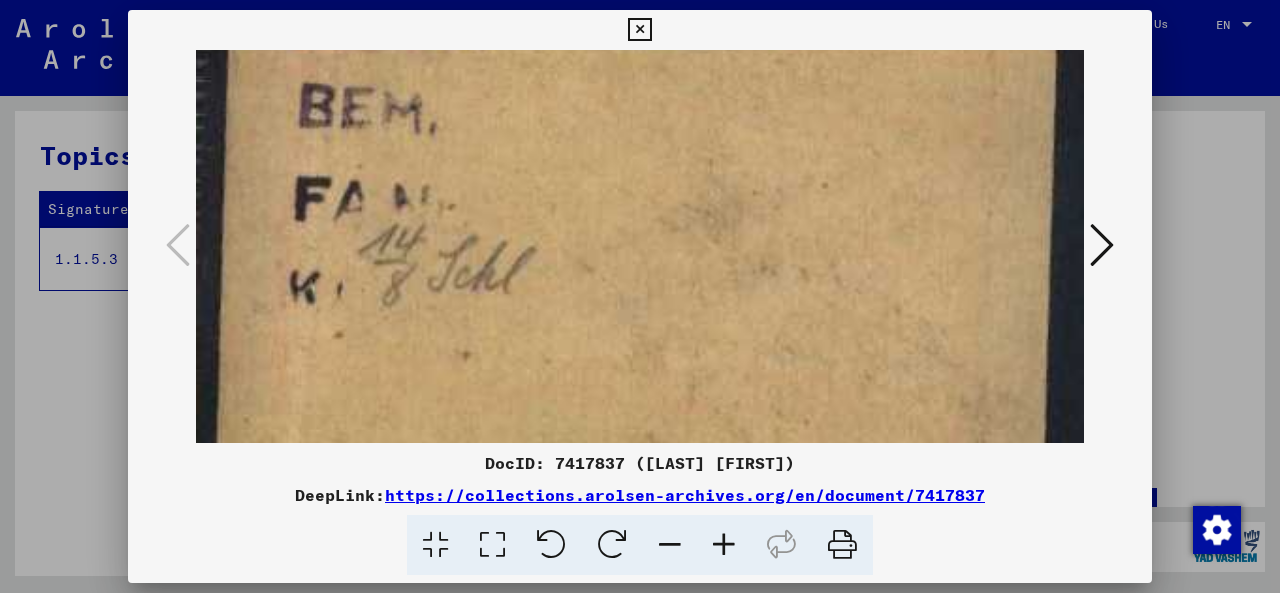scroll, scrollTop: 556, scrollLeft: 0, axis: vertical 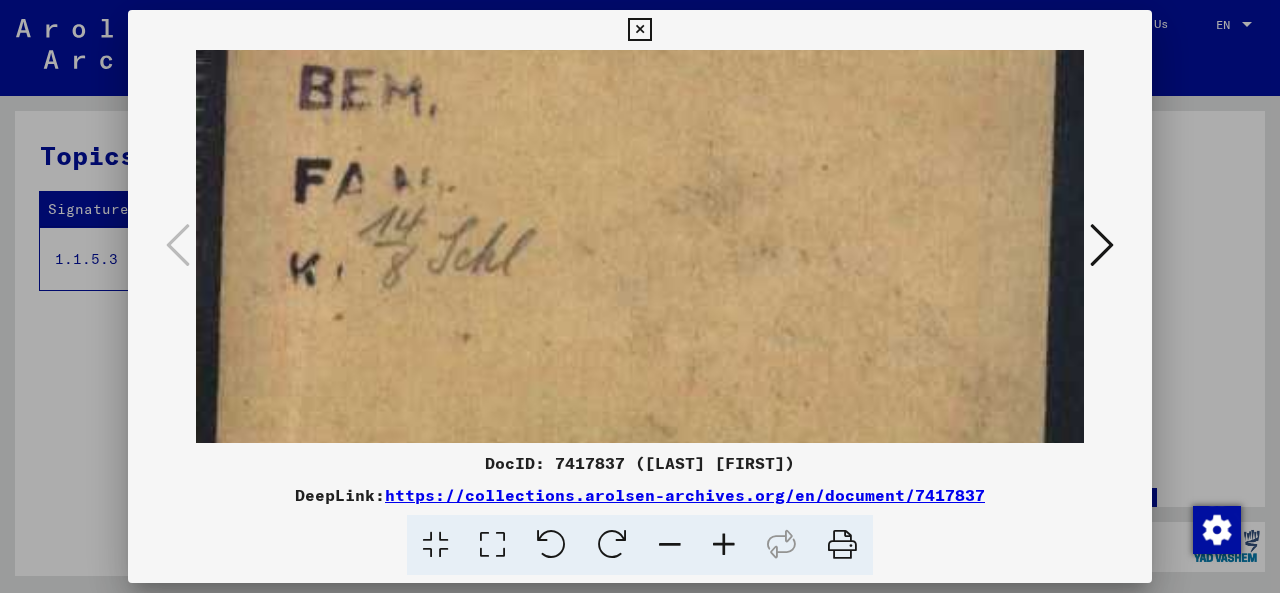 drag, startPoint x: 567, startPoint y: 311, endPoint x: 572, endPoint y: 228, distance: 83.15047 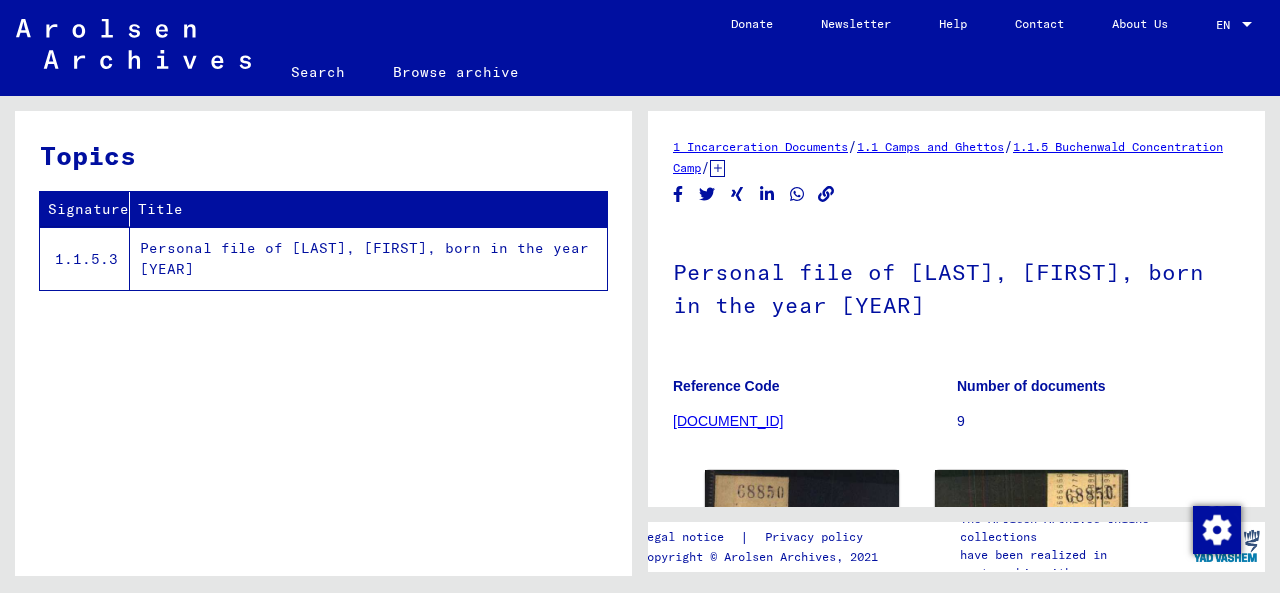 scroll, scrollTop: 266, scrollLeft: 0, axis: vertical 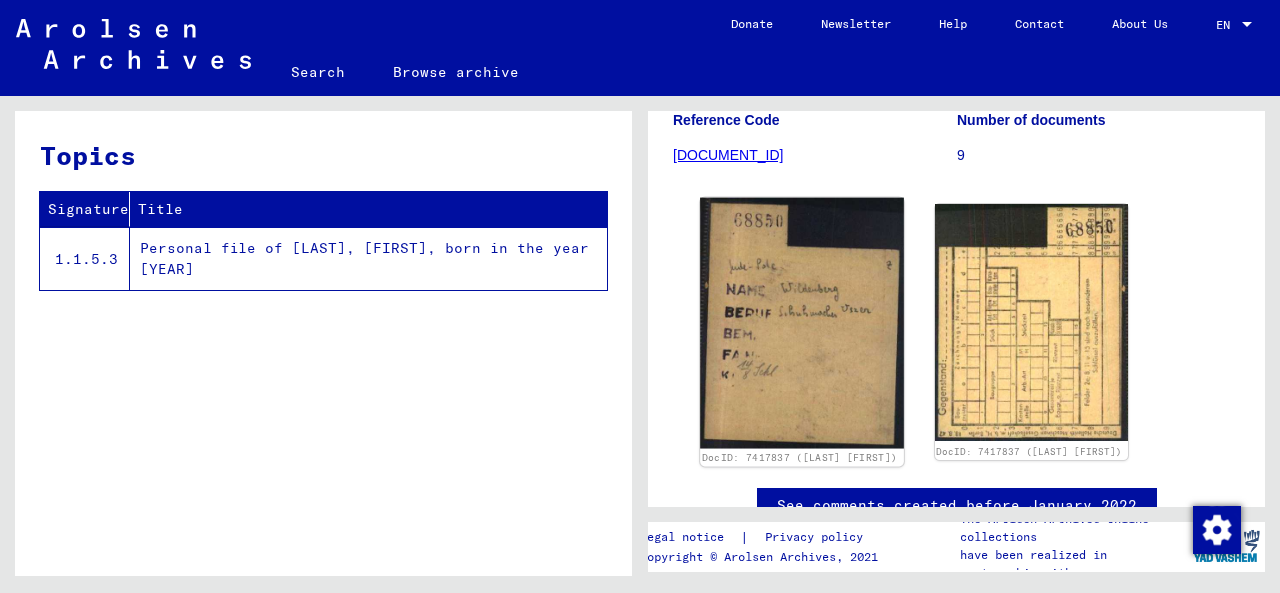 click 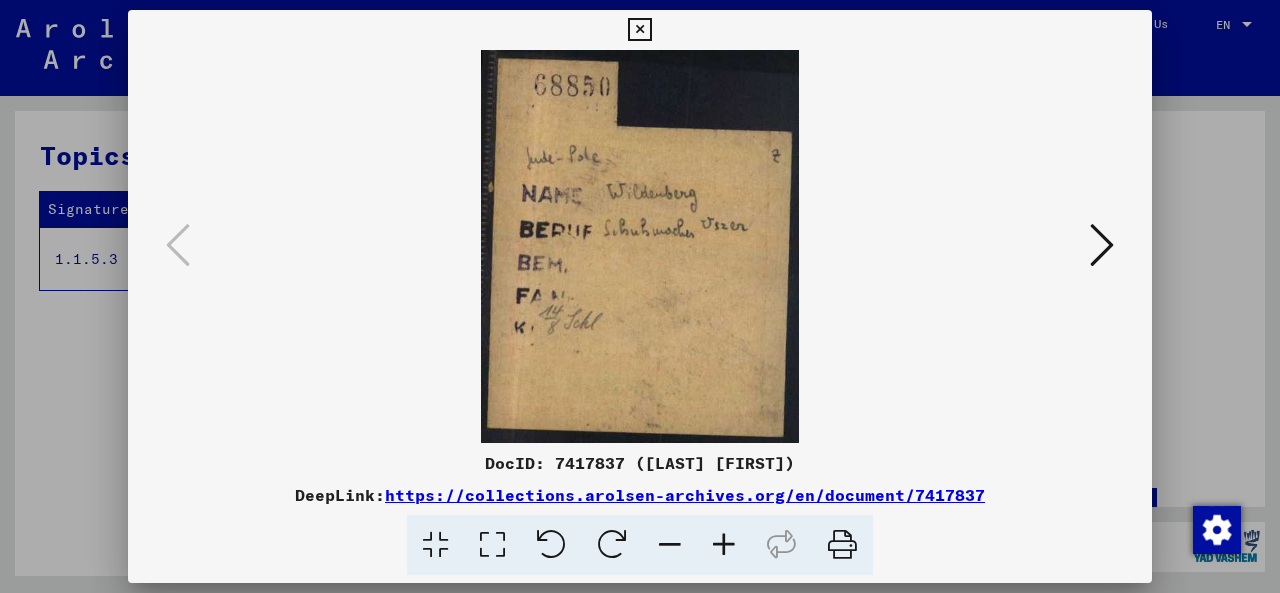 click at bounding box center [640, 246] 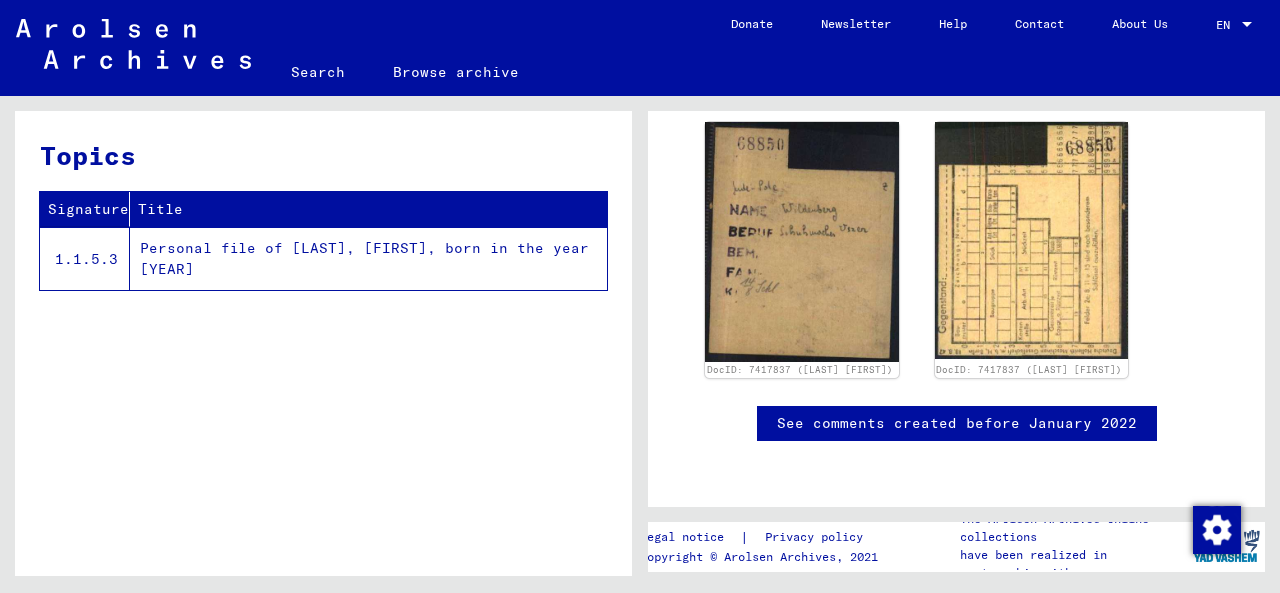 scroll, scrollTop: 800, scrollLeft: 0, axis: vertical 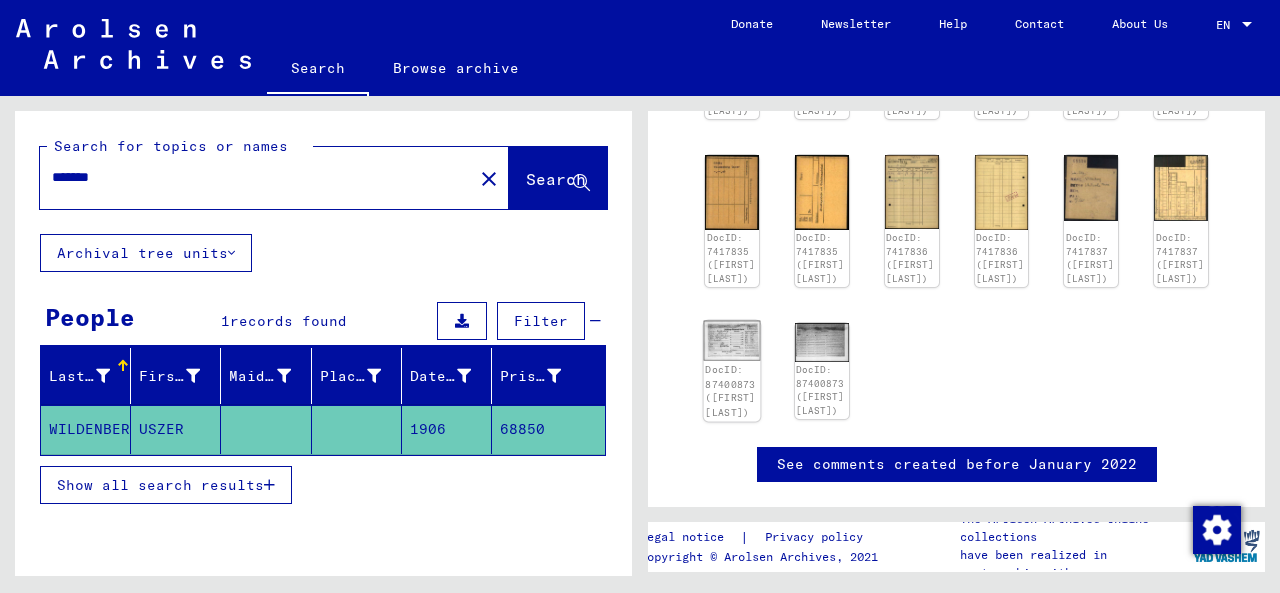 click 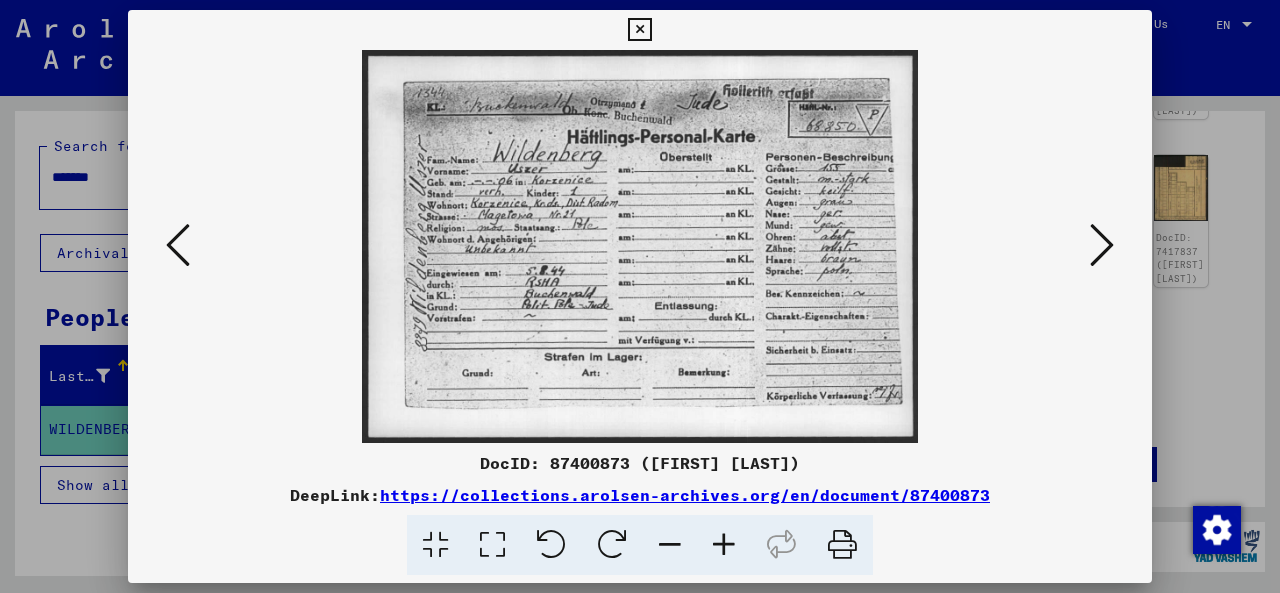 click at bounding box center (640, 246) 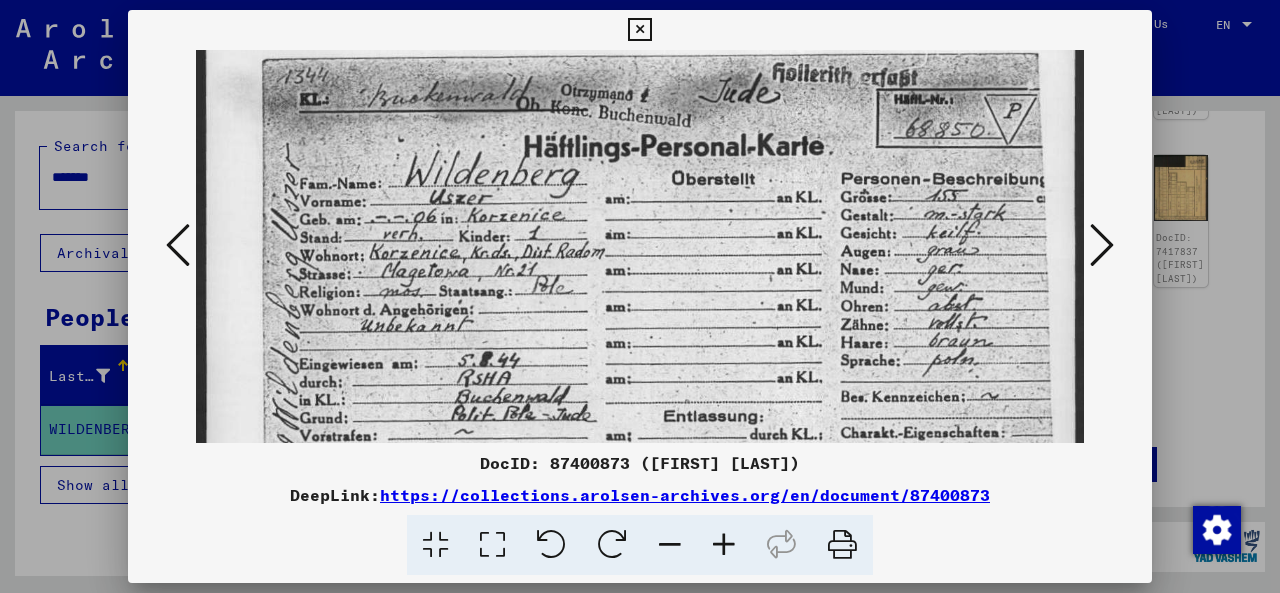 scroll, scrollTop: 55, scrollLeft: 0, axis: vertical 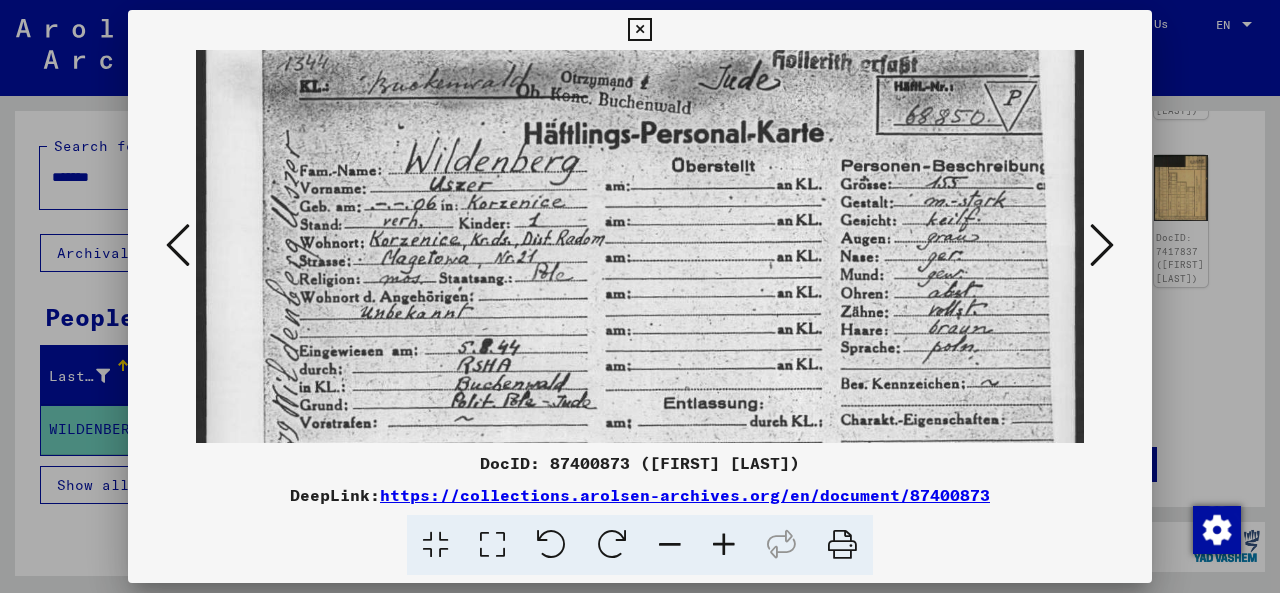 drag, startPoint x: 530, startPoint y: 332, endPoint x: 535, endPoint y: 283, distance: 49.25444 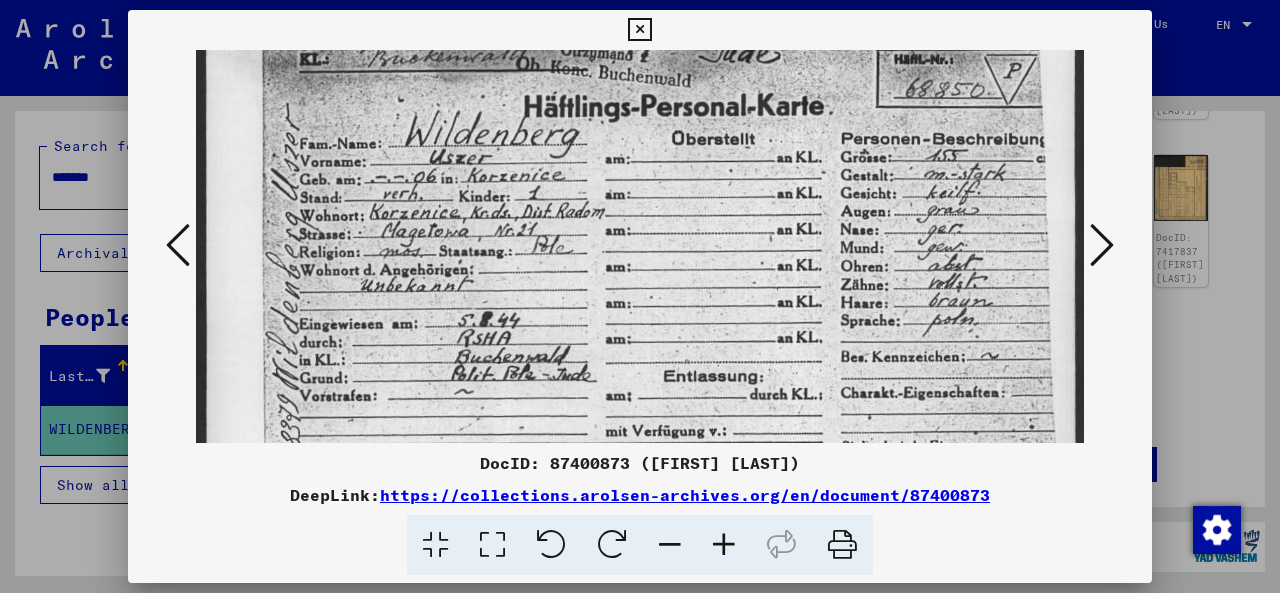 scroll, scrollTop: 88, scrollLeft: 0, axis: vertical 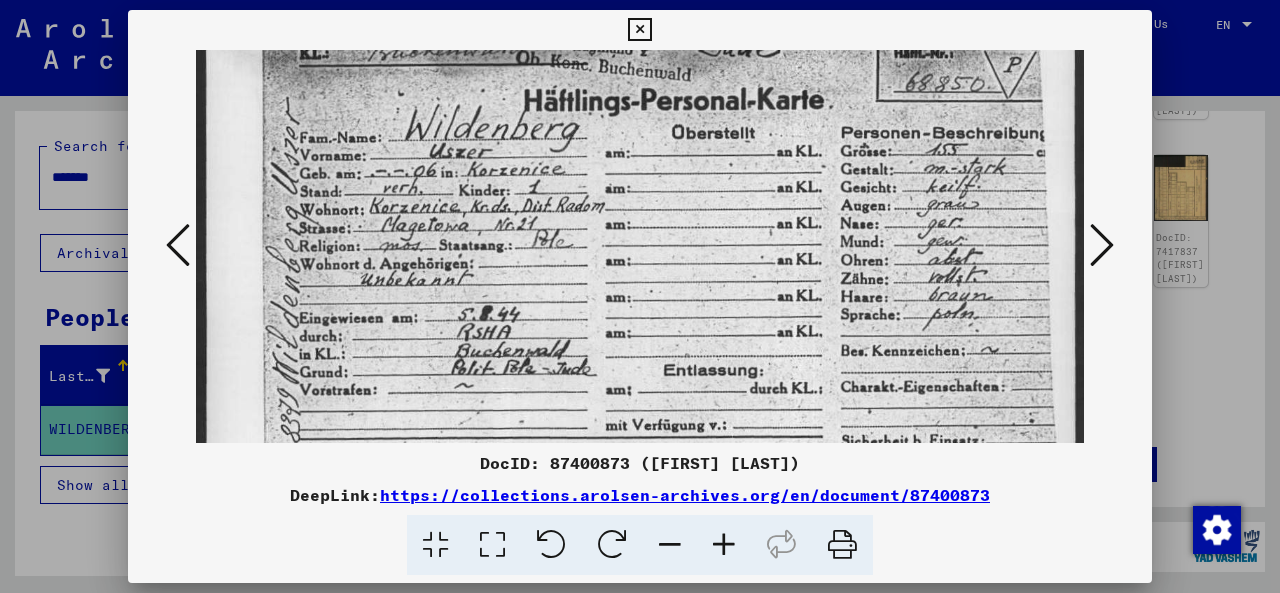 drag, startPoint x: 590, startPoint y: 360, endPoint x: 589, endPoint y: 331, distance: 29.017237 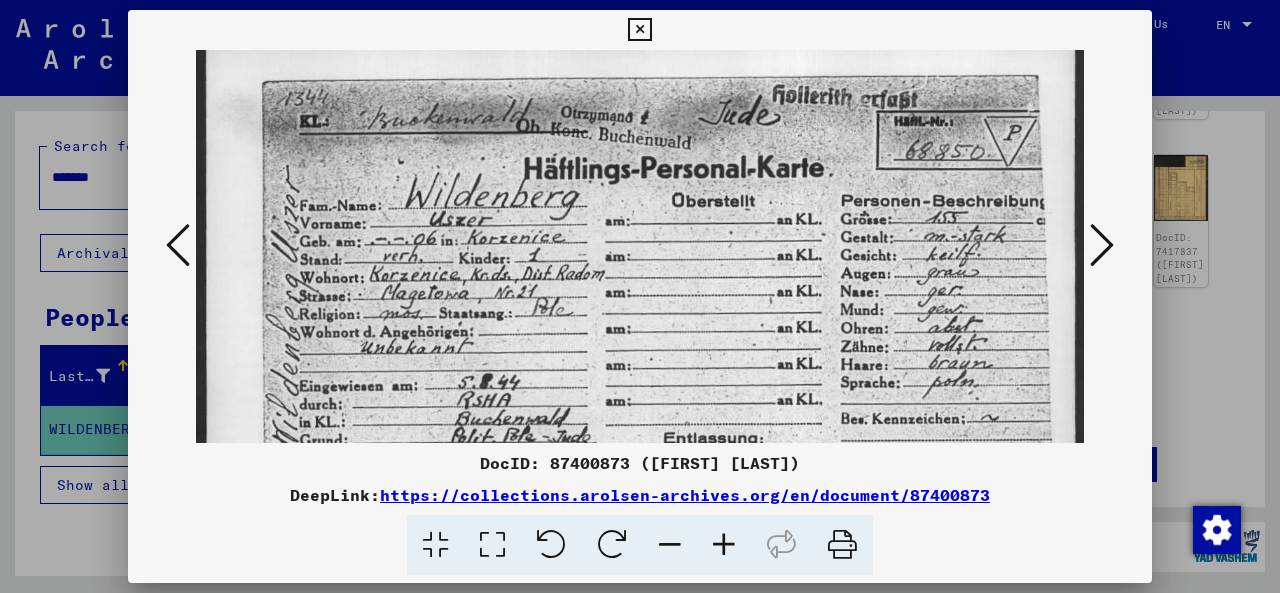 scroll, scrollTop: 0, scrollLeft: 0, axis: both 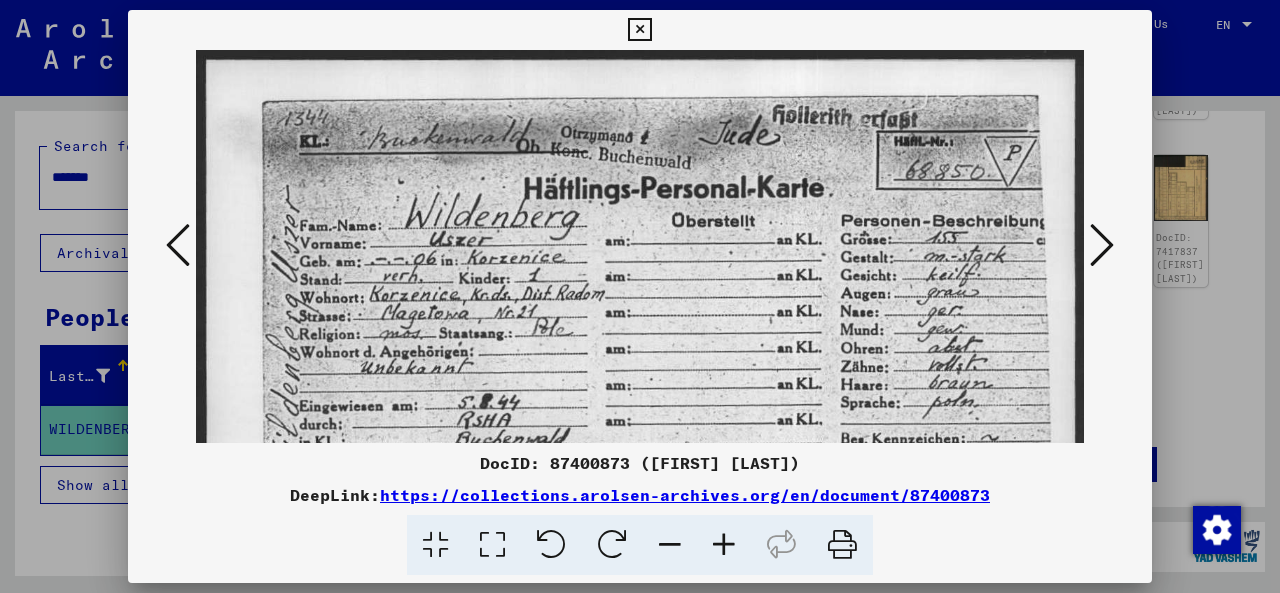 drag, startPoint x: 868, startPoint y: 372, endPoint x: 936, endPoint y: 428, distance: 88.09086 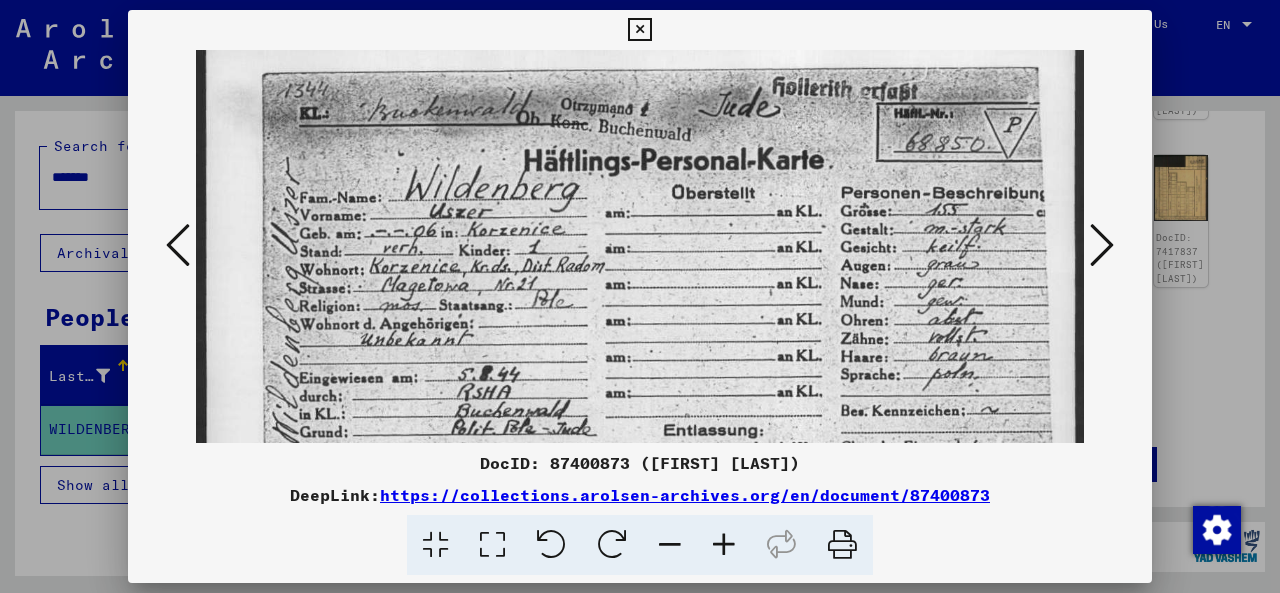 scroll, scrollTop: 32, scrollLeft: 0, axis: vertical 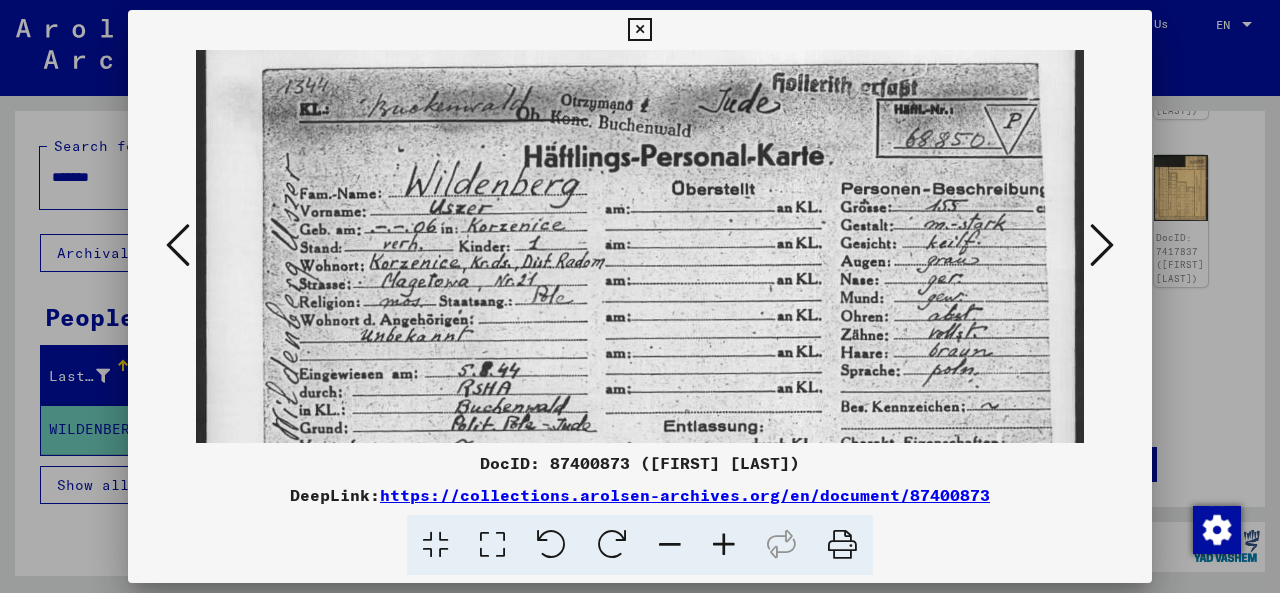 drag, startPoint x: 609, startPoint y: 251, endPoint x: 619, endPoint y: 222, distance: 30.675724 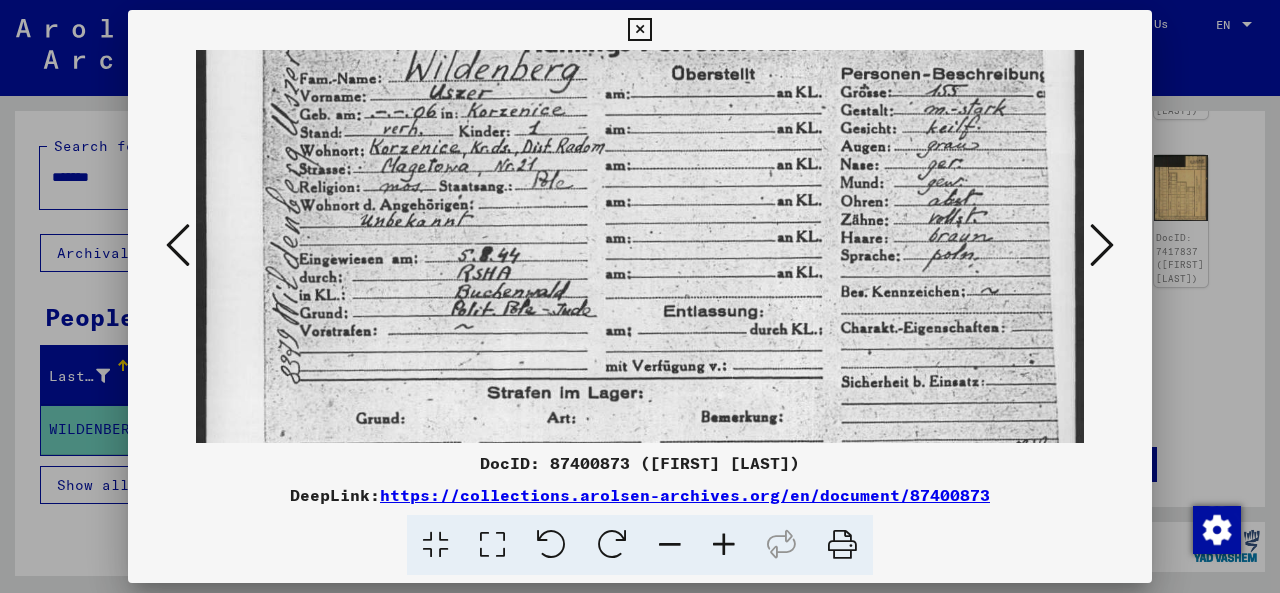 scroll, scrollTop: 234, scrollLeft: 0, axis: vertical 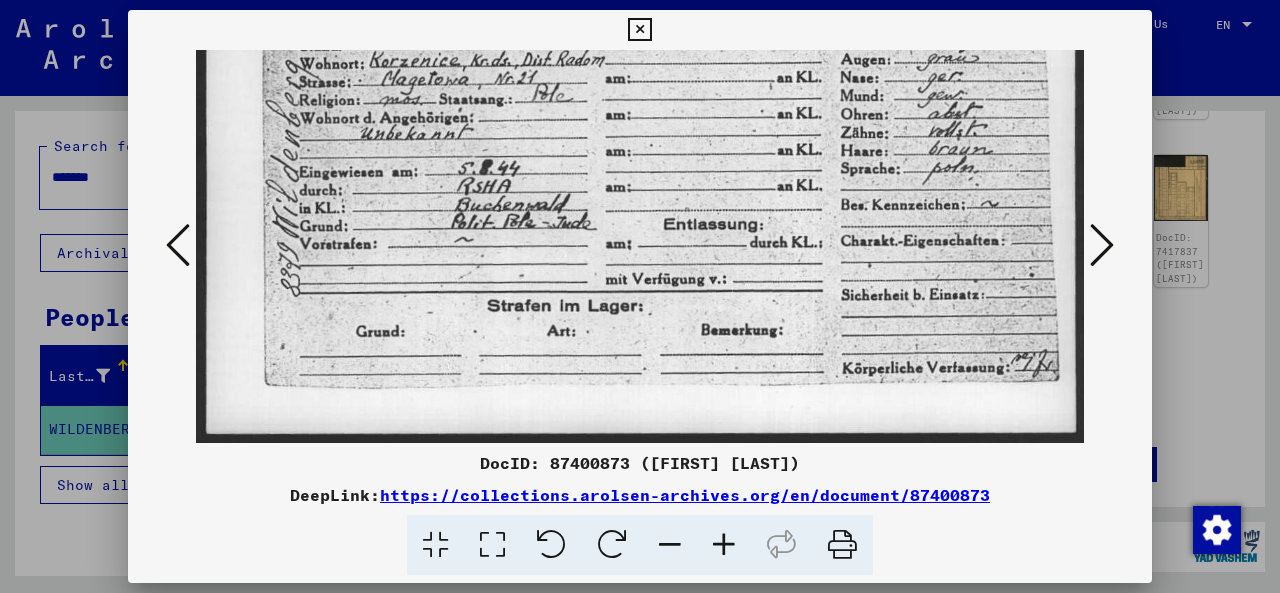 drag, startPoint x: 774, startPoint y: 290, endPoint x: 858, endPoint y: 127, distance: 183.37122 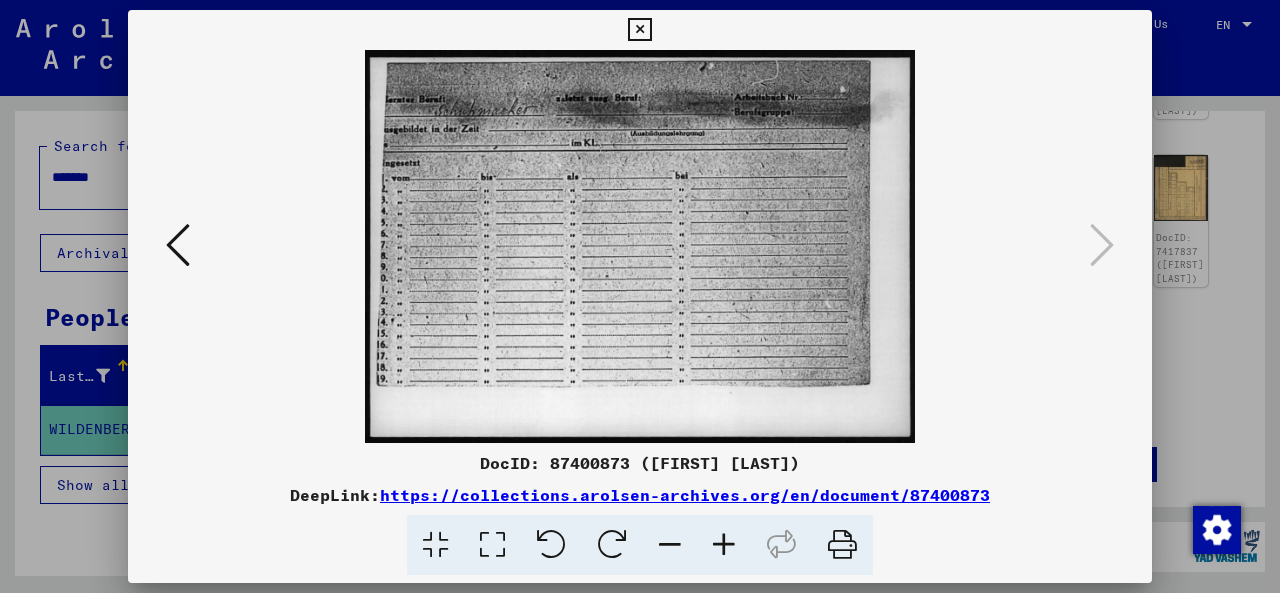 scroll, scrollTop: 0, scrollLeft: 0, axis: both 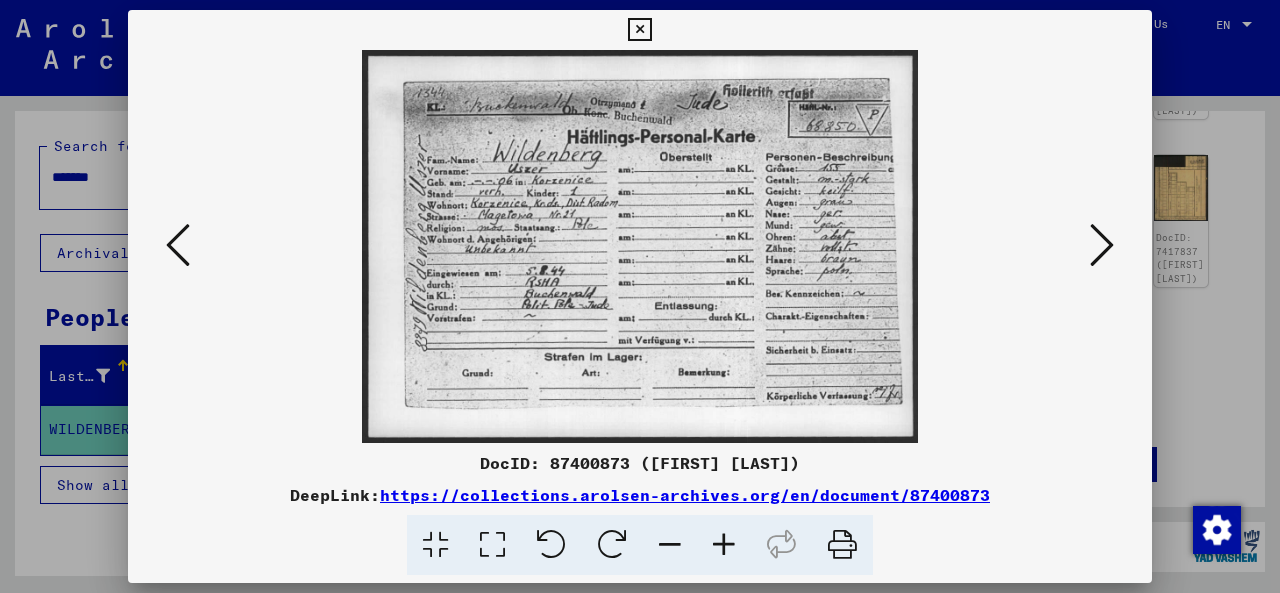 click at bounding box center (178, 245) 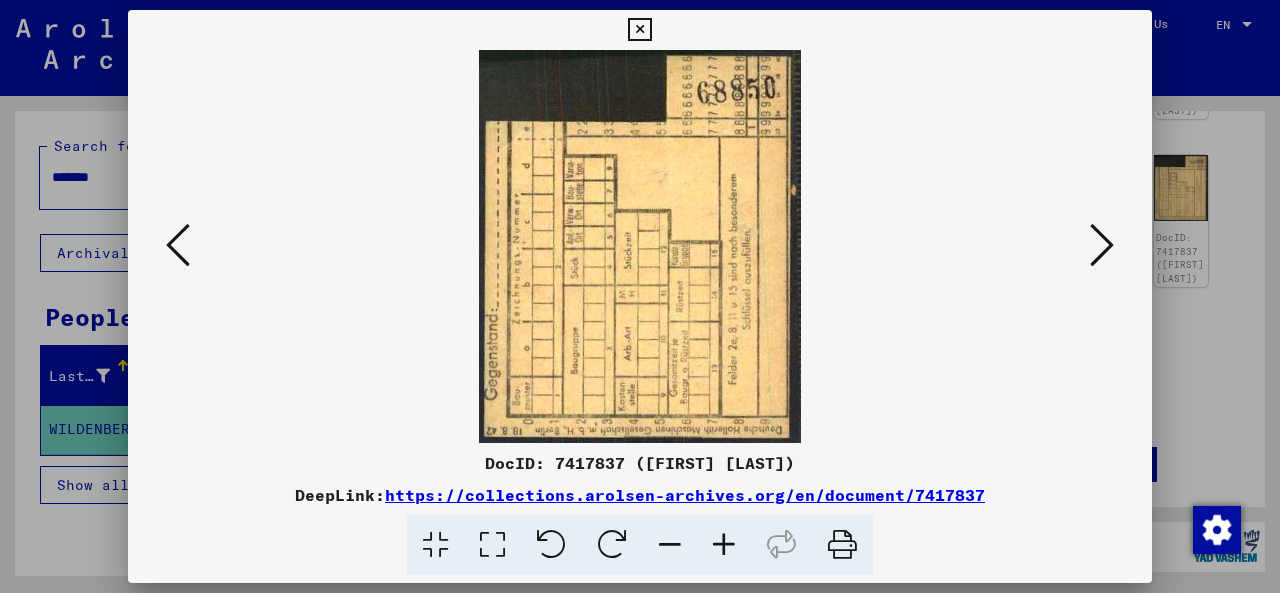 click at bounding box center [178, 245] 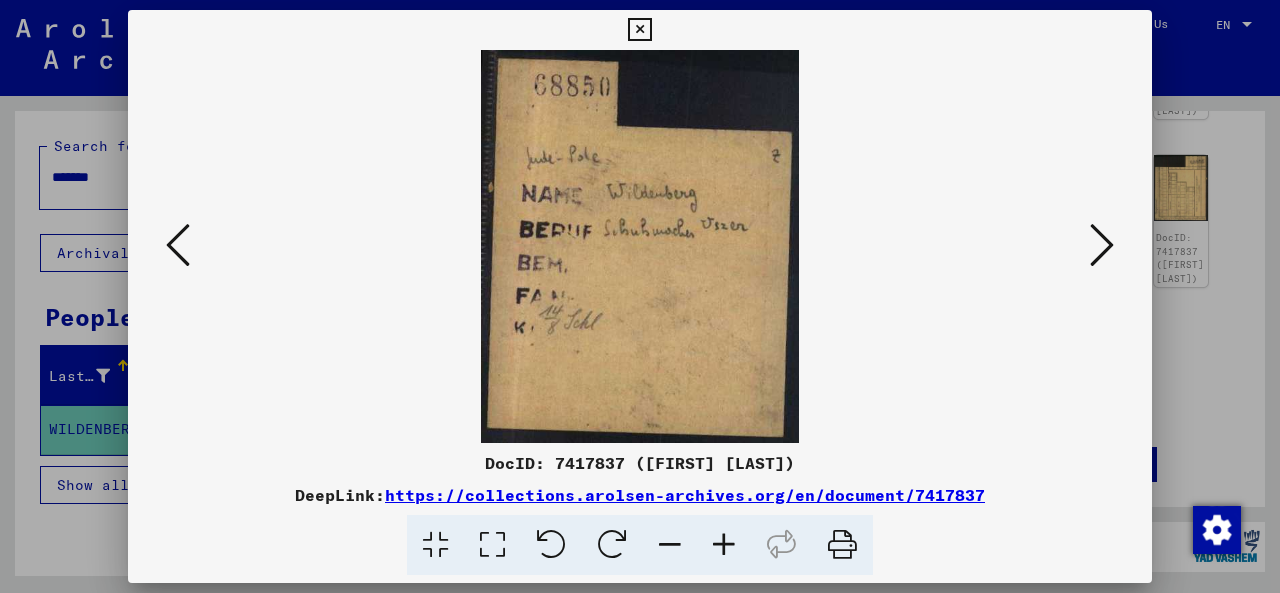 click at bounding box center (178, 246) 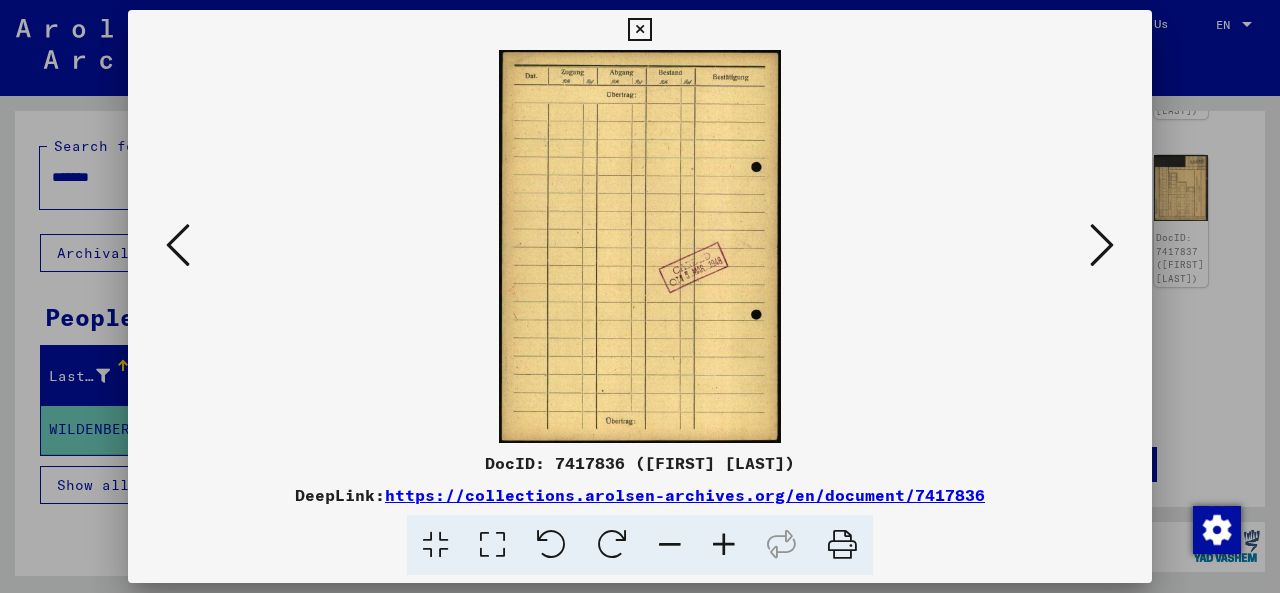 click at bounding box center (178, 246) 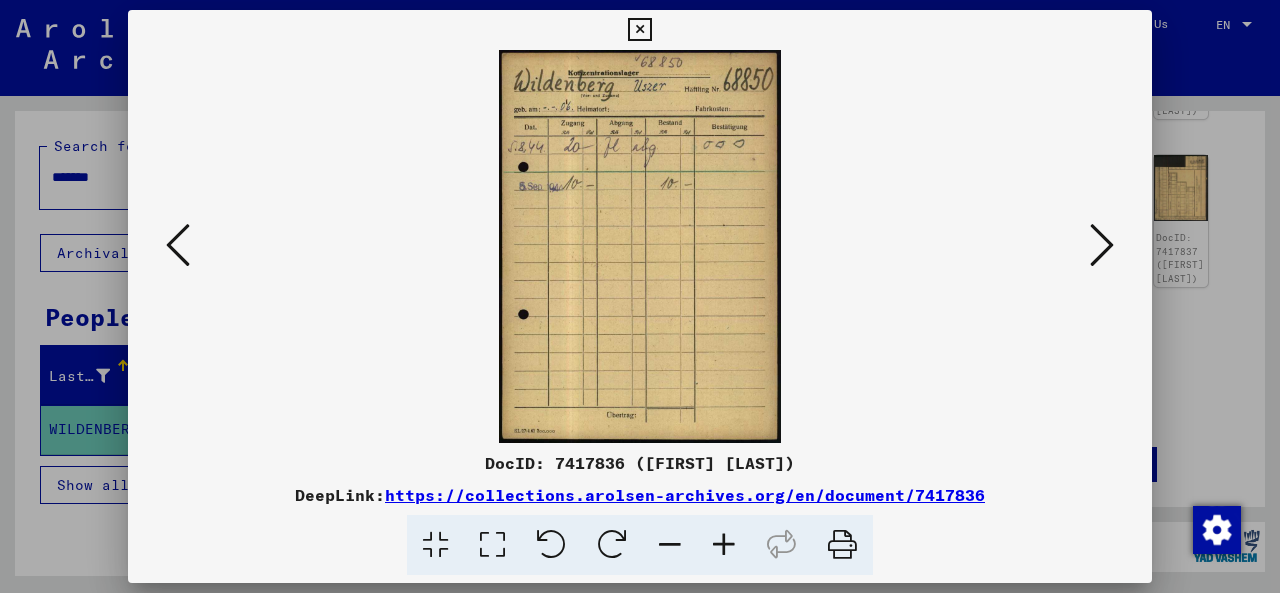 click at bounding box center [640, 246] 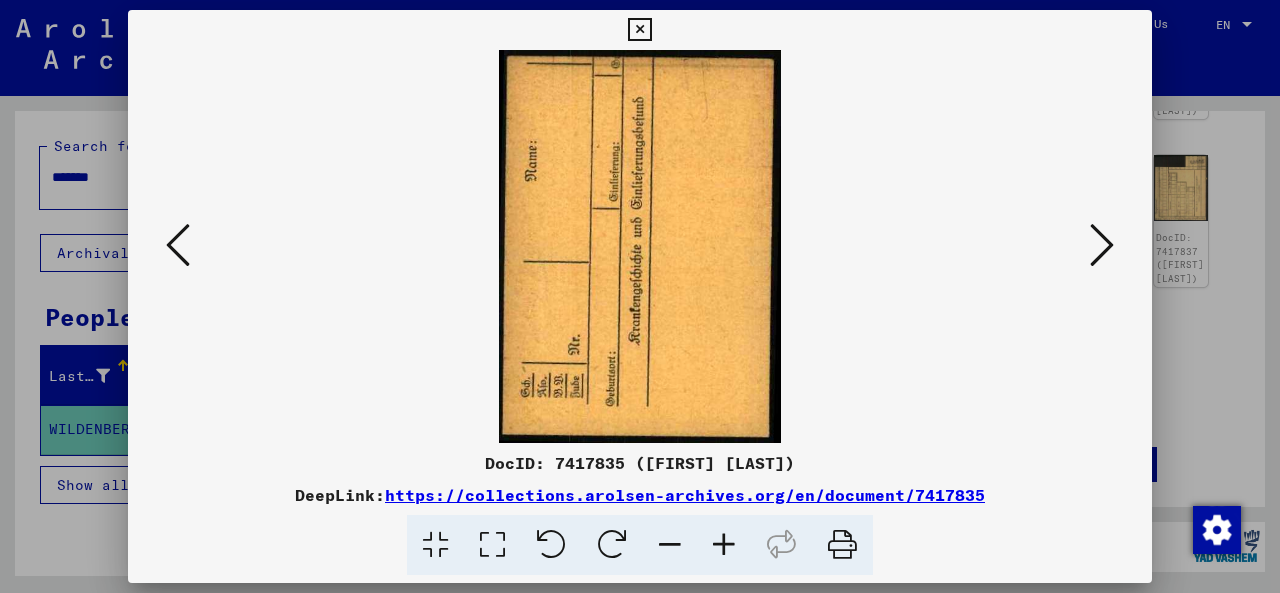 click at bounding box center (178, 246) 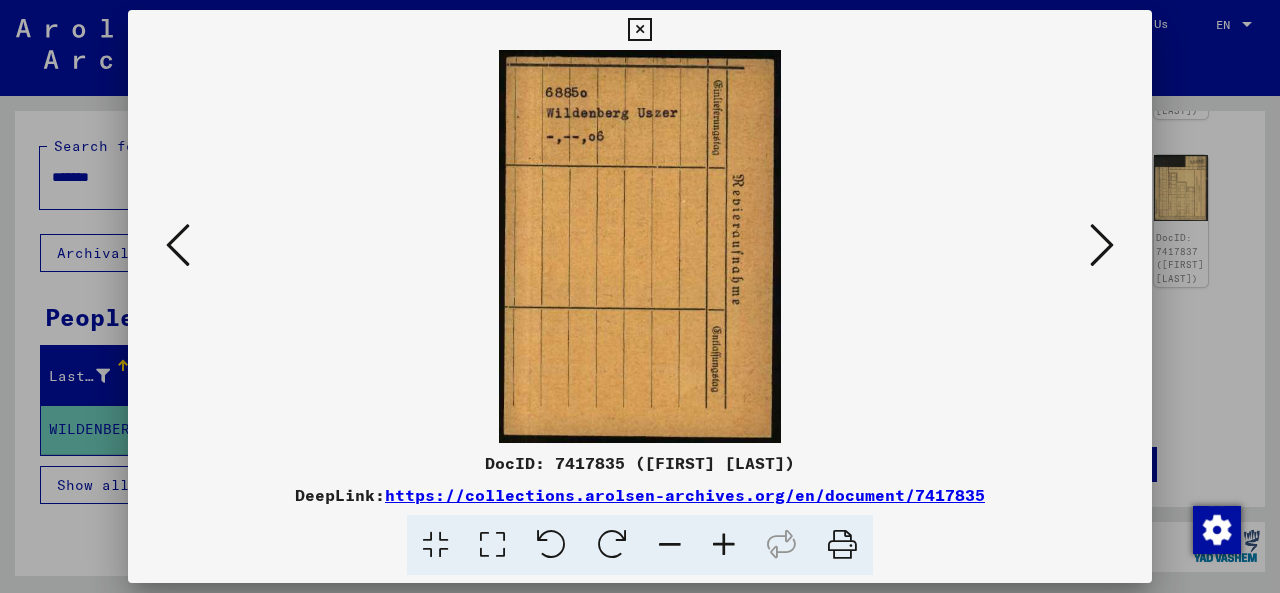 click at bounding box center (178, 246) 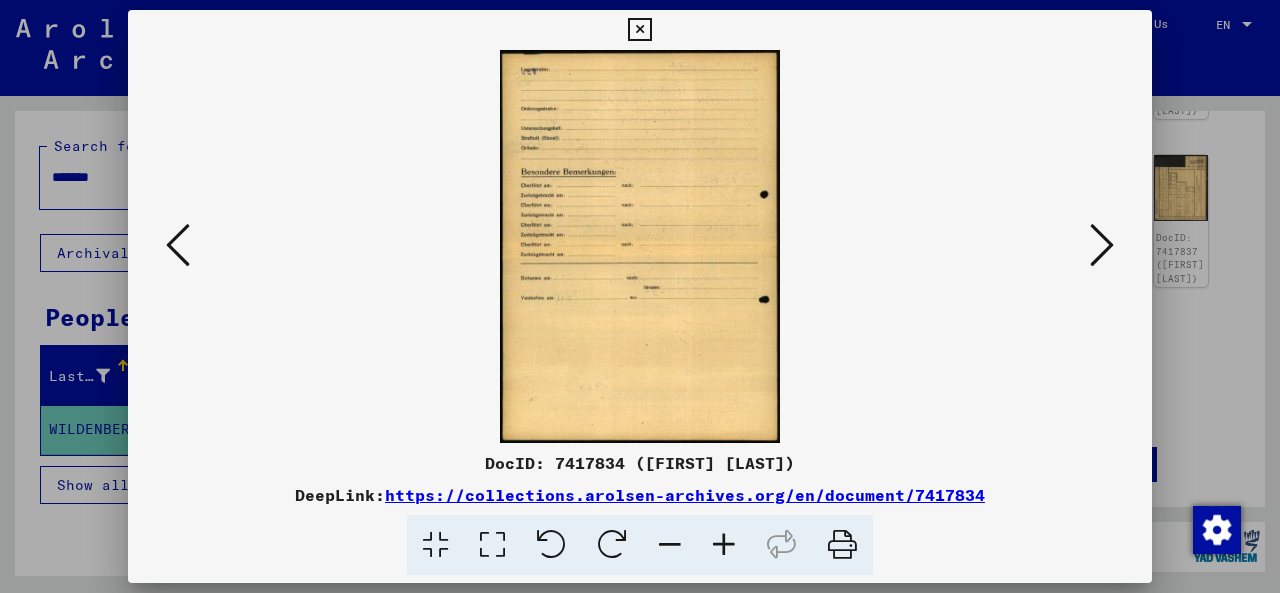 click at bounding box center [178, 246] 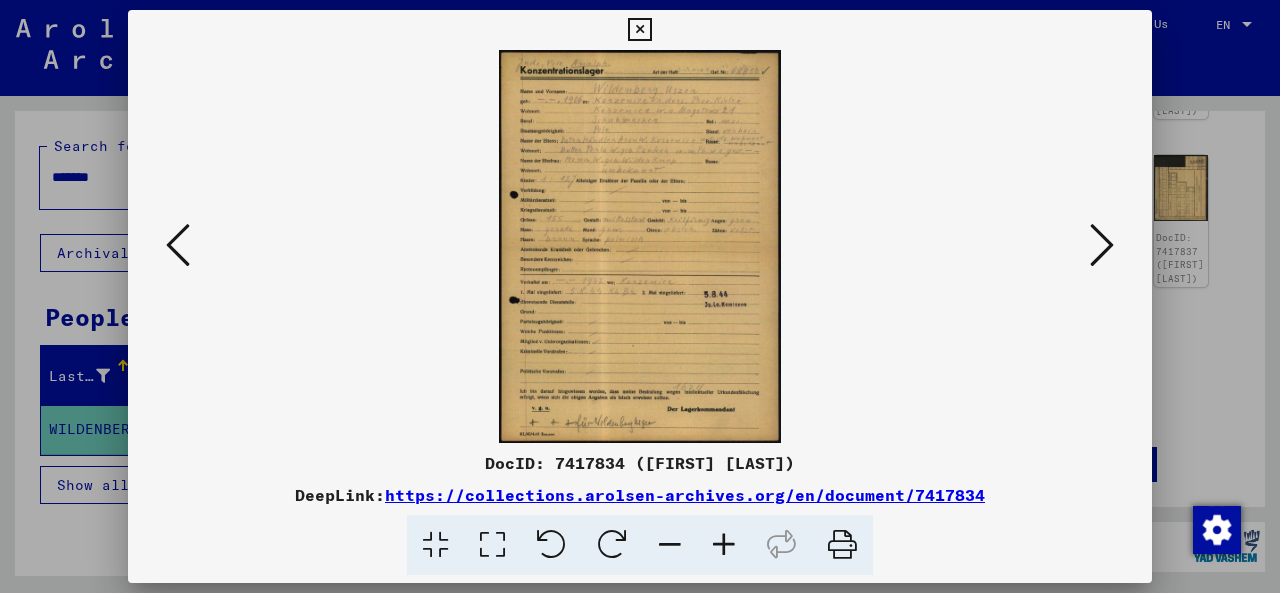click at bounding box center (178, 246) 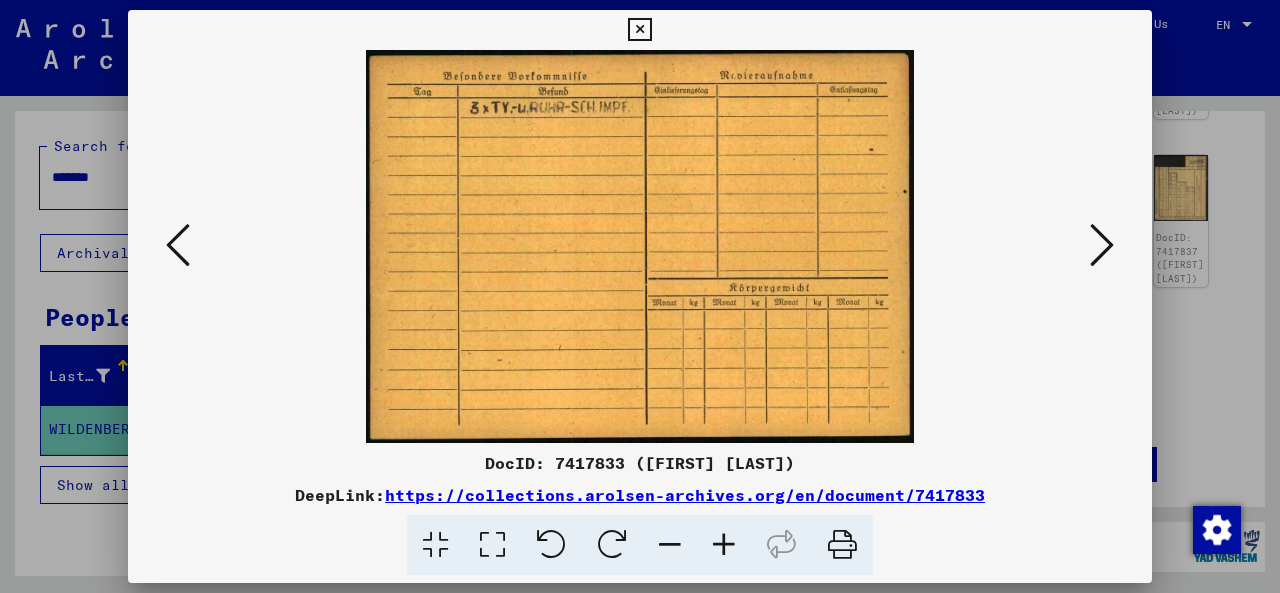 click at bounding box center [640, 246] 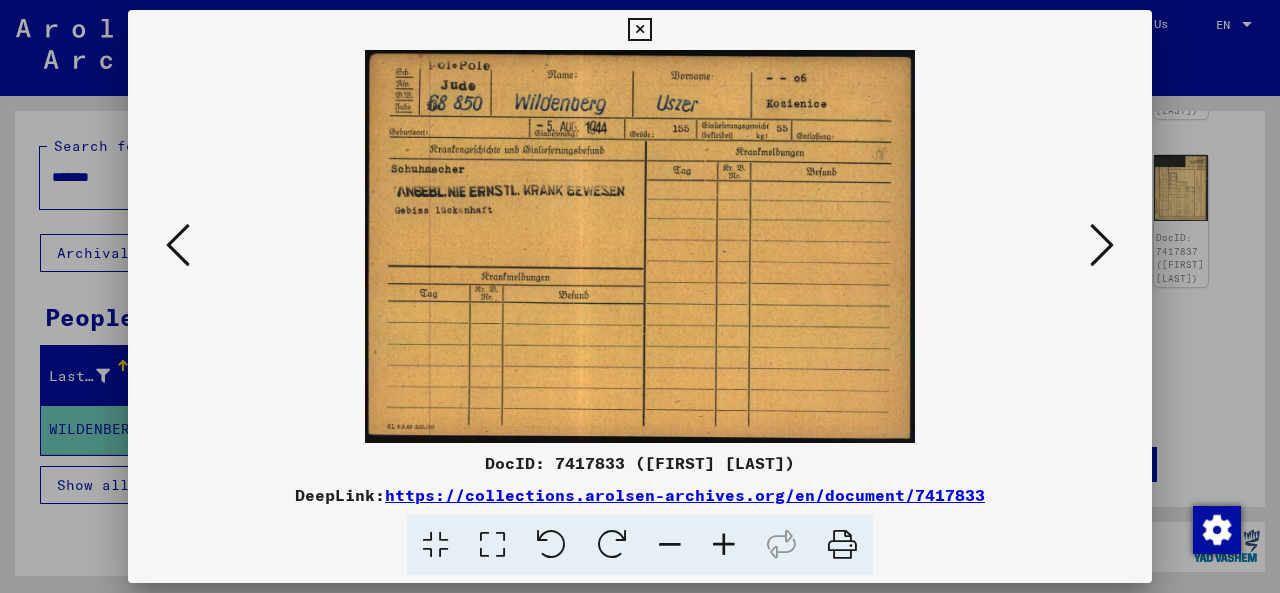 click at bounding box center (178, 245) 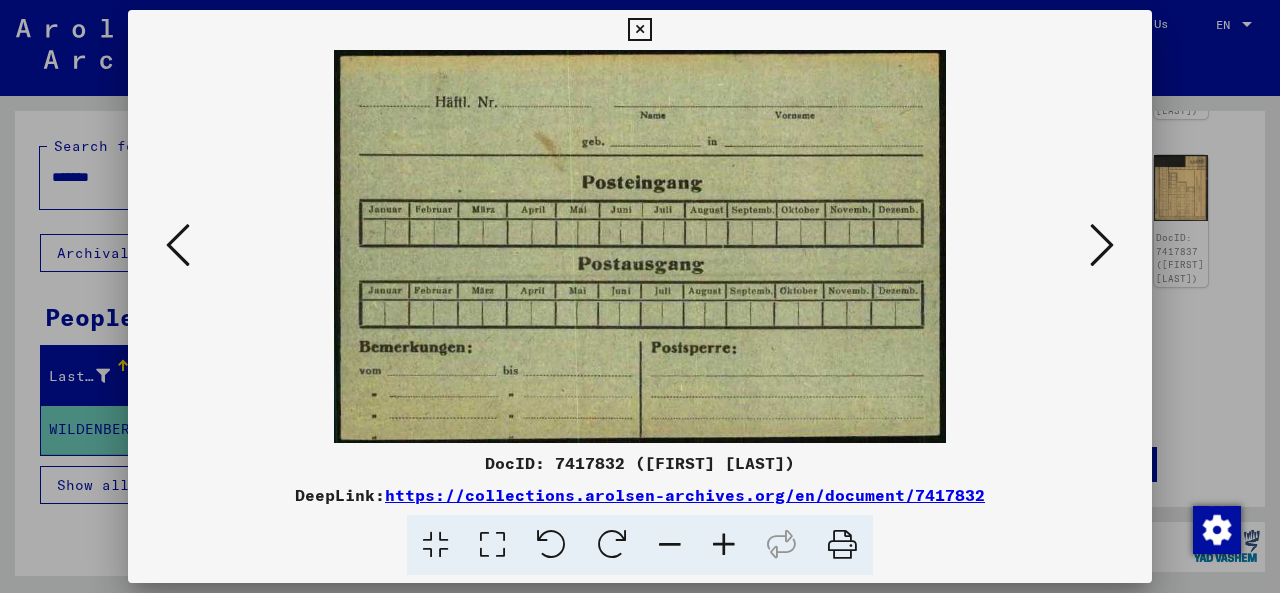 click at bounding box center [178, 245] 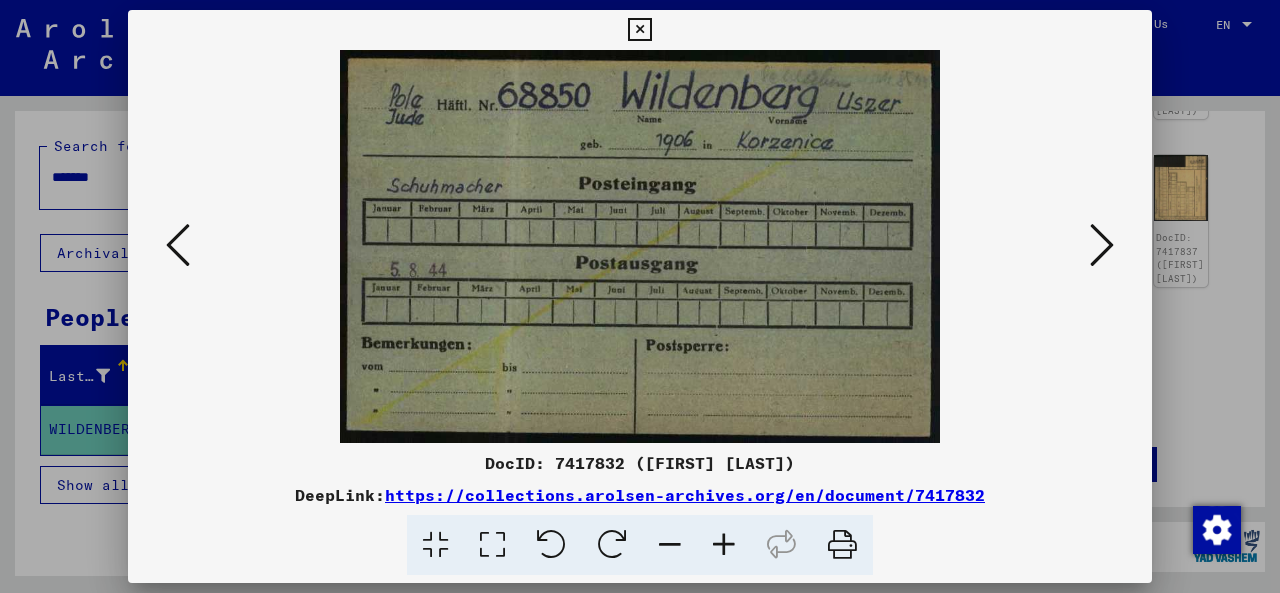 click at bounding box center [178, 246] 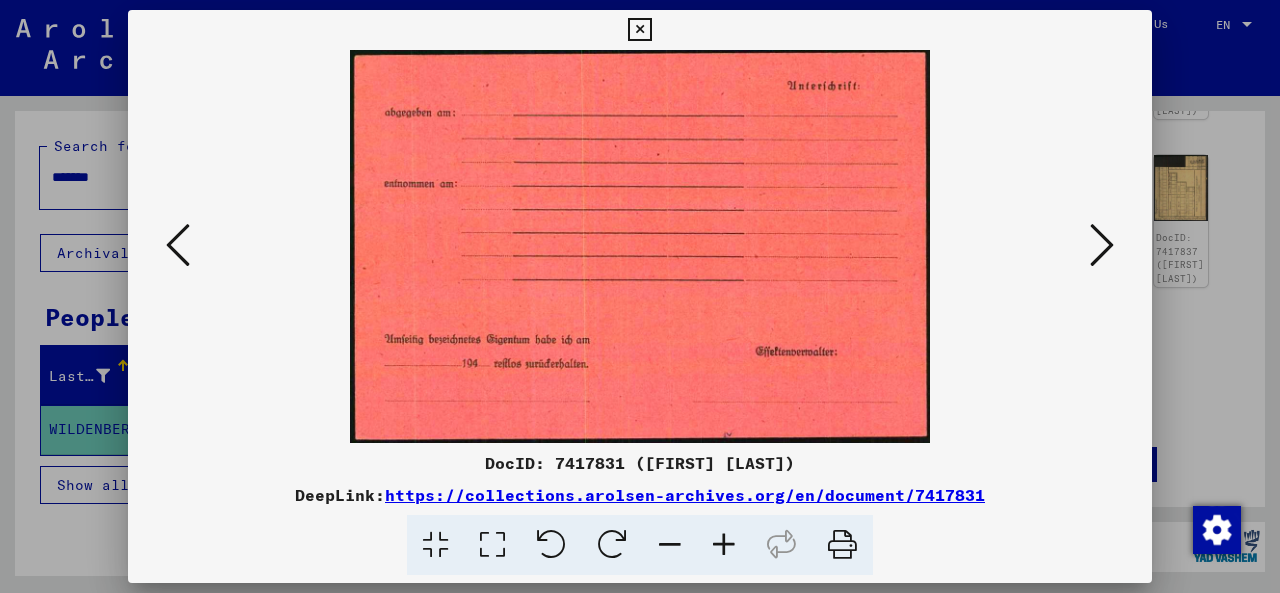 click at bounding box center [178, 245] 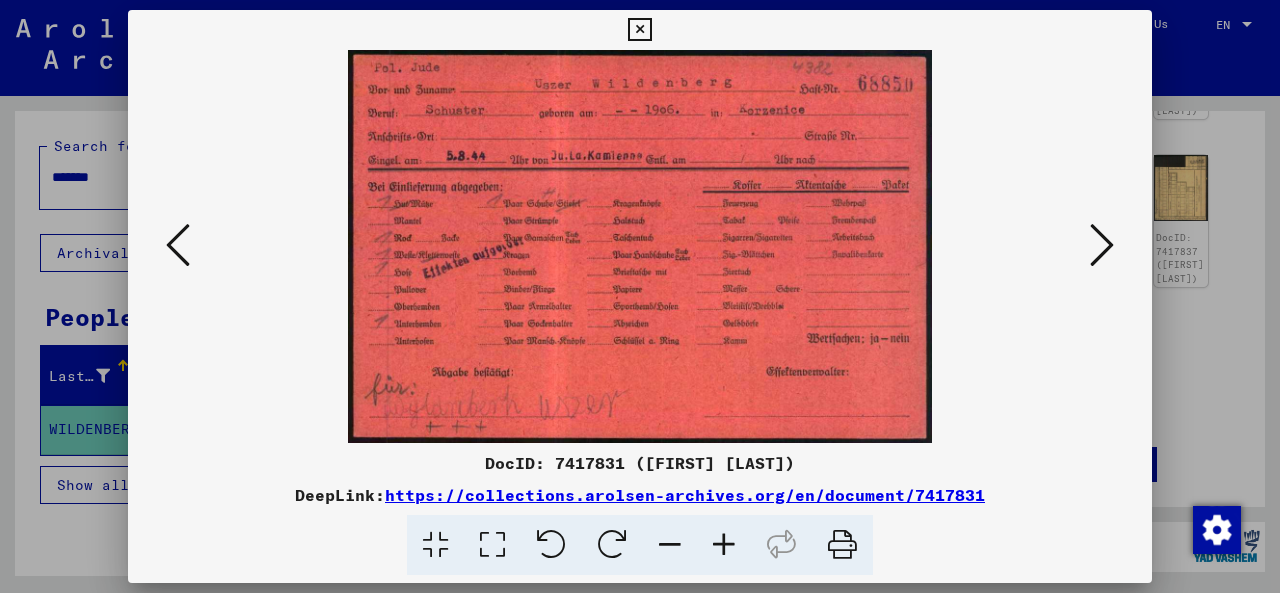 click at bounding box center (492, 545) 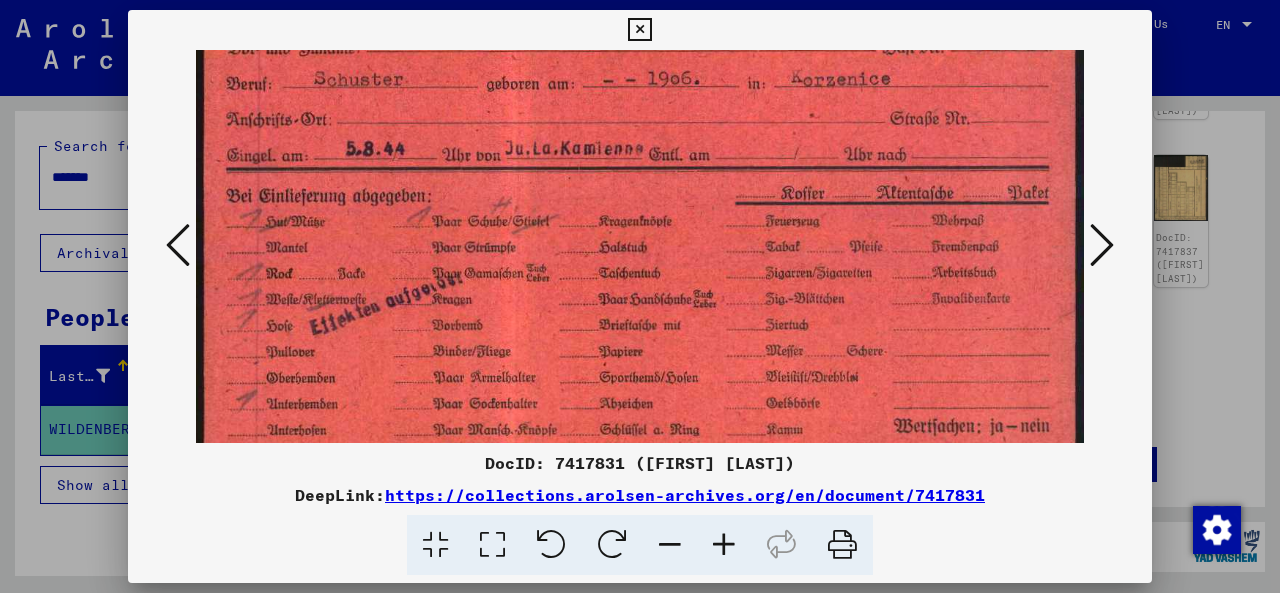 scroll, scrollTop: 67, scrollLeft: 0, axis: vertical 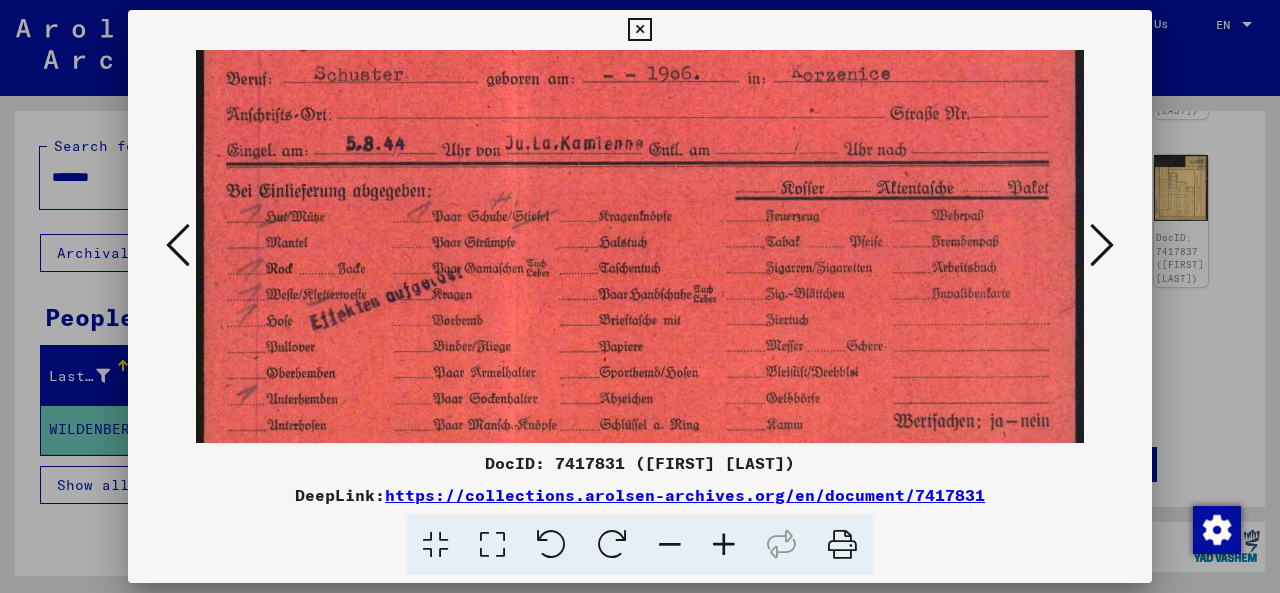 drag, startPoint x: 496, startPoint y: 314, endPoint x: 488, endPoint y: 253, distance: 61.522354 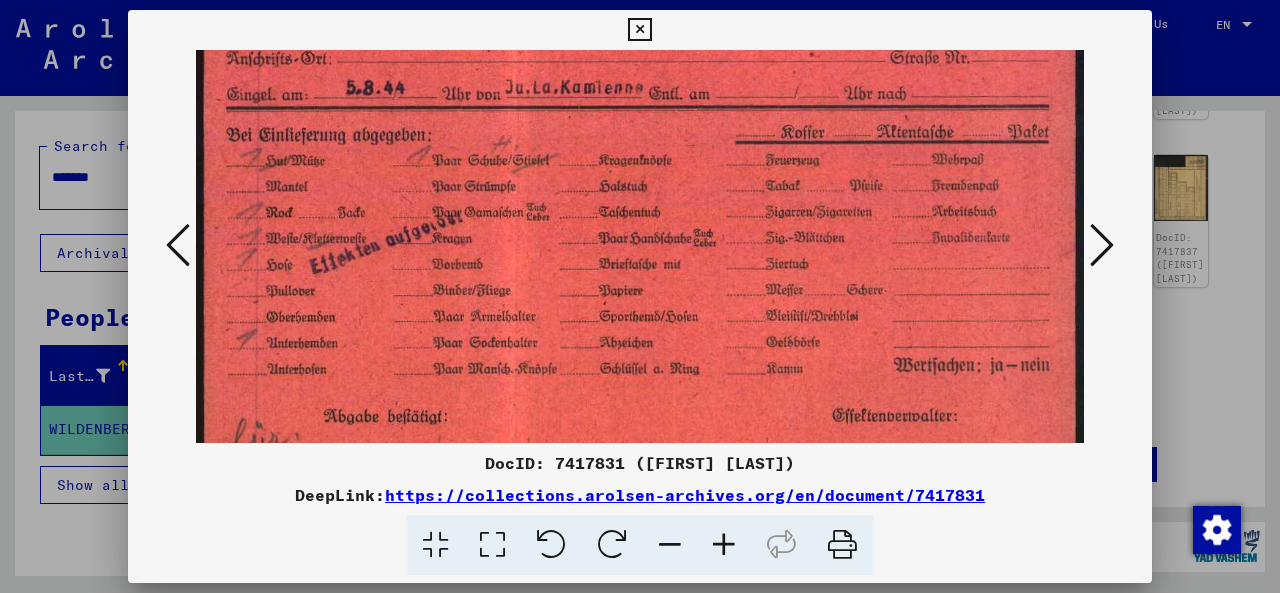 drag, startPoint x: 319, startPoint y: 335, endPoint x: 317, endPoint y: 280, distance: 55.03635 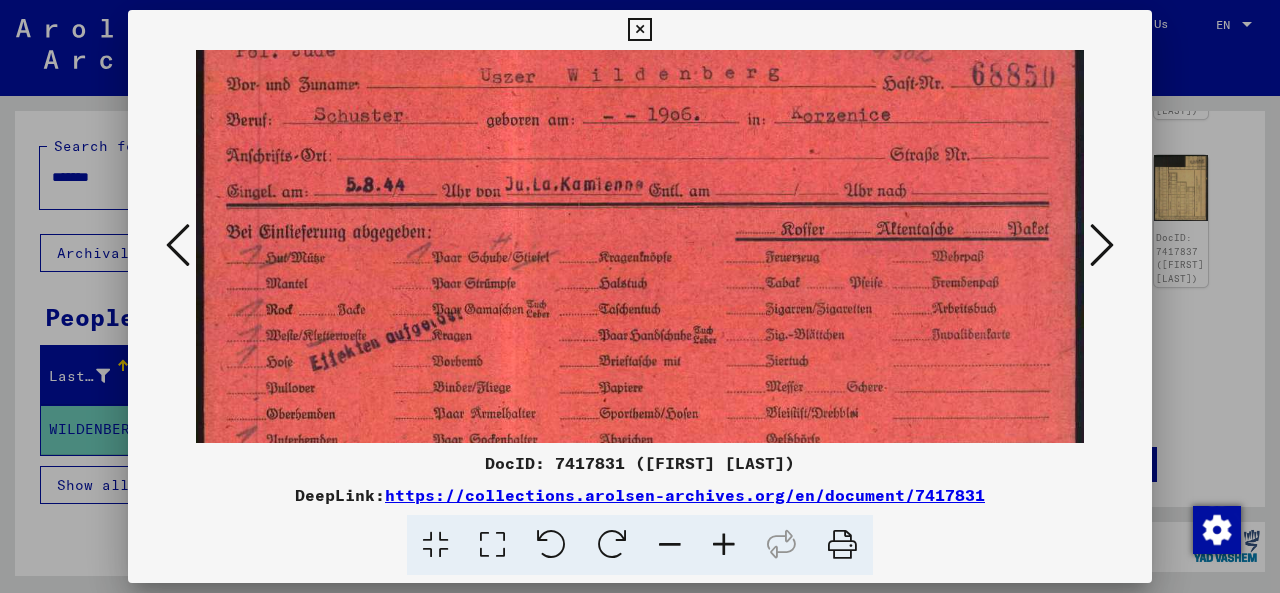 scroll, scrollTop: 27, scrollLeft: 0, axis: vertical 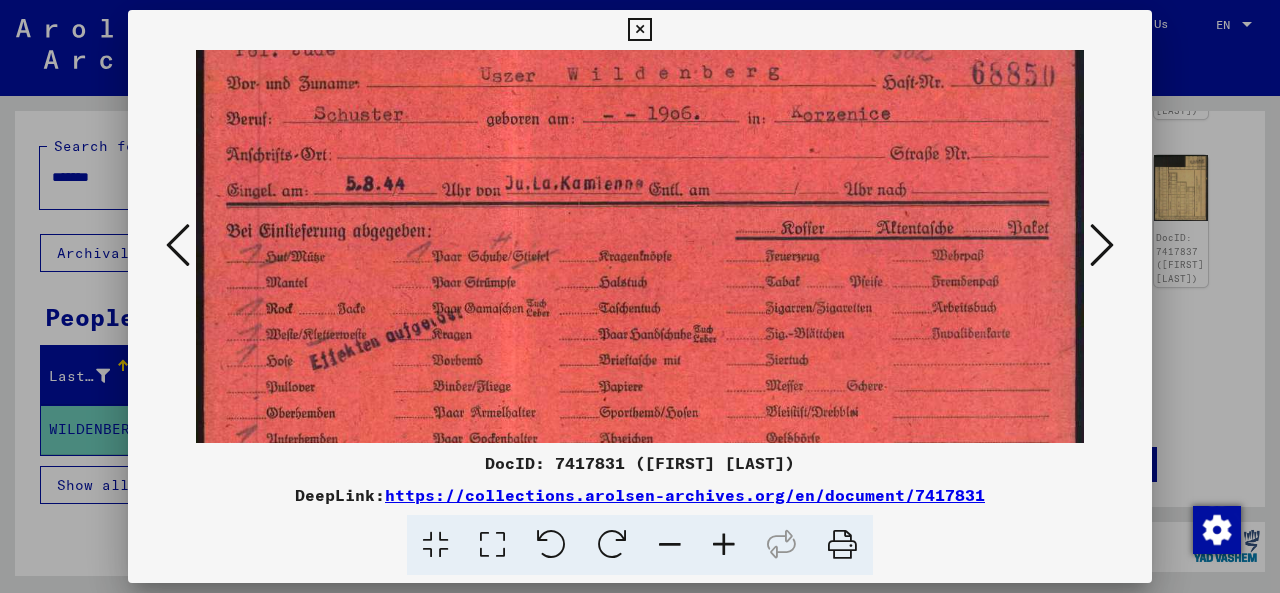 drag, startPoint x: 296, startPoint y: 311, endPoint x: 314, endPoint y: 429, distance: 119.36499 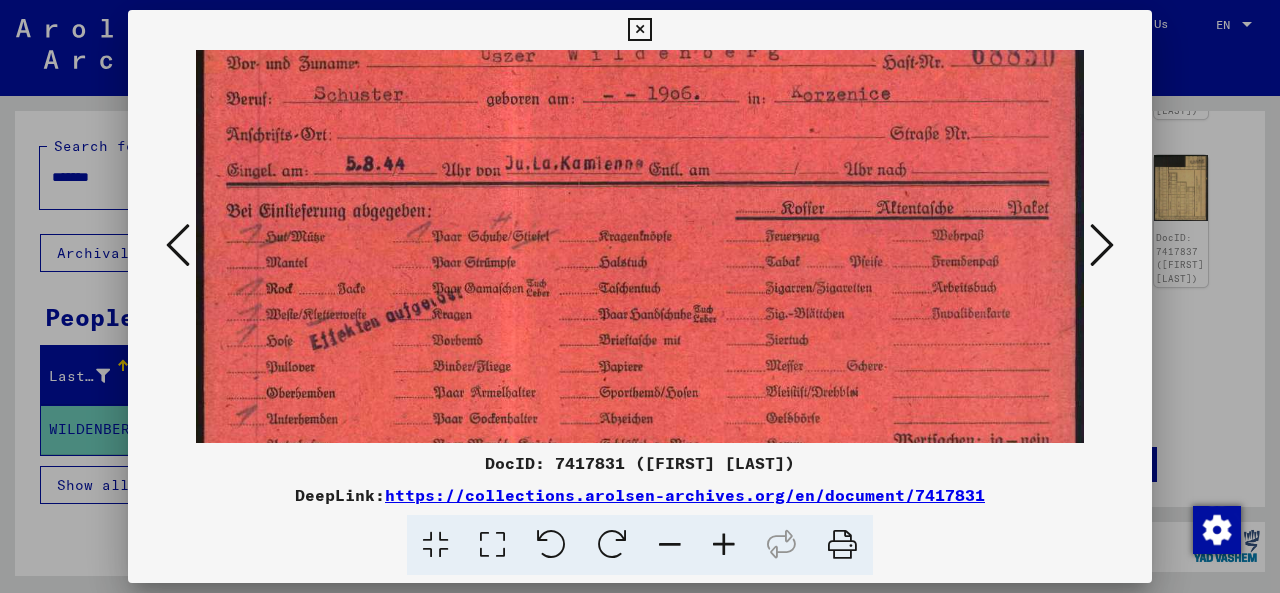 scroll, scrollTop: 56, scrollLeft: 0, axis: vertical 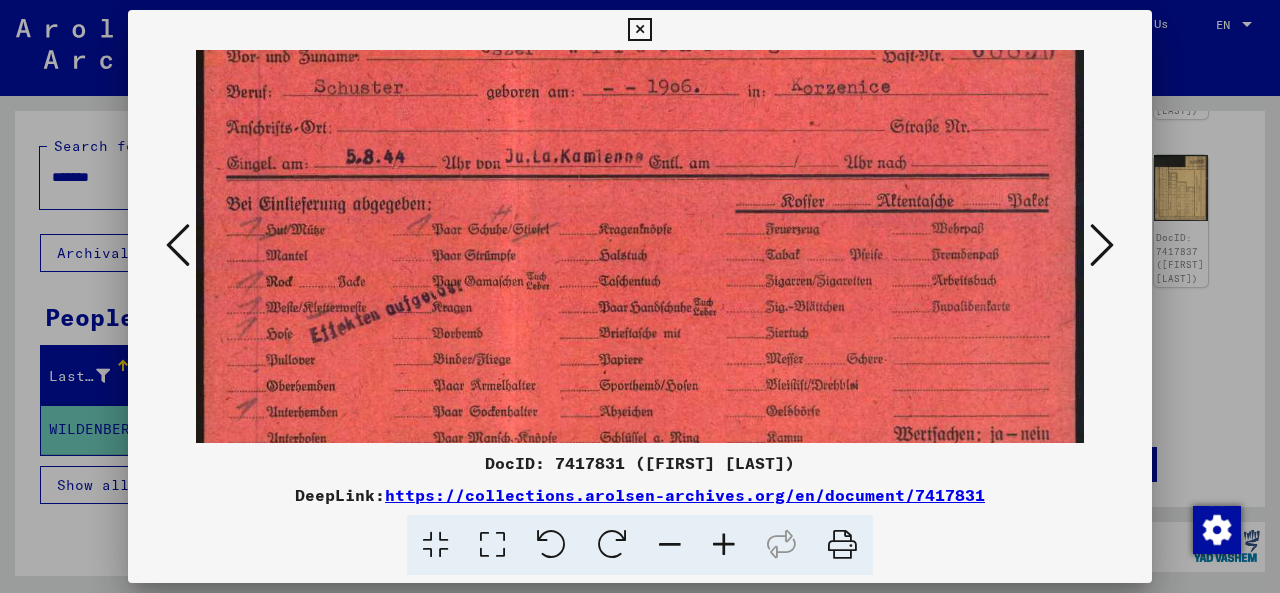 drag, startPoint x: 440, startPoint y: 318, endPoint x: 448, endPoint y: 279, distance: 39.812057 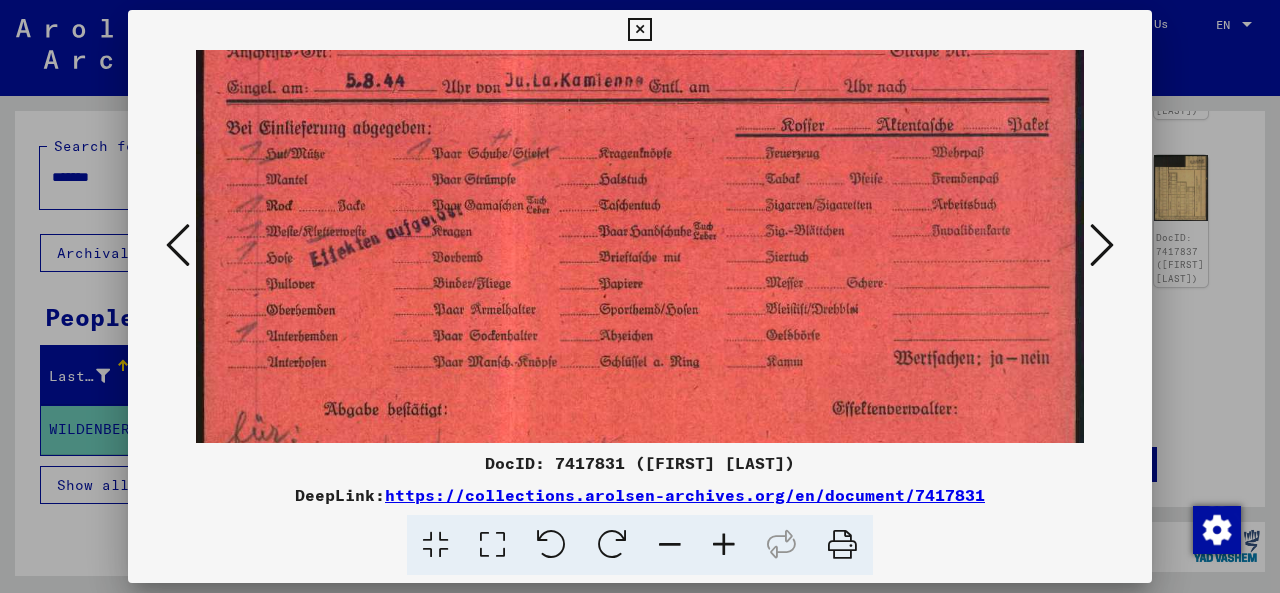 scroll, scrollTop: 131, scrollLeft: 0, axis: vertical 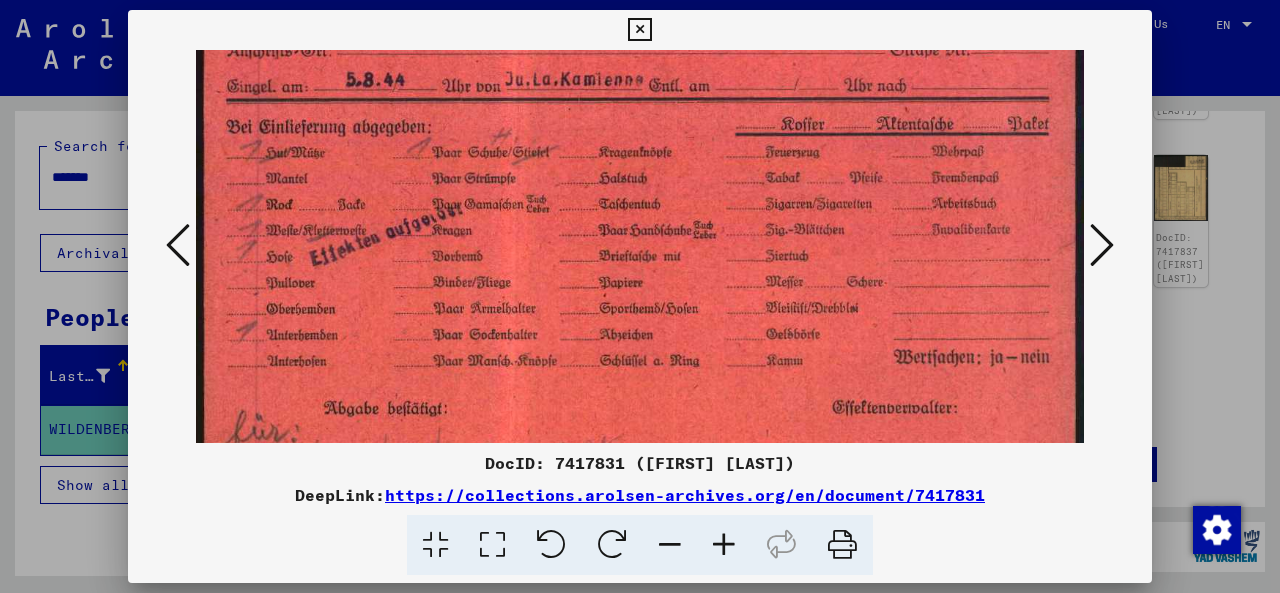 drag, startPoint x: 282, startPoint y: 304, endPoint x: 312, endPoint y: 233, distance: 77.07788 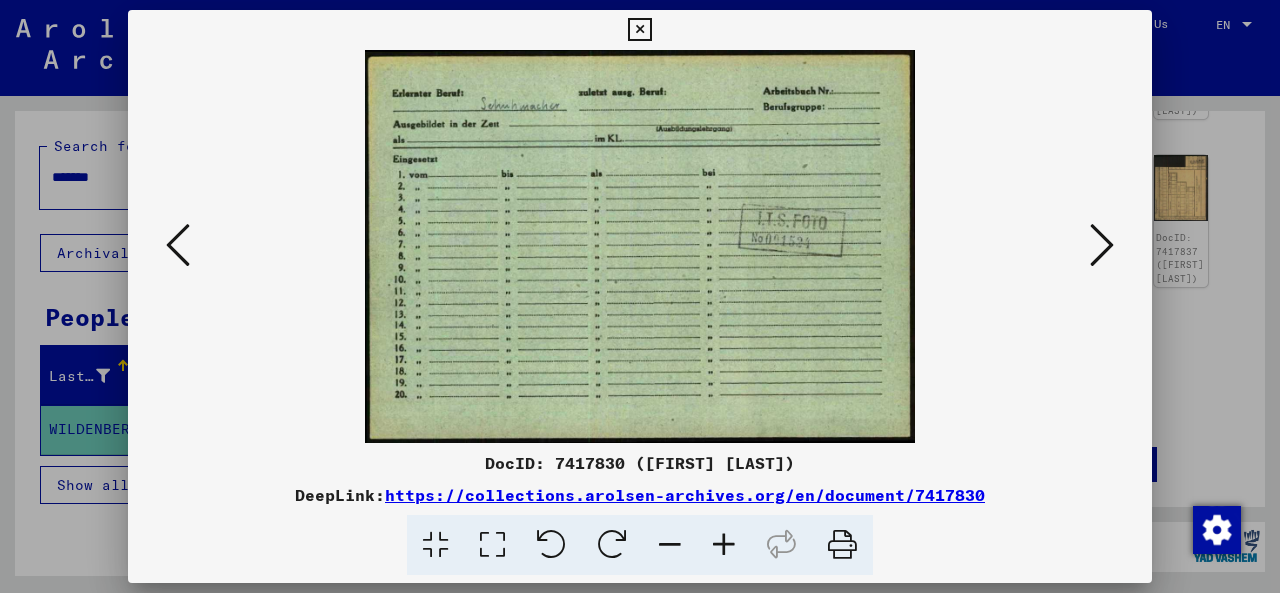 scroll, scrollTop: 0, scrollLeft: 0, axis: both 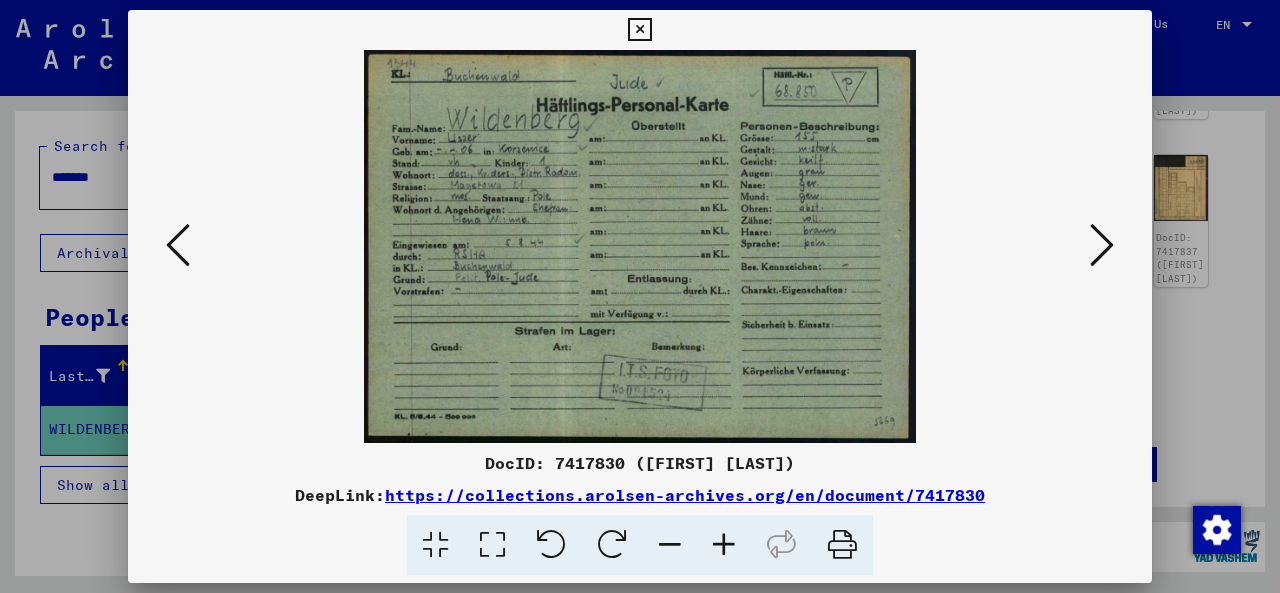 click at bounding box center (640, 246) 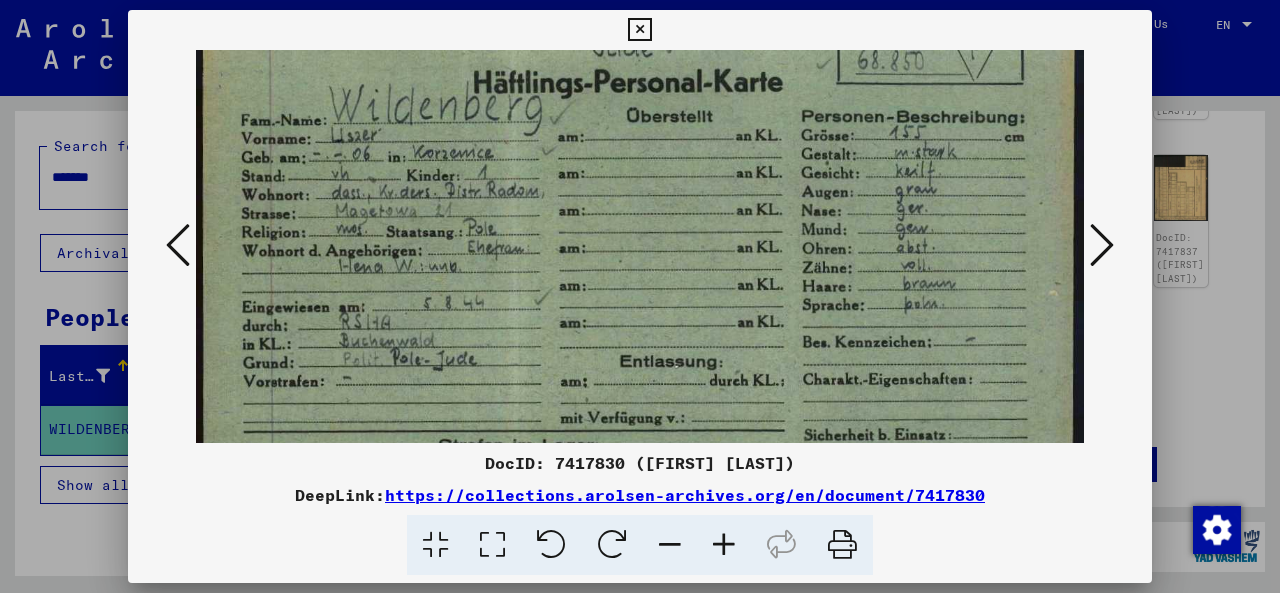 drag, startPoint x: 480, startPoint y: 355, endPoint x: 284, endPoint y: 346, distance: 196.20653 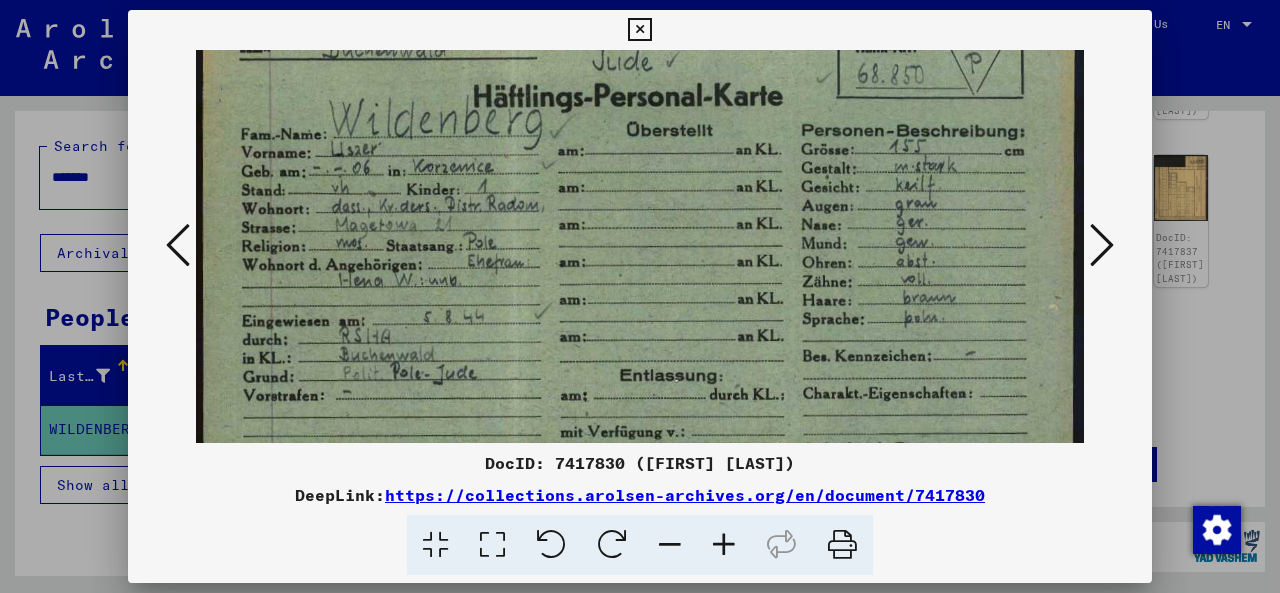 scroll, scrollTop: 0, scrollLeft: 0, axis: both 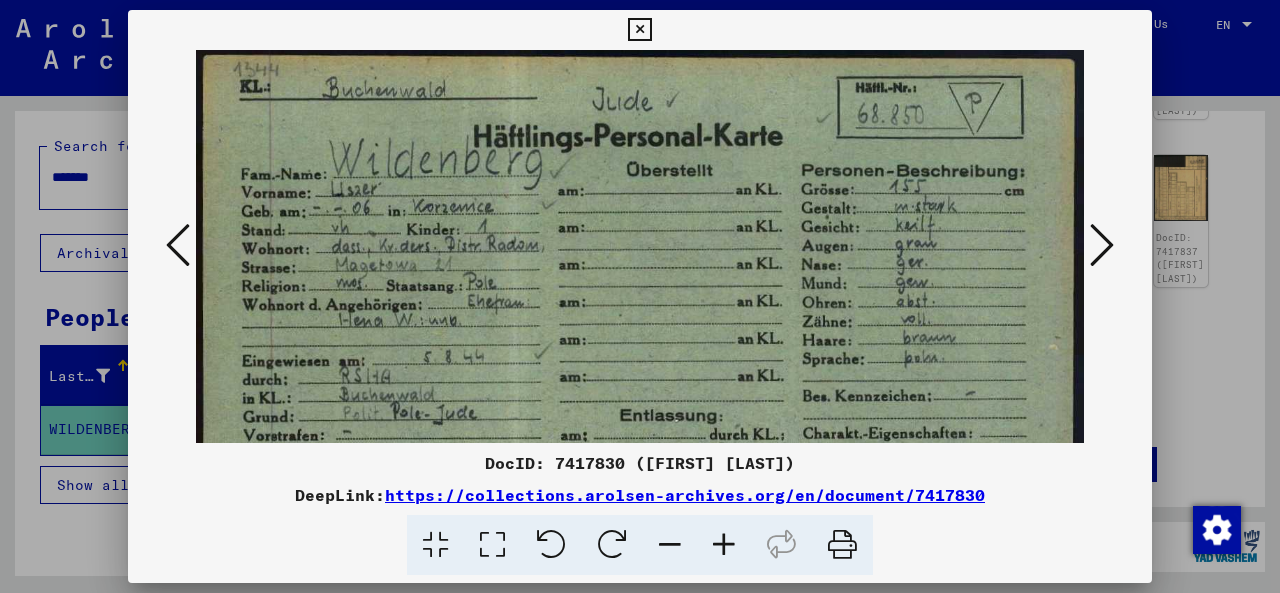 drag, startPoint x: 856, startPoint y: 333, endPoint x: 764, endPoint y: 404, distance: 116.21101 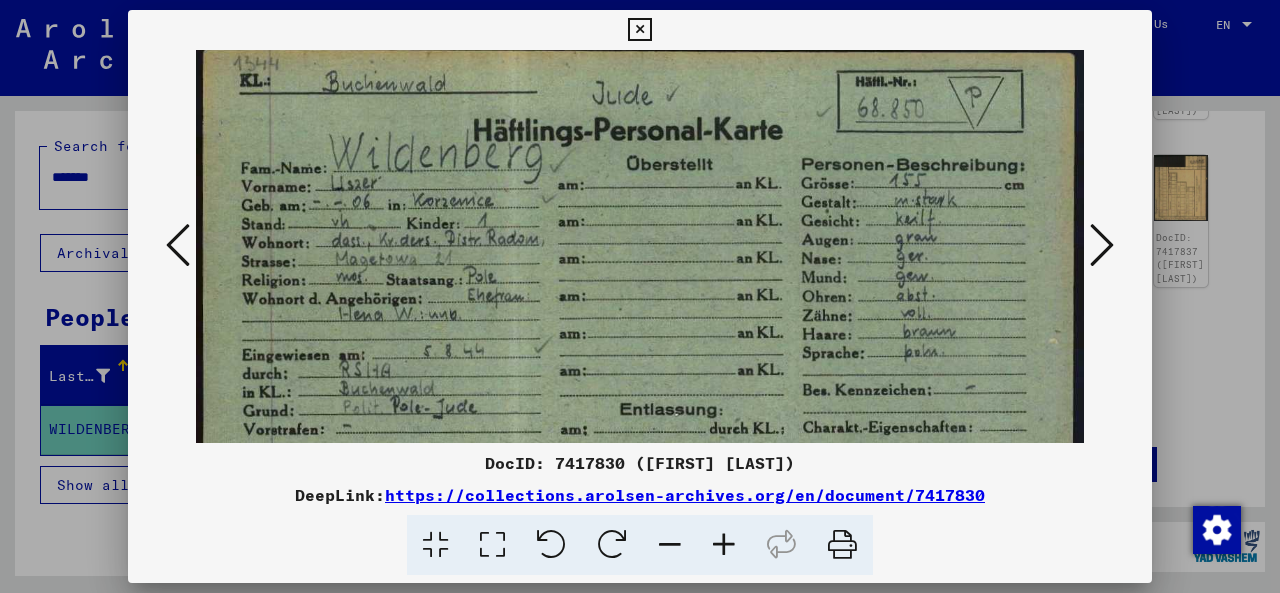 click at bounding box center [640, 246] 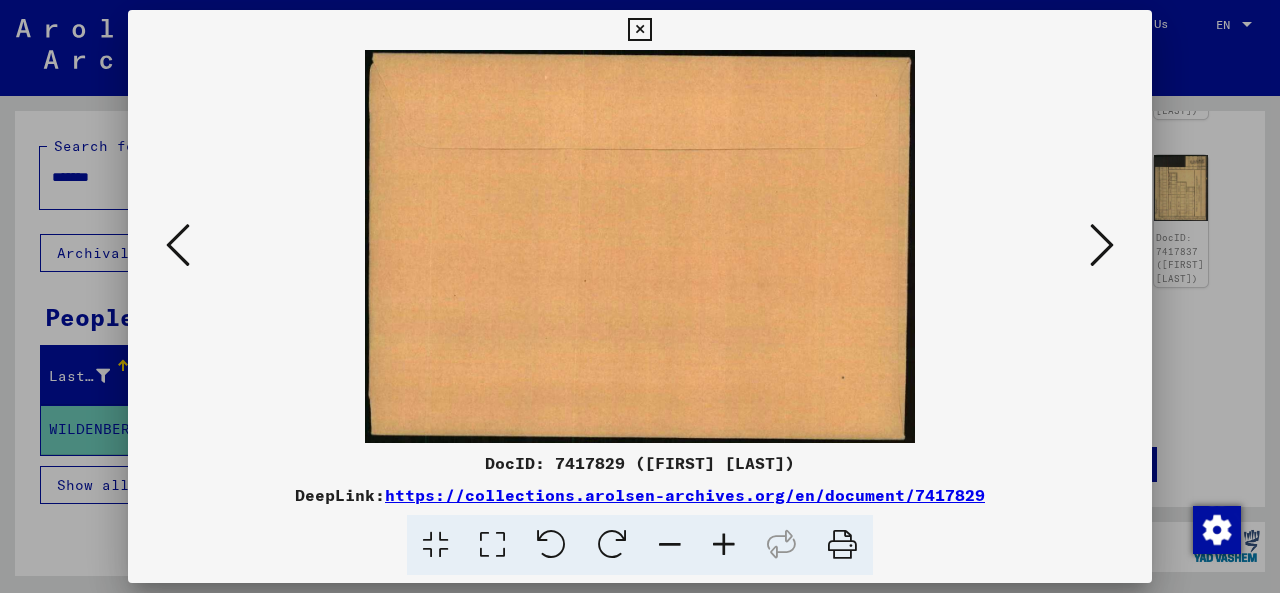 click at bounding box center [178, 245] 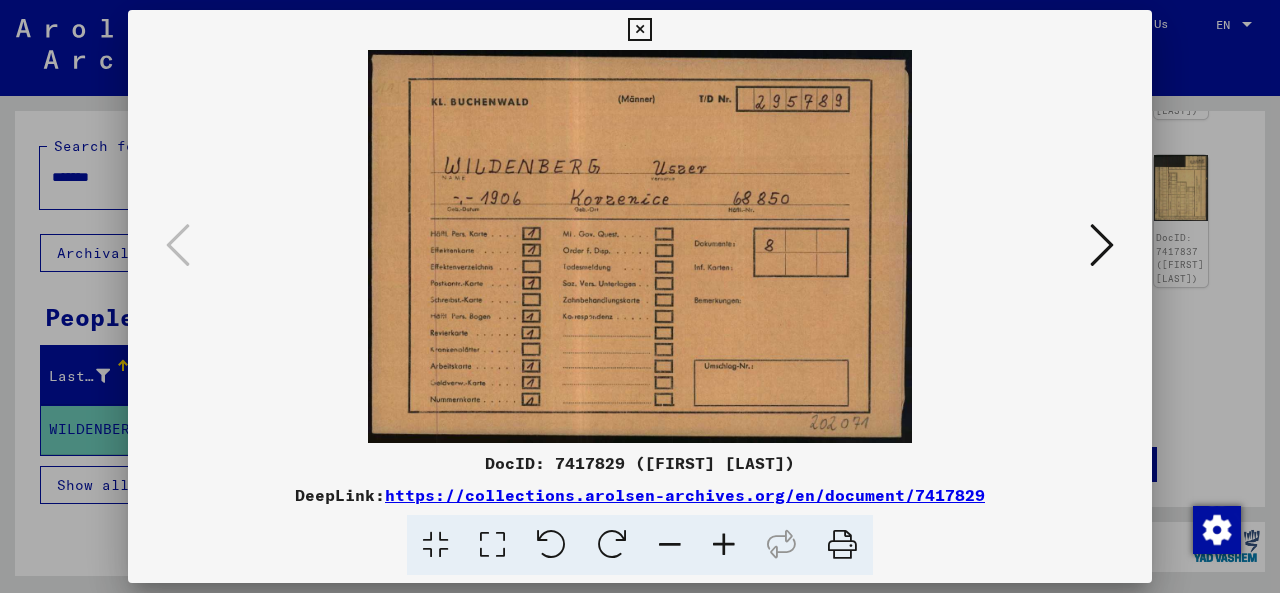 click at bounding box center (640, 246) 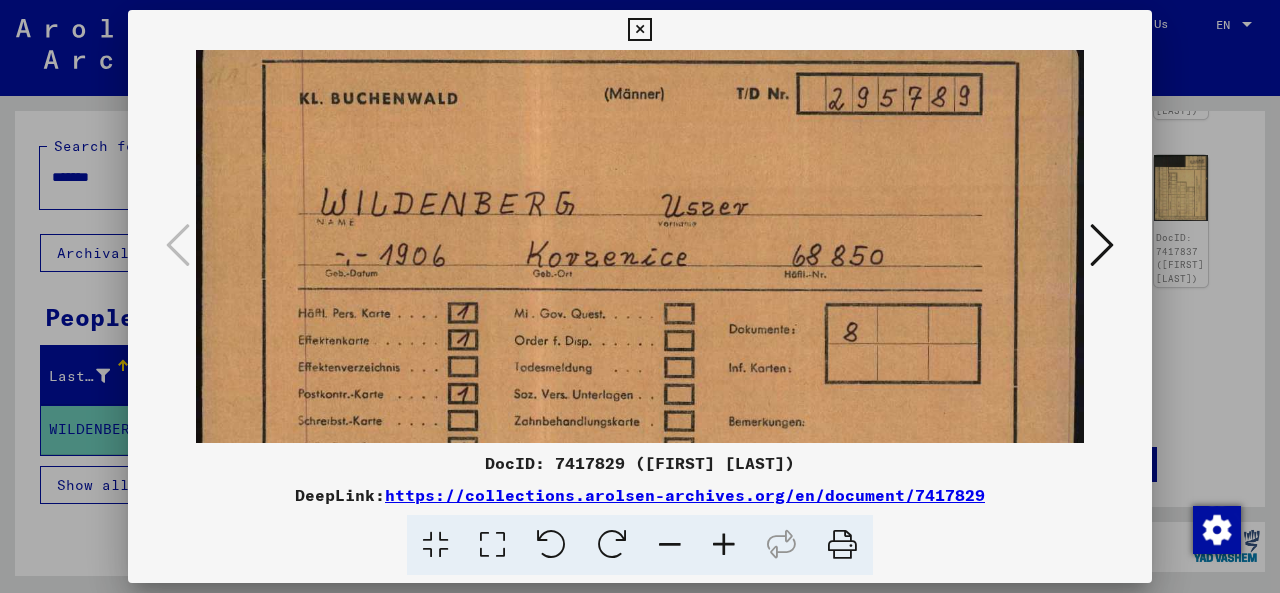 scroll, scrollTop: 34, scrollLeft: 0, axis: vertical 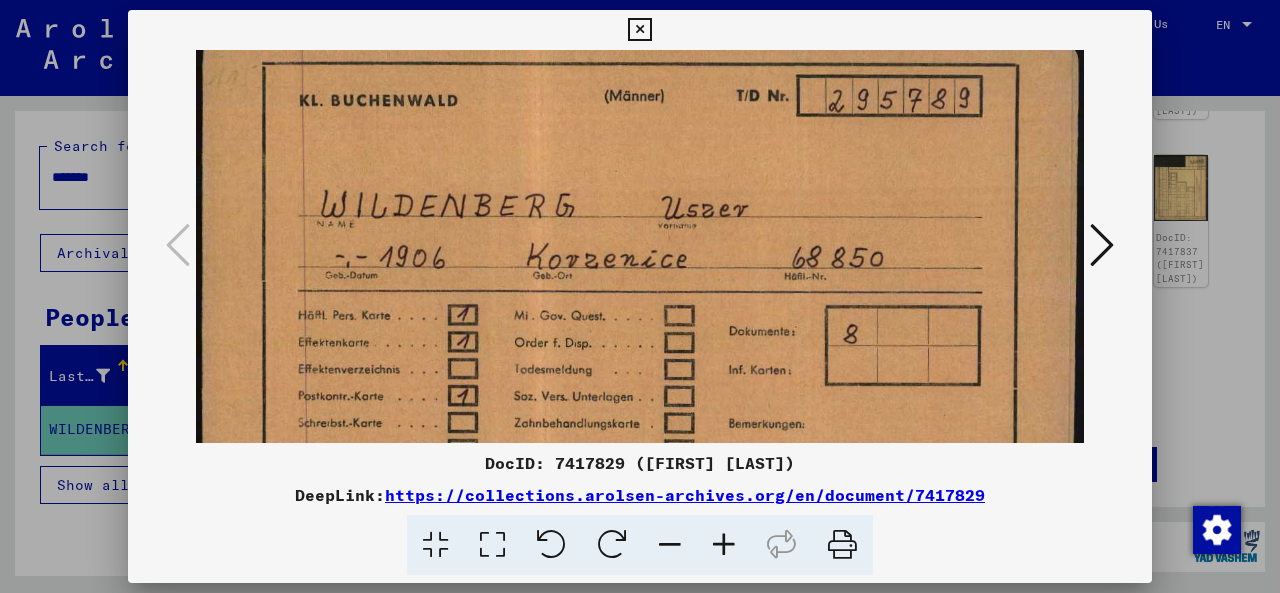 drag, startPoint x: 478, startPoint y: 341, endPoint x: 540, endPoint y: 323, distance: 64.56005 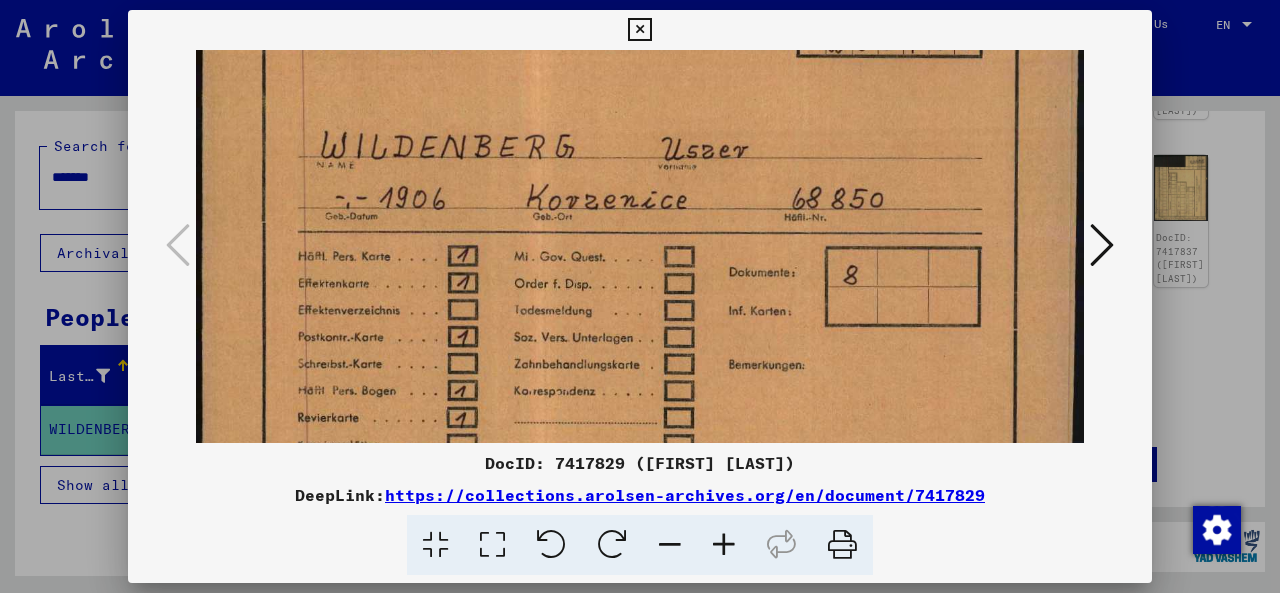 drag, startPoint x: 653, startPoint y: 119, endPoint x: 651, endPoint y: 91, distance: 28.071337 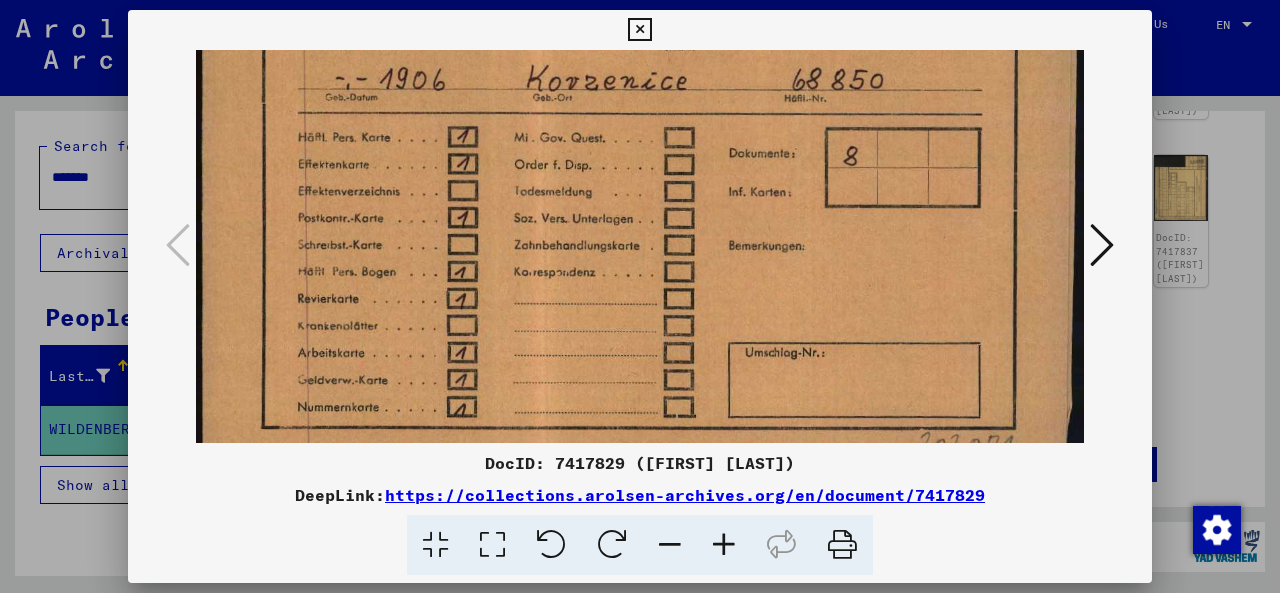 scroll, scrollTop: 215, scrollLeft: 0, axis: vertical 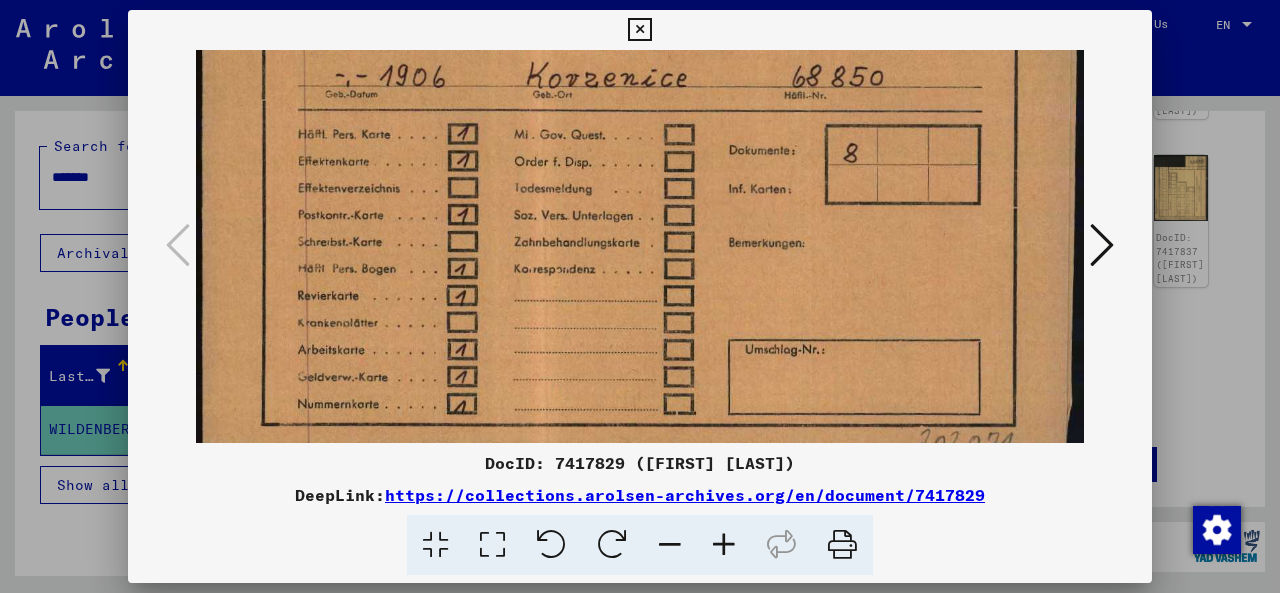 drag, startPoint x: 752, startPoint y: 223, endPoint x: 754, endPoint y: 113, distance: 110.01818 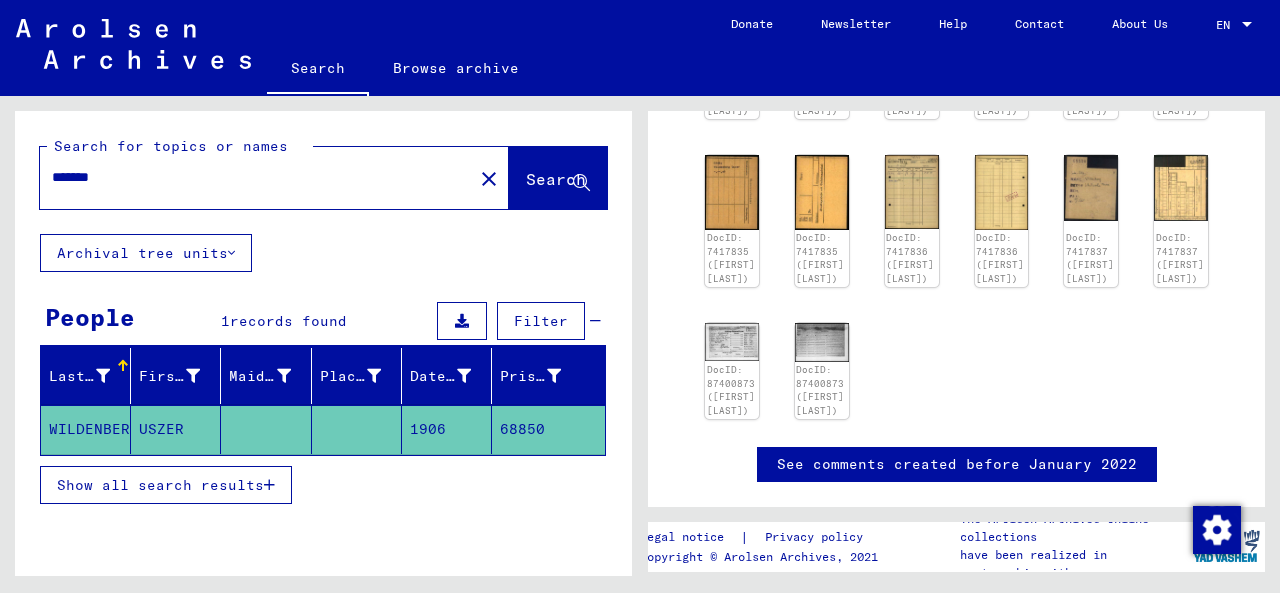 scroll, scrollTop: 558, scrollLeft: 0, axis: vertical 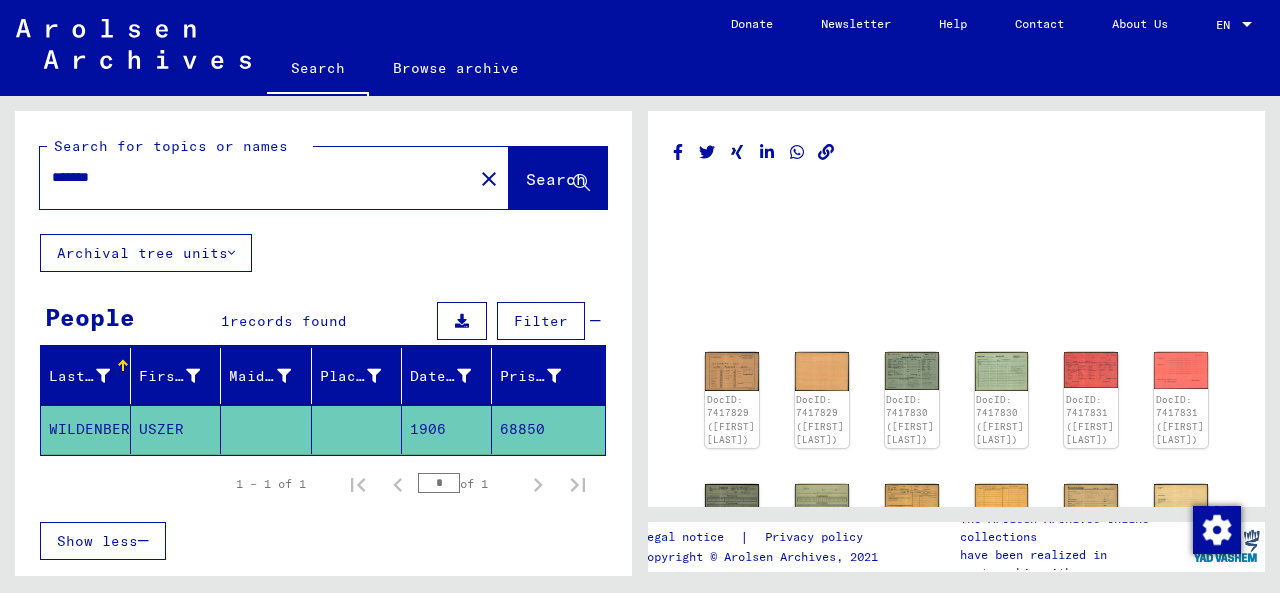 type on "**********" 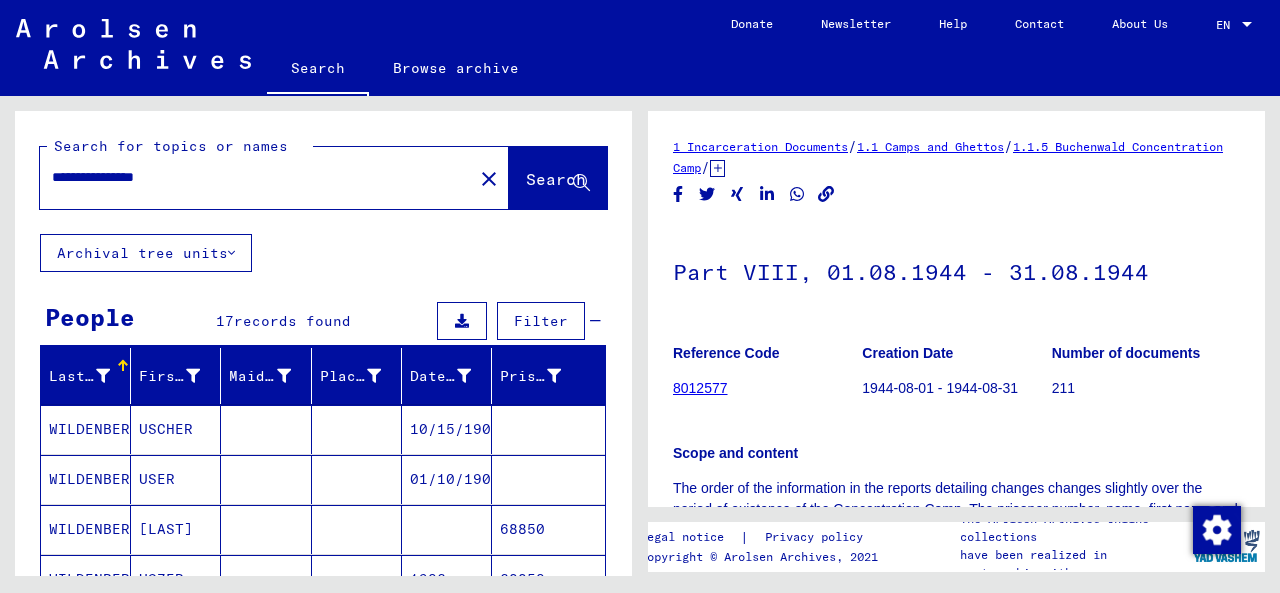 scroll, scrollTop: 0, scrollLeft: 0, axis: both 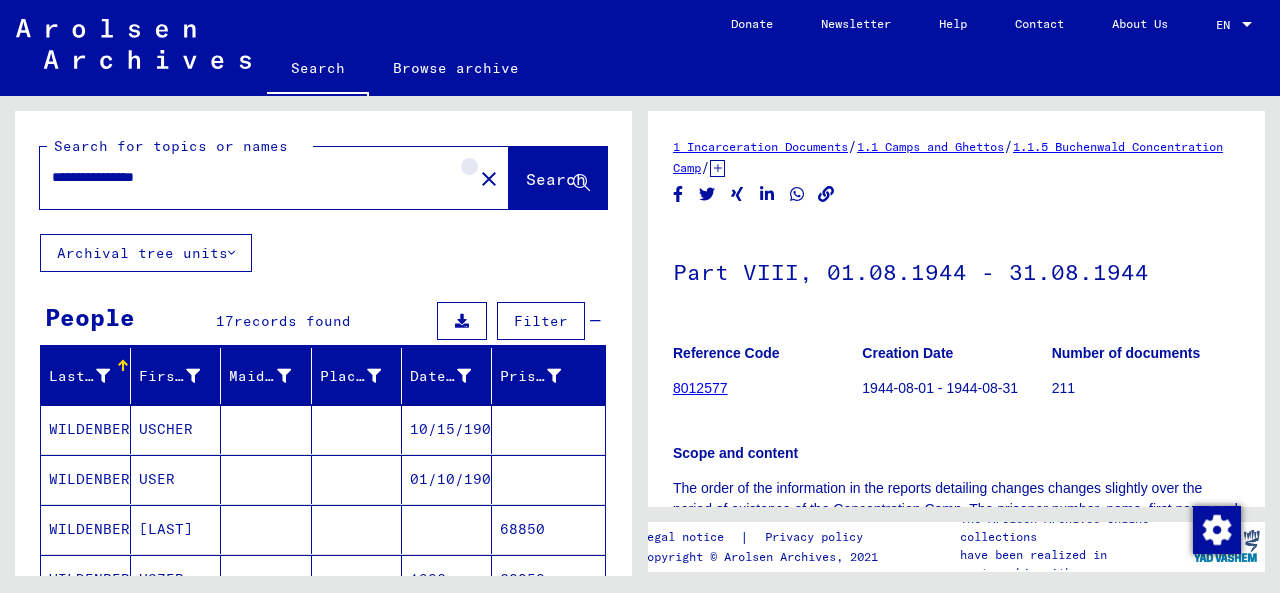 click on "close" 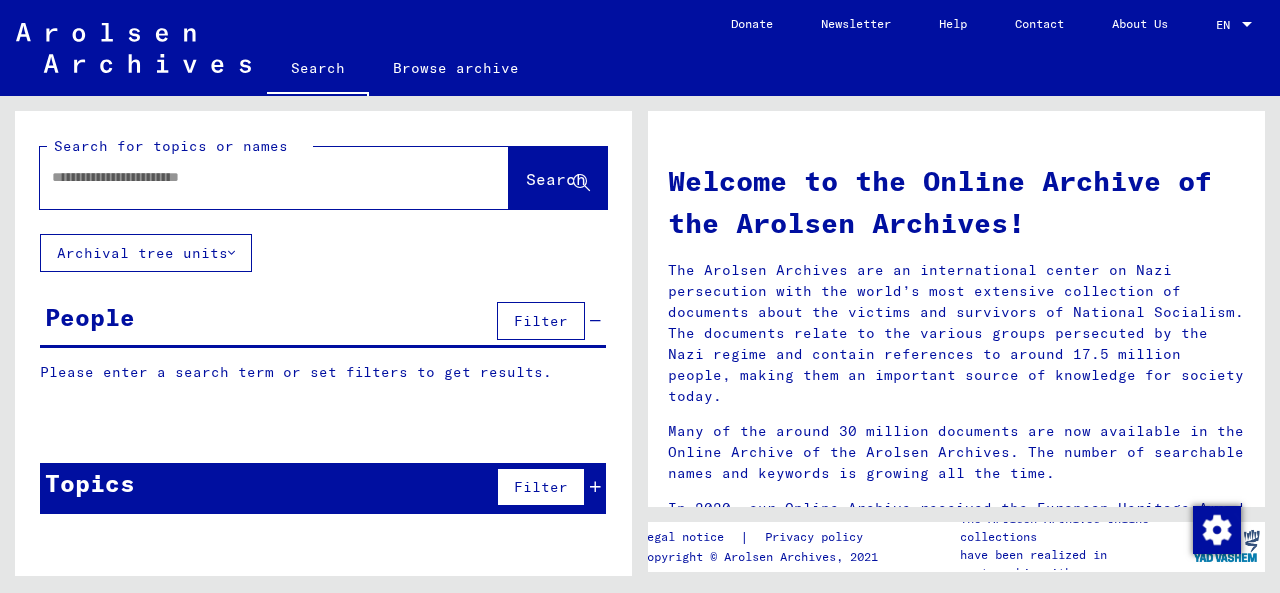 click 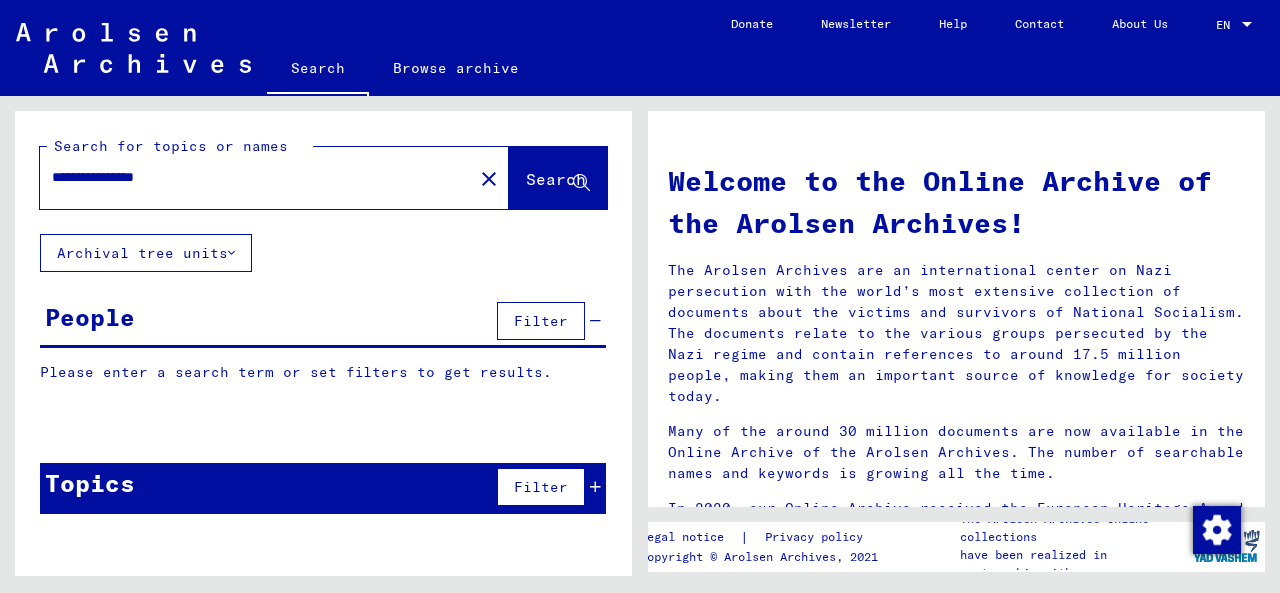 type on "**********" 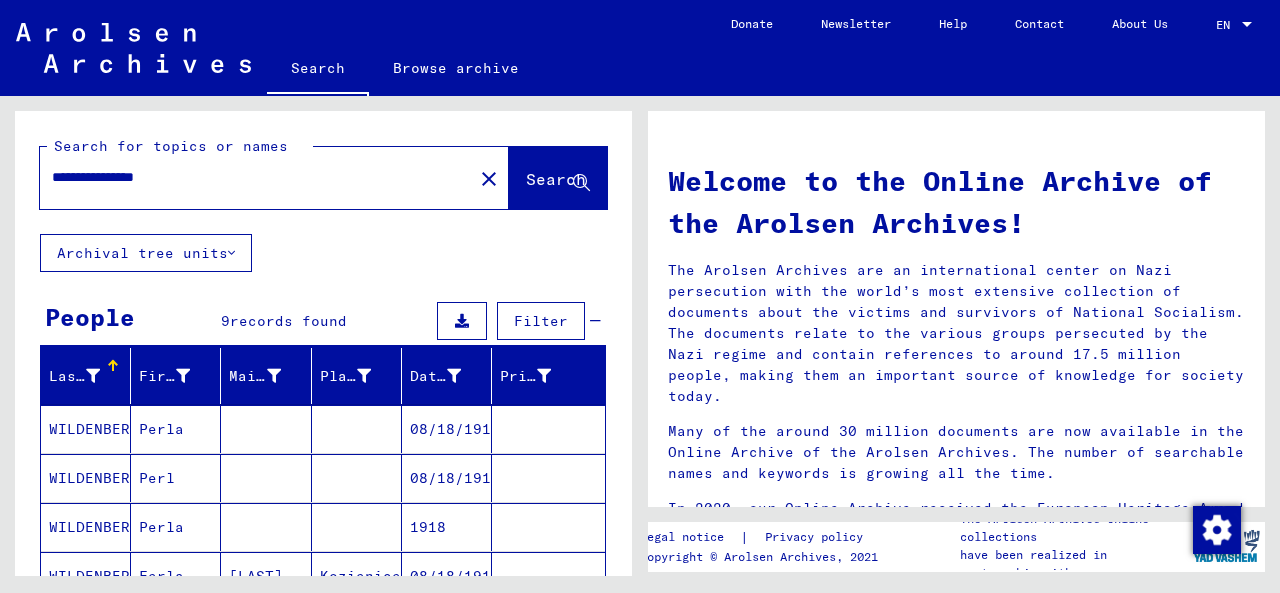 scroll, scrollTop: 133, scrollLeft: 0, axis: vertical 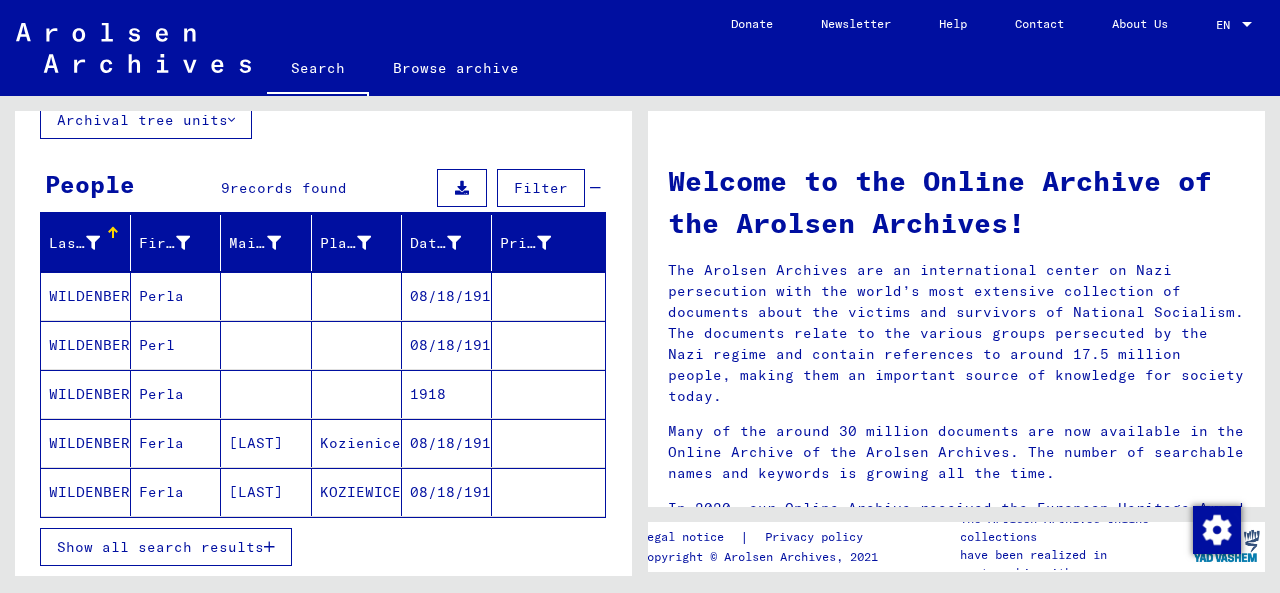 click on "WILDENBERG" at bounding box center [86, 345] 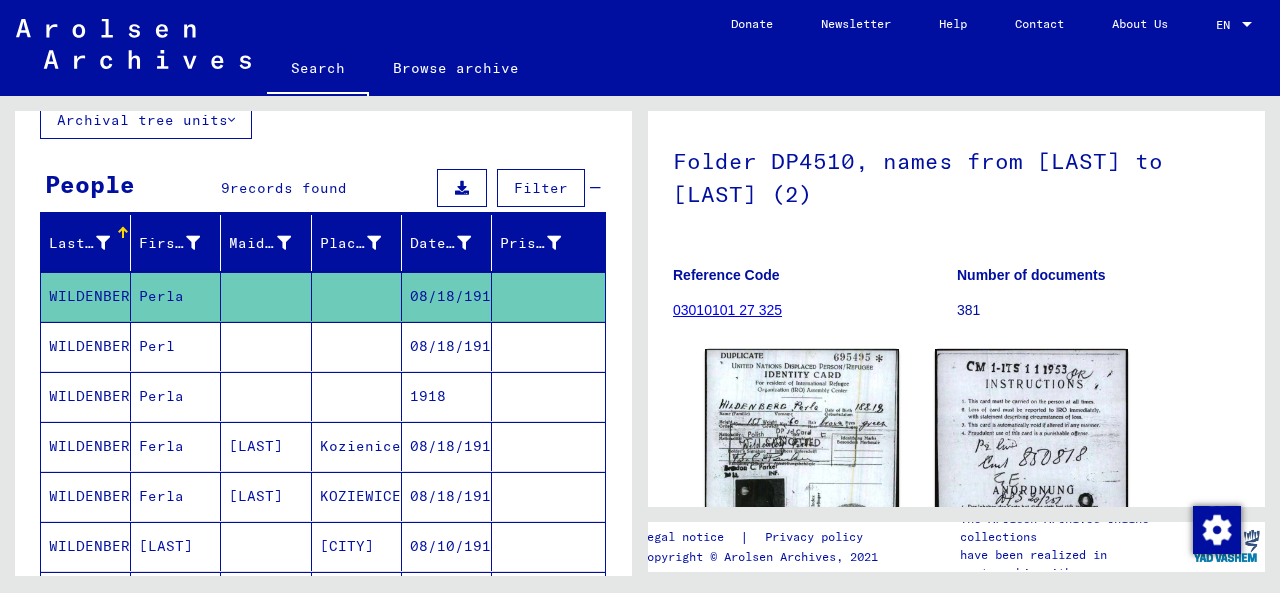scroll, scrollTop: 399, scrollLeft: 0, axis: vertical 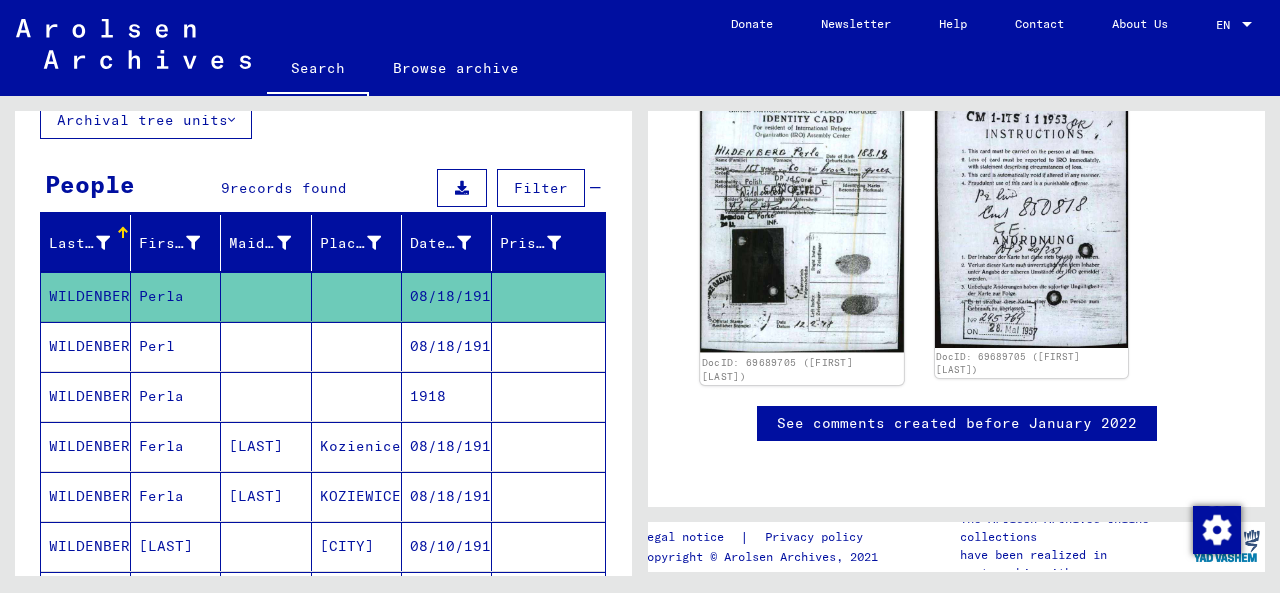 click 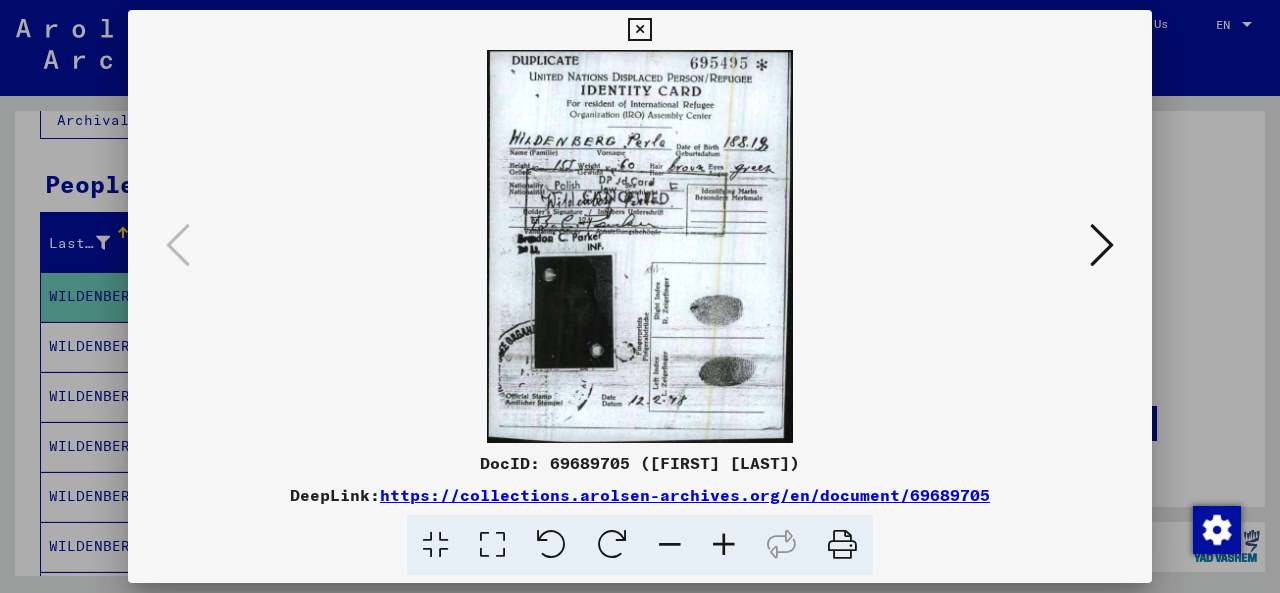 click at bounding box center (640, 246) 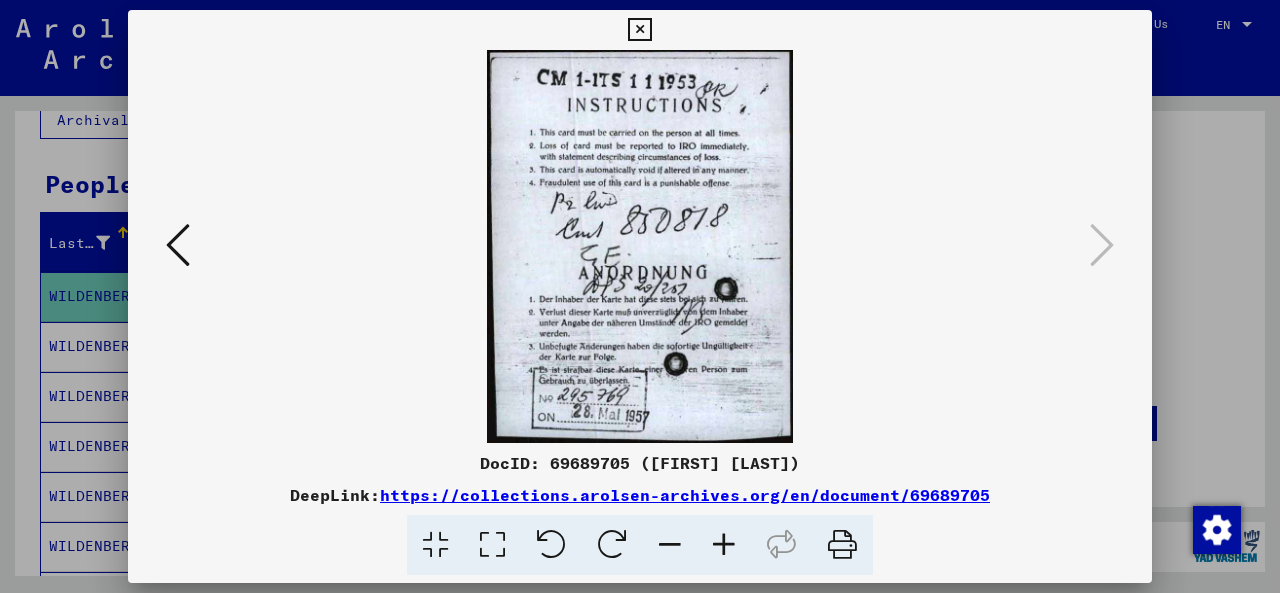 click at bounding box center (640, 246) 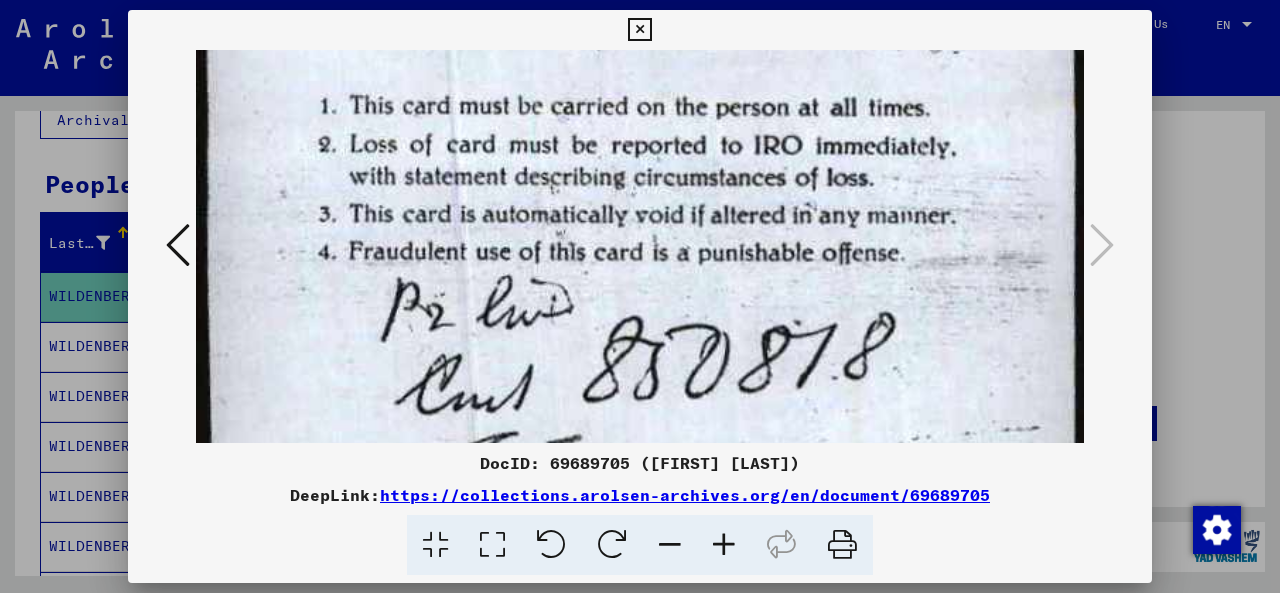 scroll, scrollTop: 210, scrollLeft: 0, axis: vertical 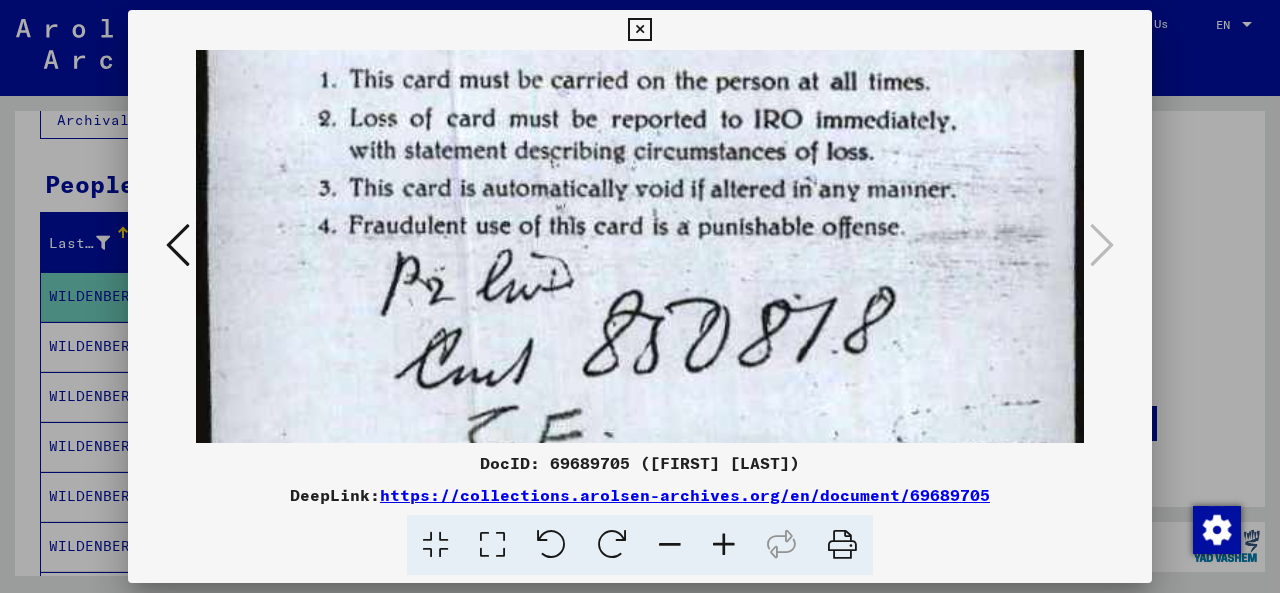 drag, startPoint x: 542, startPoint y: 369, endPoint x: 584, endPoint y: 173, distance: 200.4495 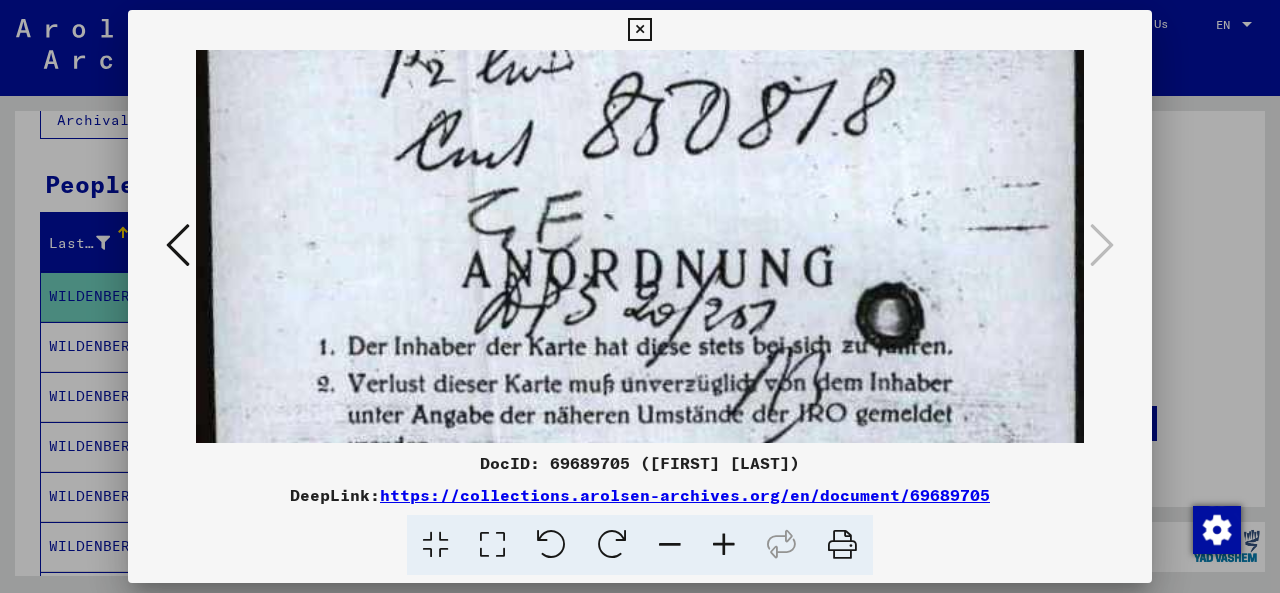 drag, startPoint x: 656, startPoint y: 319, endPoint x: 673, endPoint y: 107, distance: 212.68051 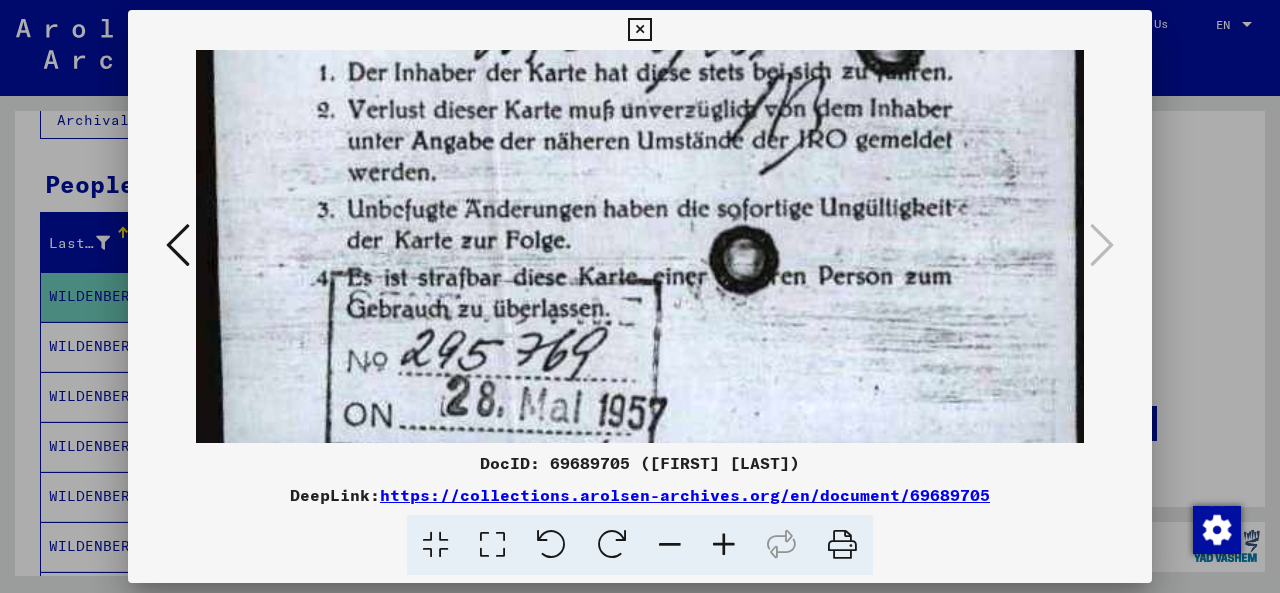 scroll, scrollTop: 749, scrollLeft: 0, axis: vertical 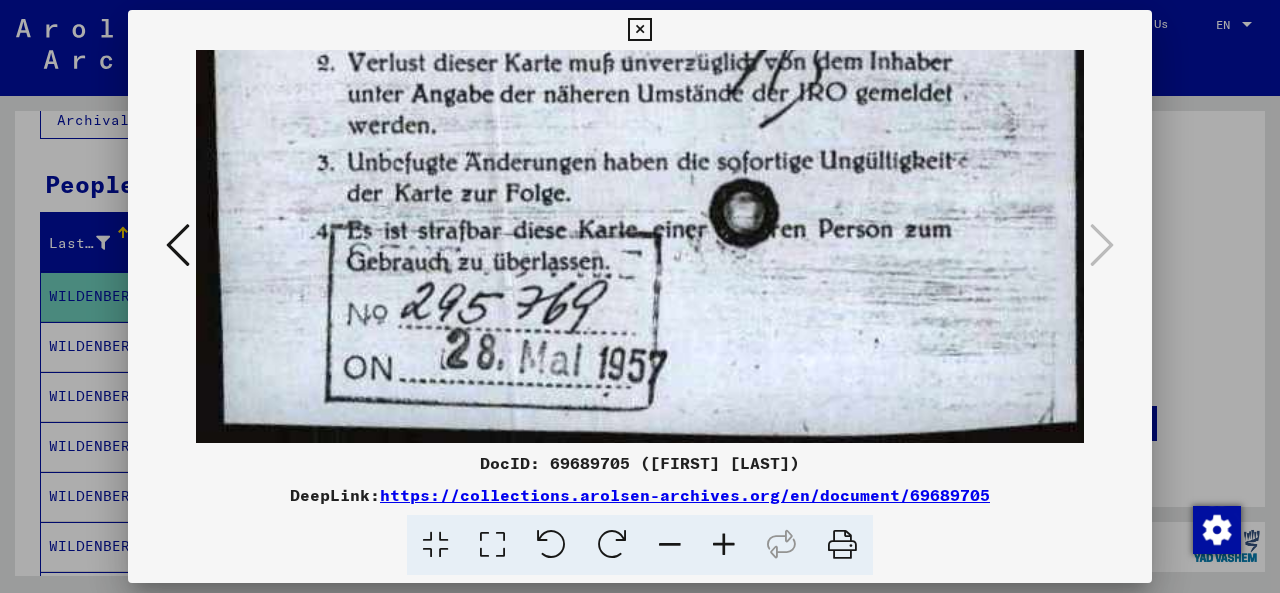 drag, startPoint x: 583, startPoint y: 327, endPoint x: 642, endPoint y: -16, distance: 348.03735 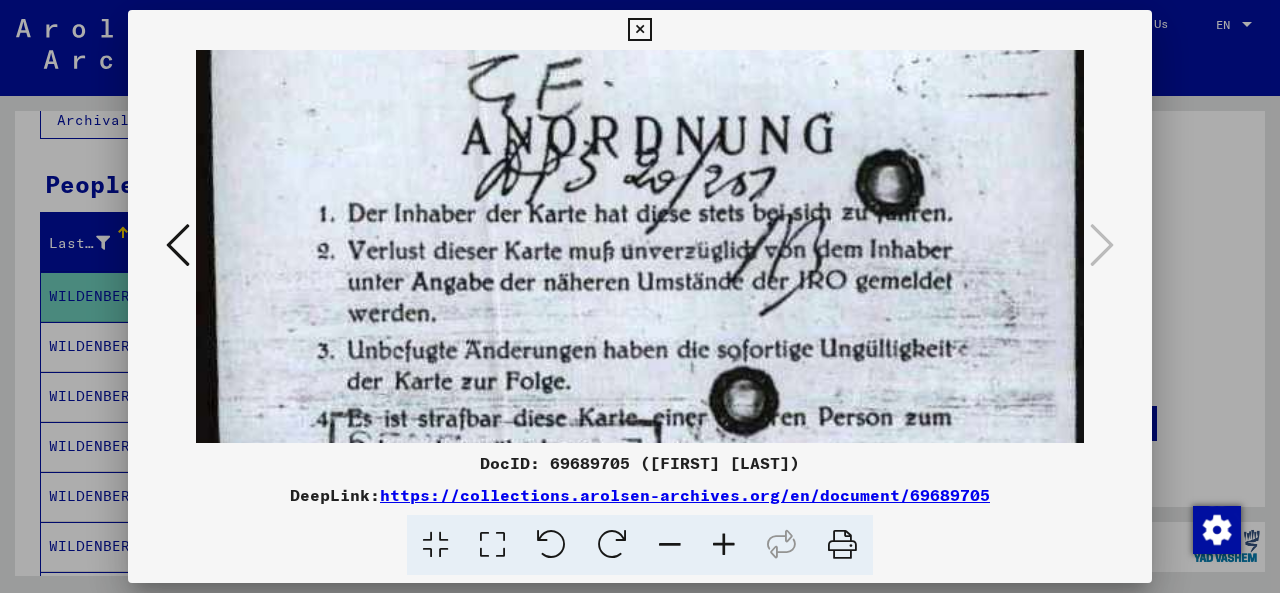 drag, startPoint x: 668, startPoint y: 328, endPoint x: 654, endPoint y: 543, distance: 215.45534 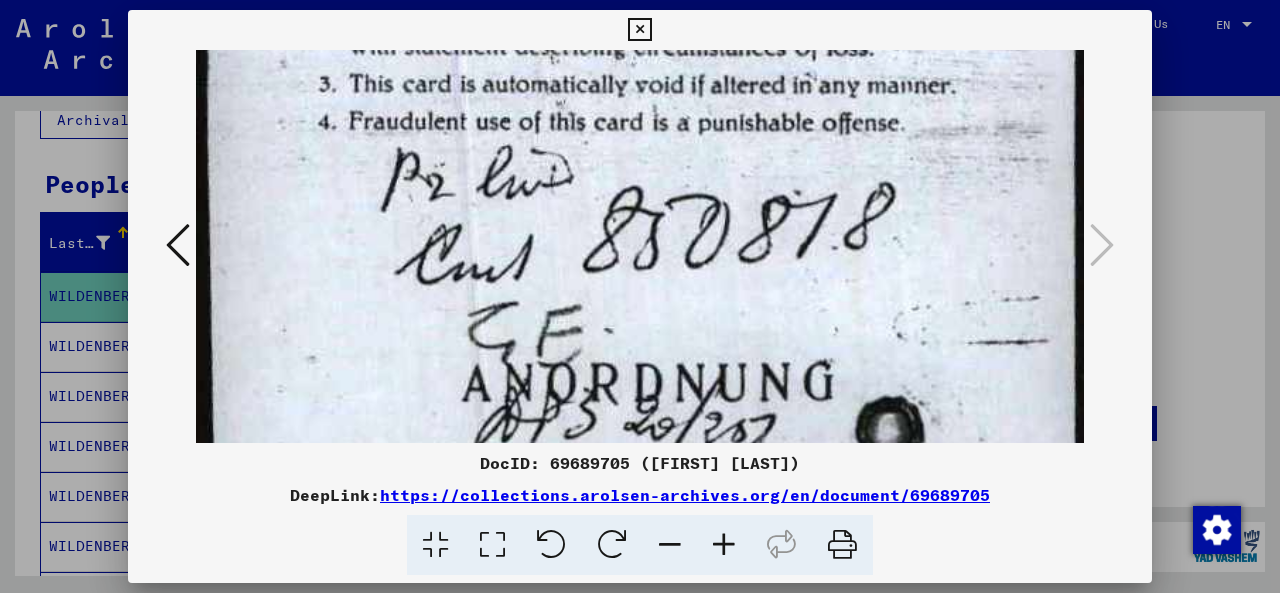 scroll, scrollTop: 170, scrollLeft: 0, axis: vertical 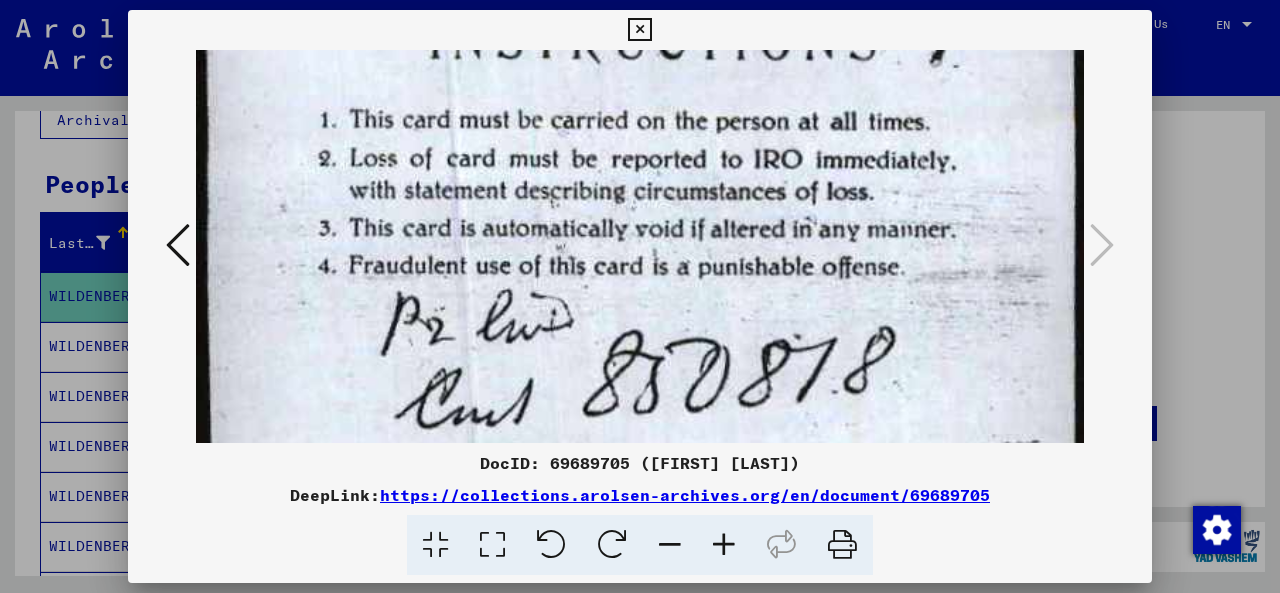 drag, startPoint x: 654, startPoint y: 235, endPoint x: 614, endPoint y: 581, distance: 348.30447 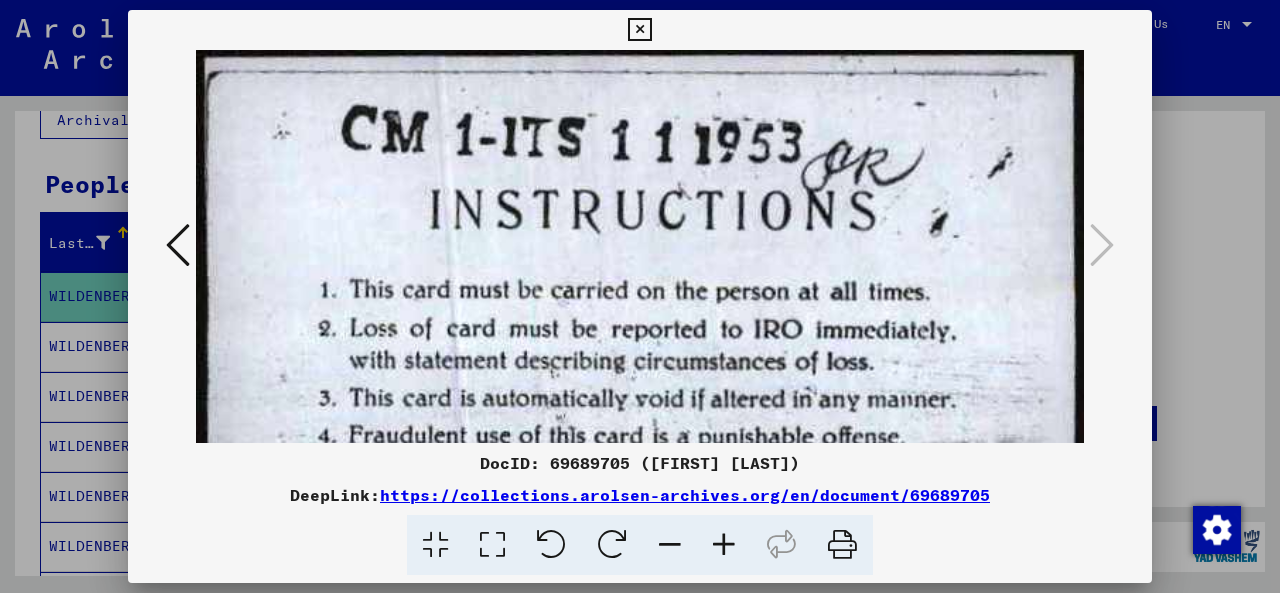 drag, startPoint x: 650, startPoint y: 331, endPoint x: 616, endPoint y: 581, distance: 252.3014 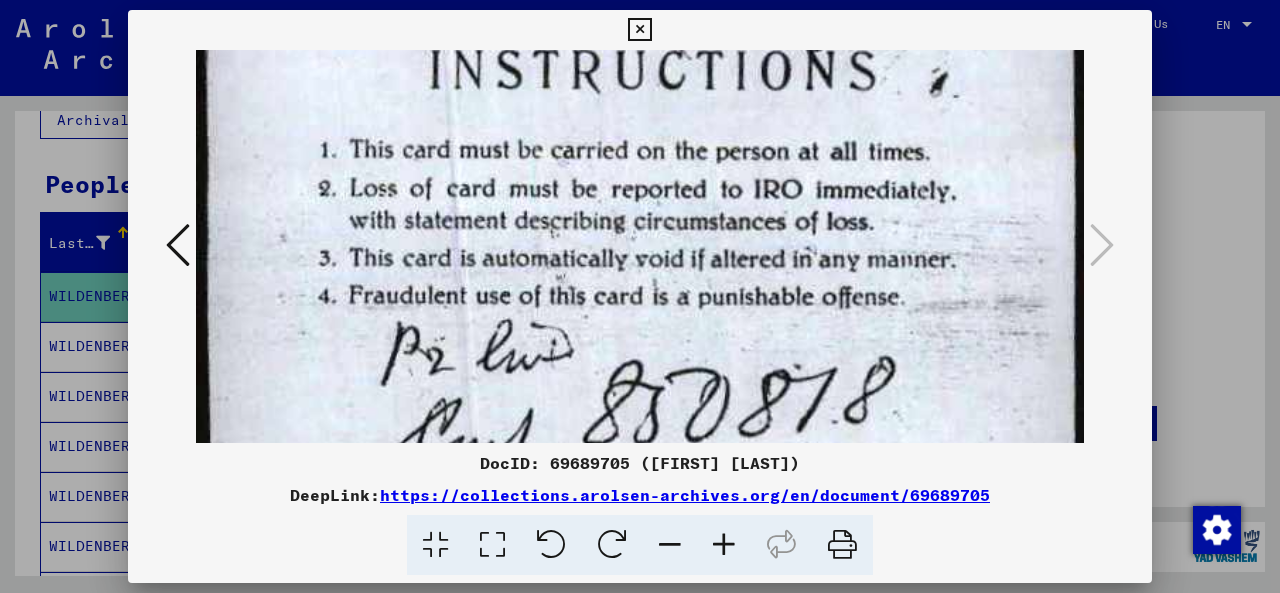 drag, startPoint x: 736, startPoint y: 275, endPoint x: 787, endPoint y: 145, distance: 139.64598 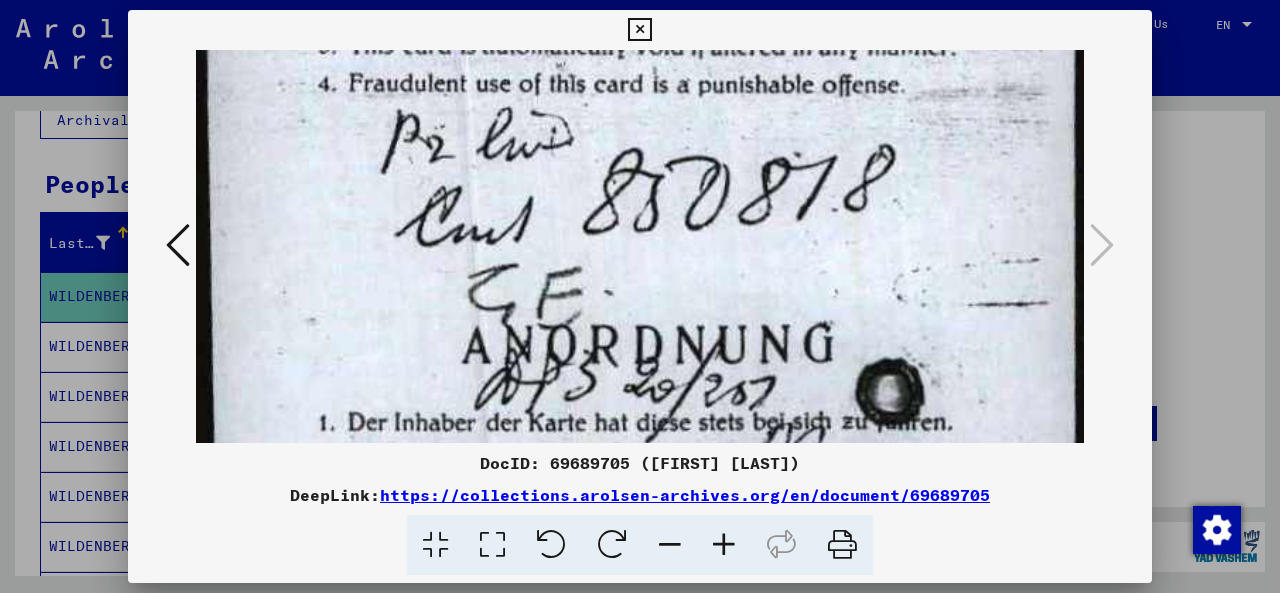 scroll, scrollTop: 413, scrollLeft: 0, axis: vertical 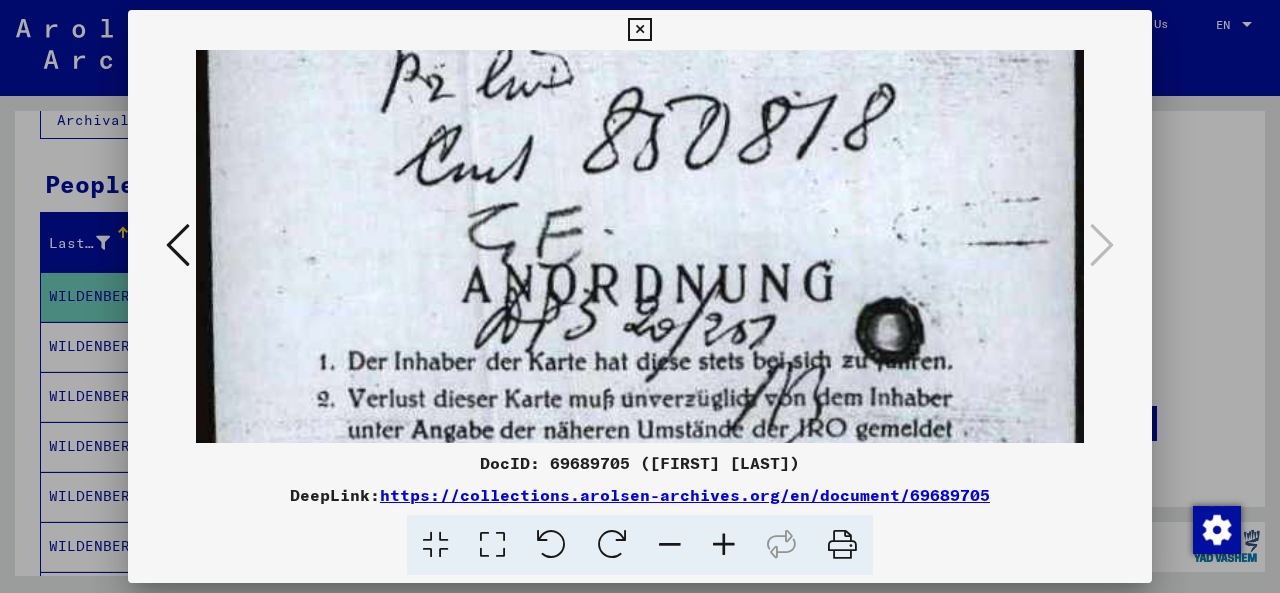 drag, startPoint x: 728, startPoint y: 298, endPoint x: 796, endPoint y: 60, distance: 247.52374 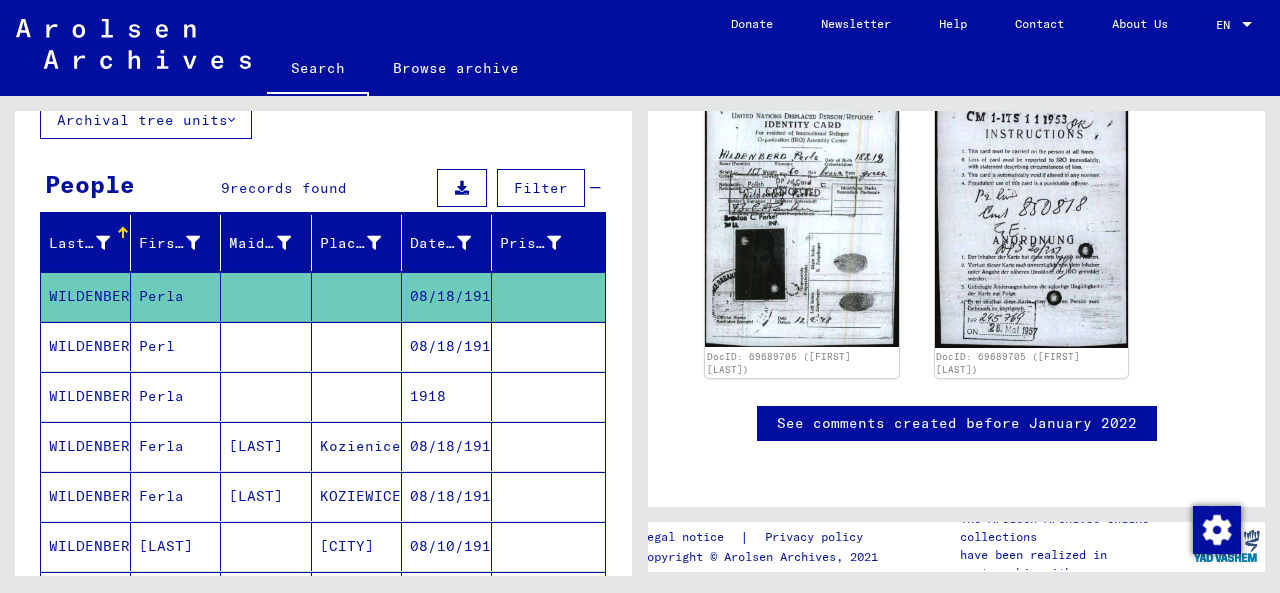 click on "08/18/1918" at bounding box center (447, 396) 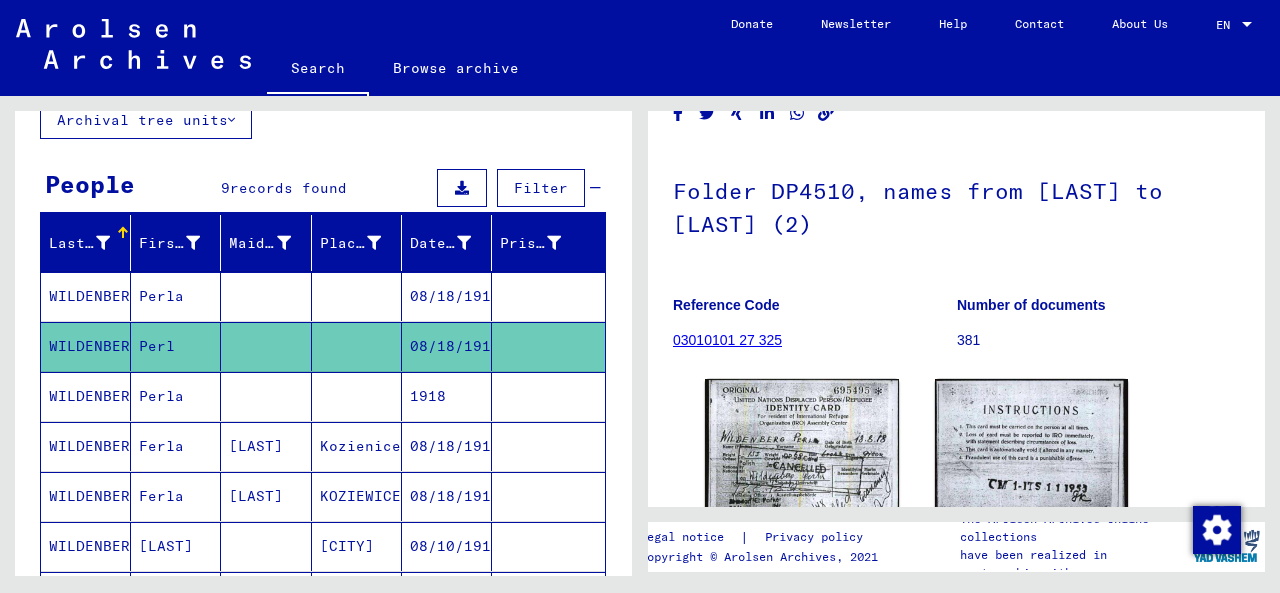 scroll, scrollTop: 133, scrollLeft: 0, axis: vertical 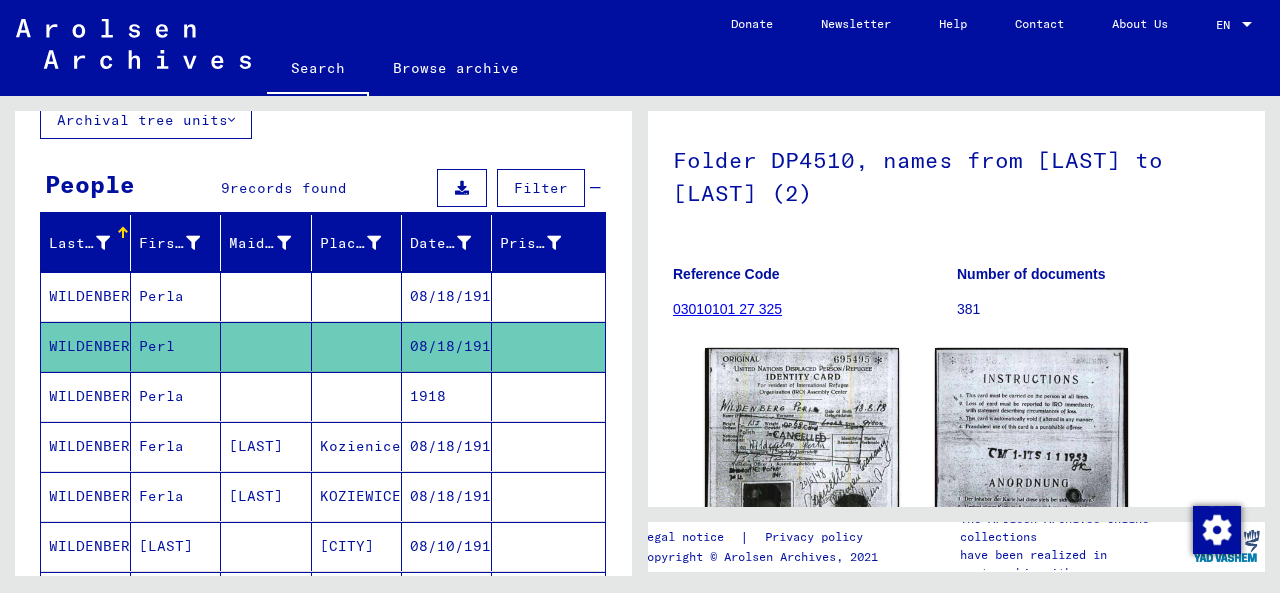 click on "08/18/1918" at bounding box center (447, 346) 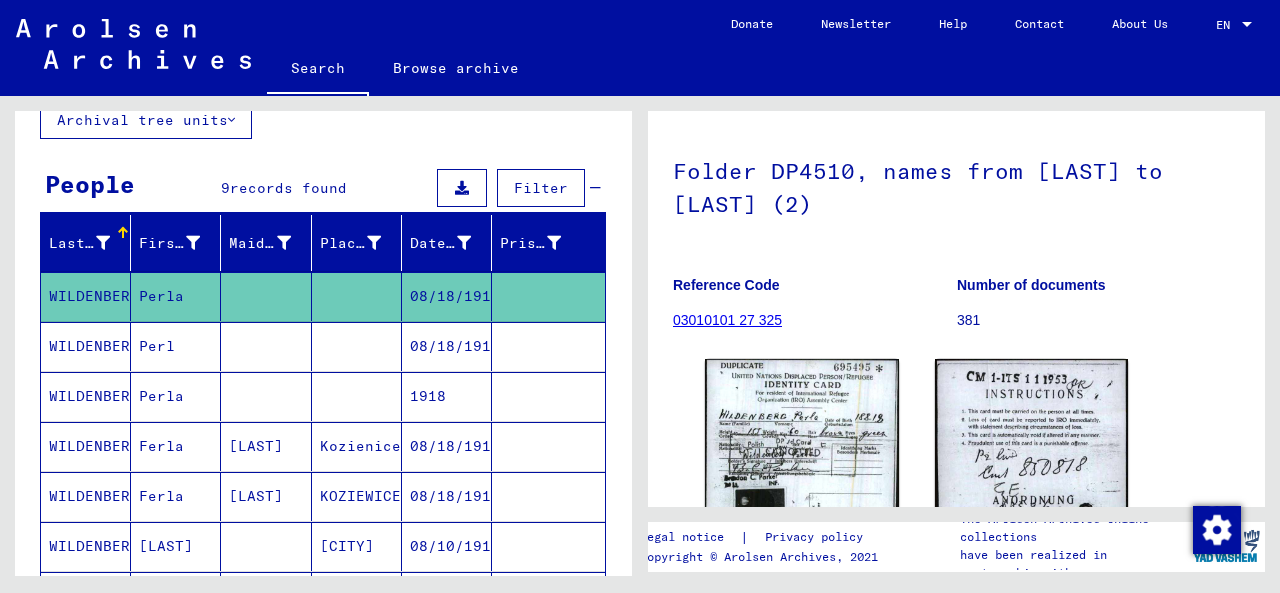 scroll, scrollTop: 266, scrollLeft: 0, axis: vertical 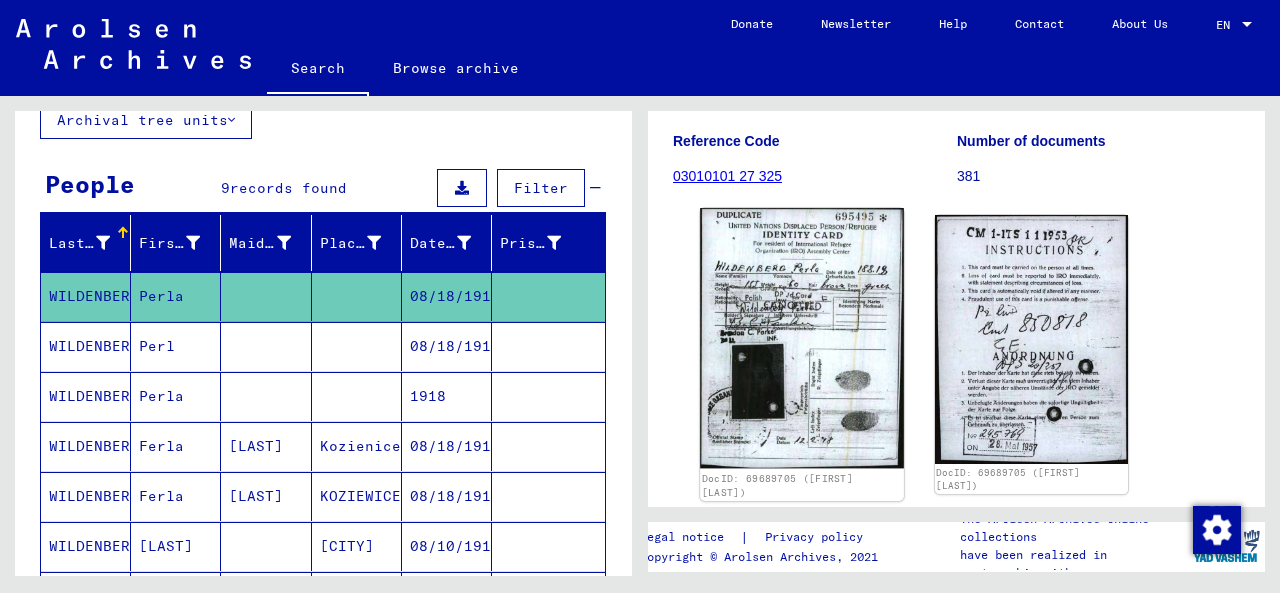 click 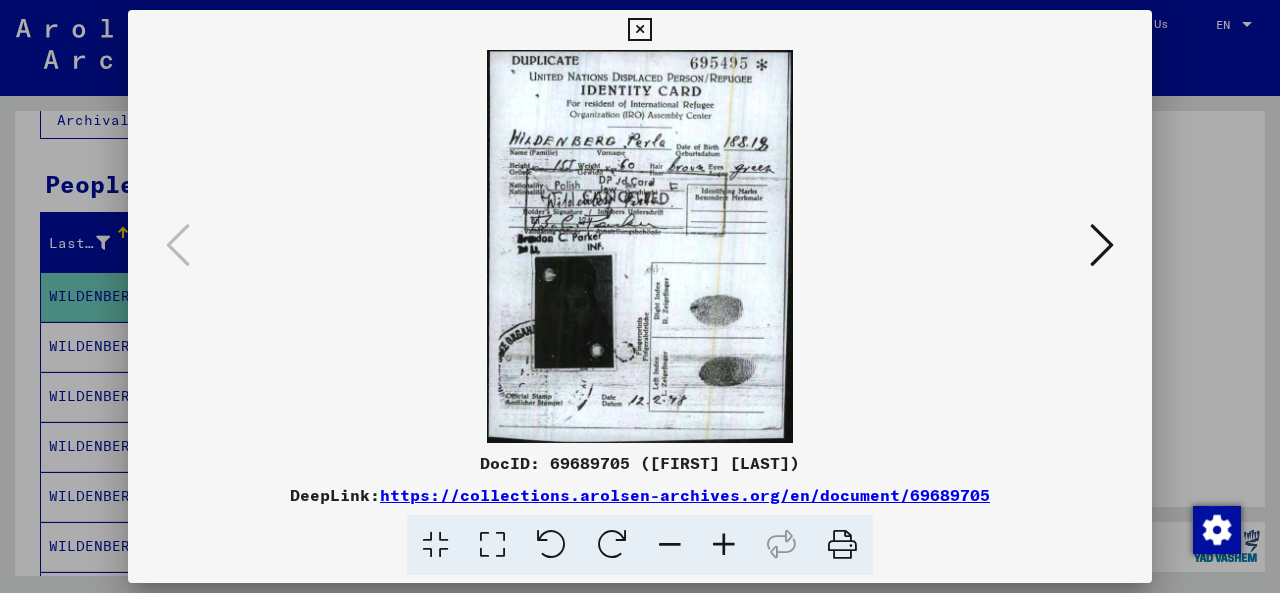 click at bounding box center (640, 246) 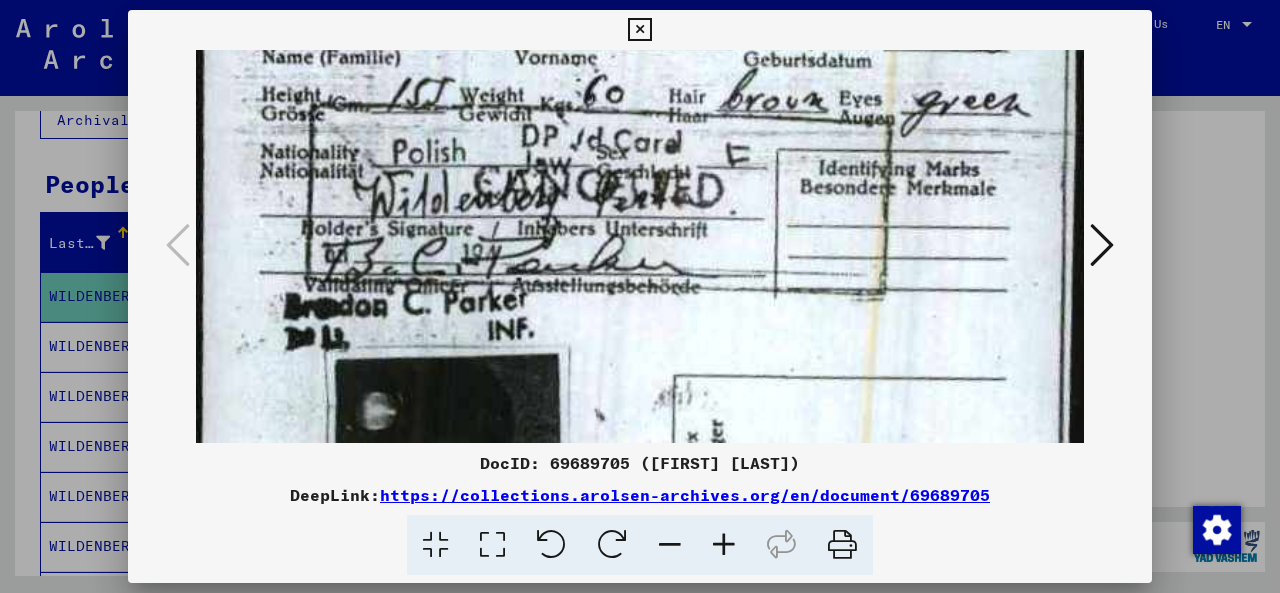 drag, startPoint x: 534, startPoint y: 235, endPoint x: 532, endPoint y: 43, distance: 192.01042 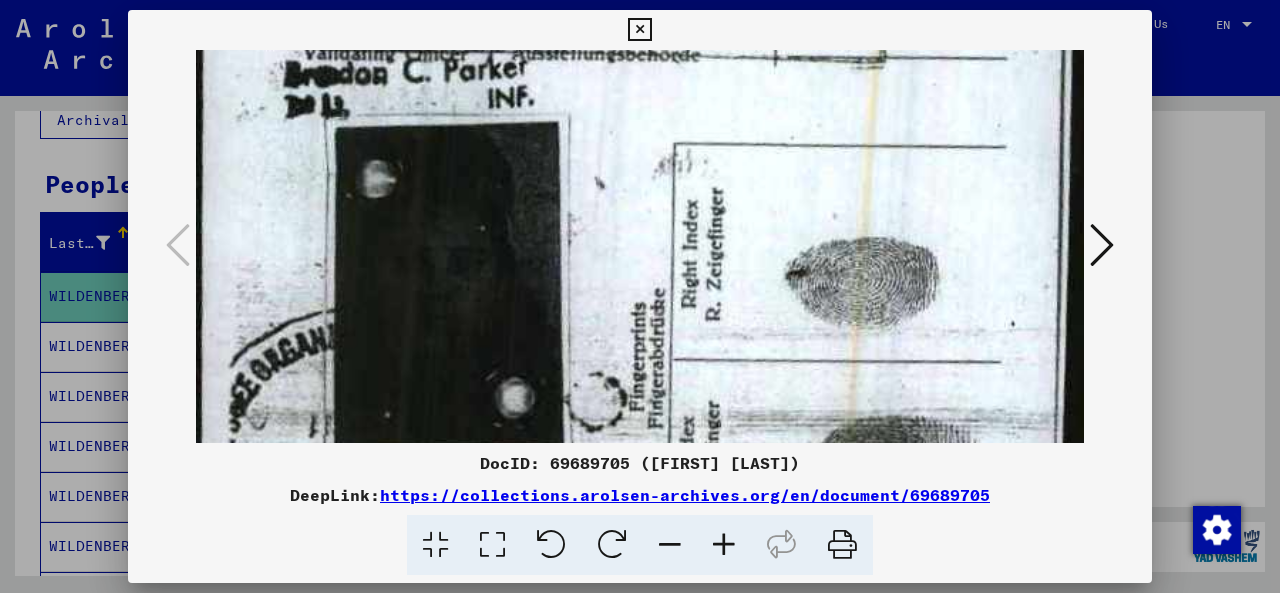 drag, startPoint x: 496, startPoint y: 253, endPoint x: 521, endPoint y: 44, distance: 210.4899 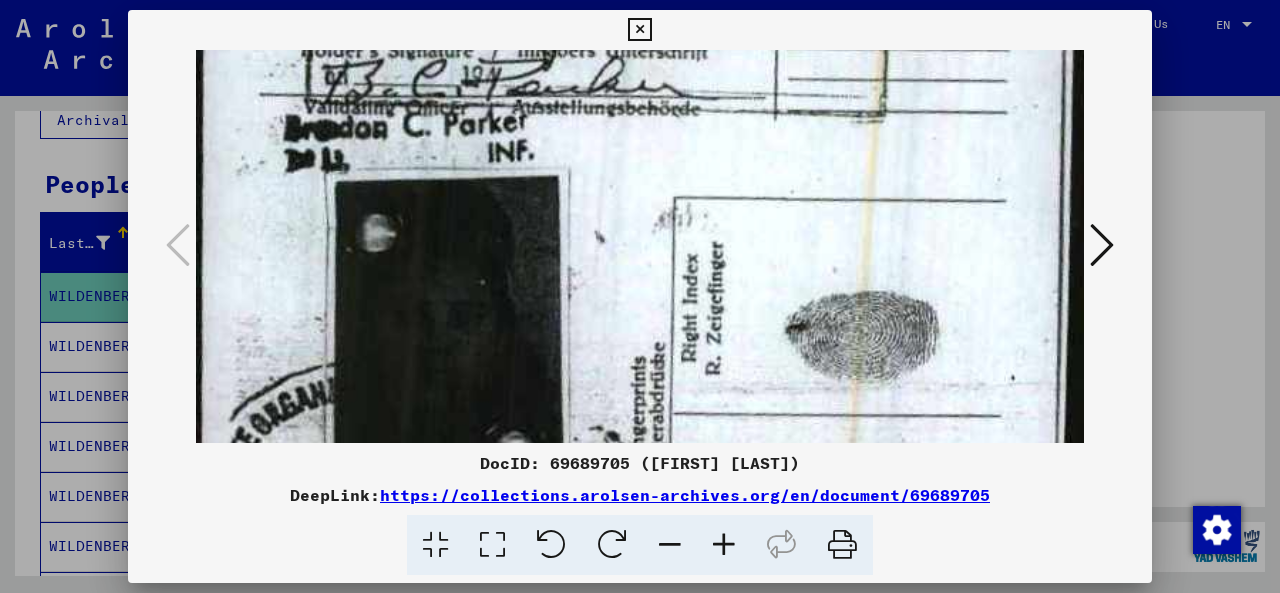 drag, startPoint x: 482, startPoint y: 346, endPoint x: 460, endPoint y: 438, distance: 94.59387 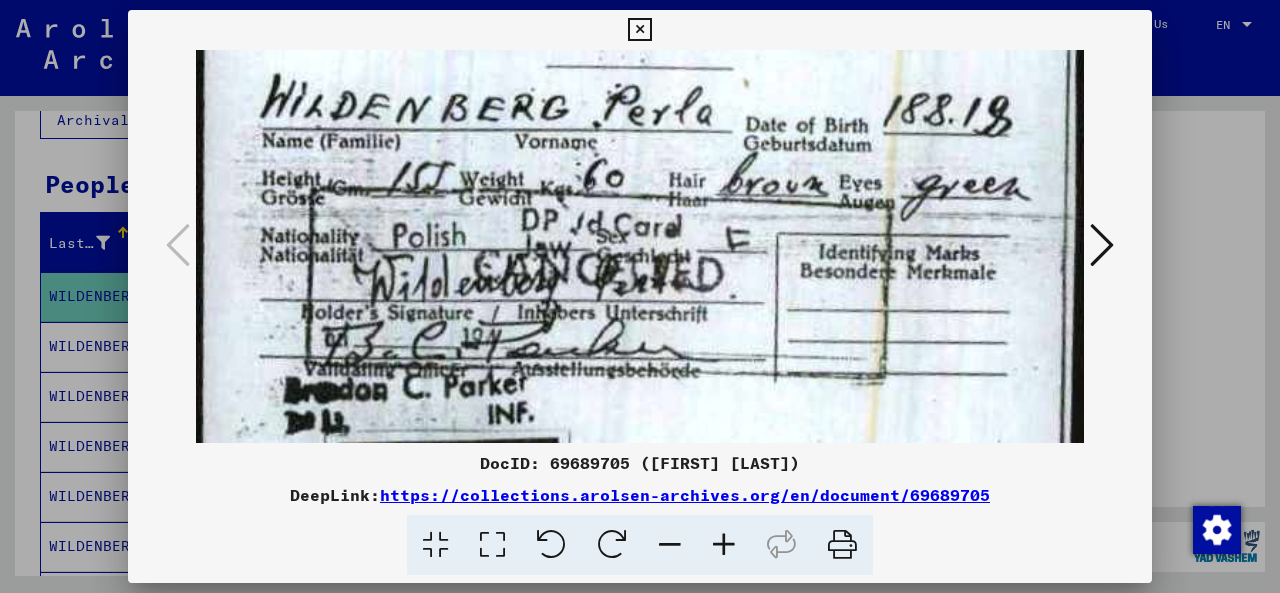 drag, startPoint x: 471, startPoint y: 231, endPoint x: 435, endPoint y: 450, distance: 221.93918 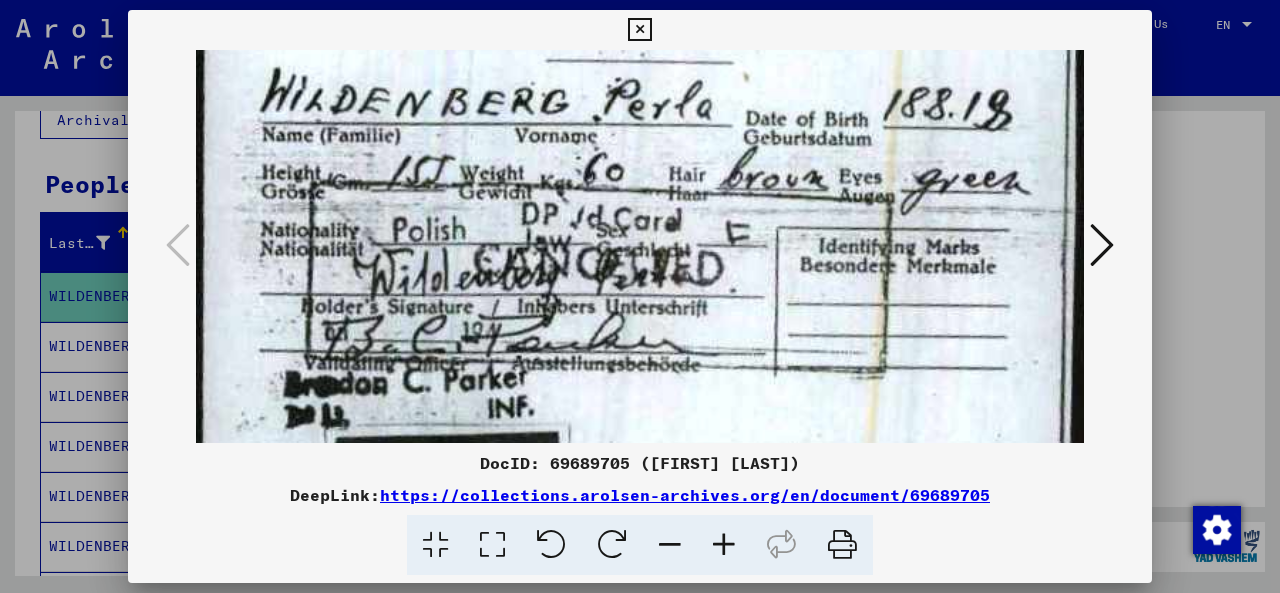 scroll, scrollTop: 216, scrollLeft: 0, axis: vertical 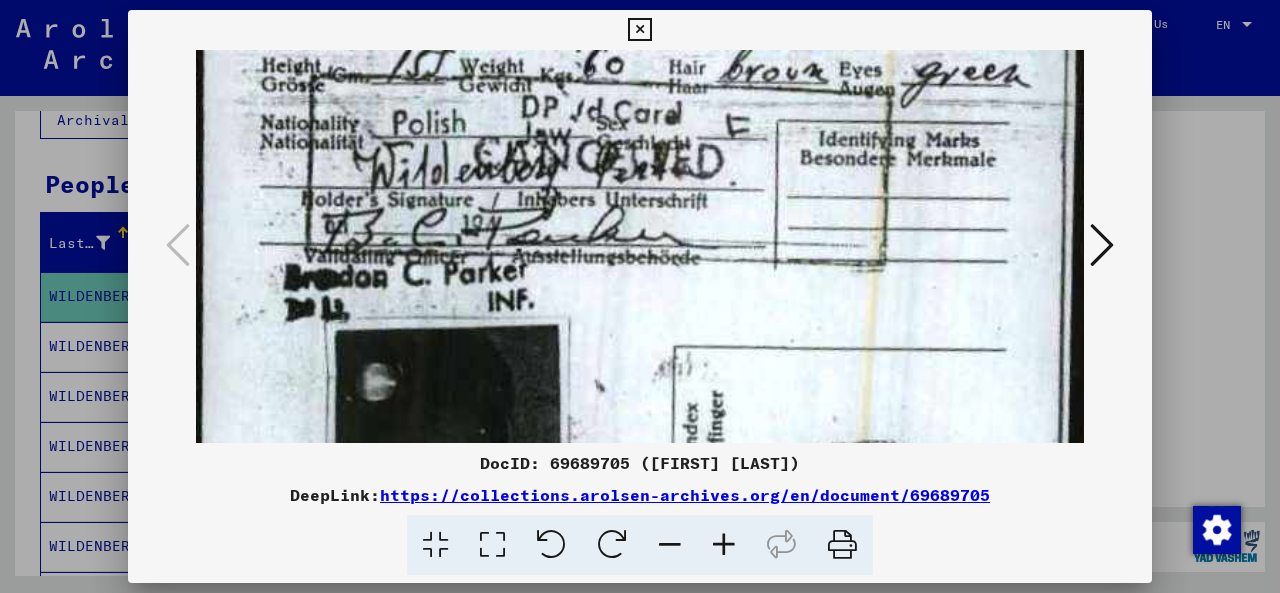 drag, startPoint x: 463, startPoint y: 282, endPoint x: 436, endPoint y: 195, distance: 91.09336 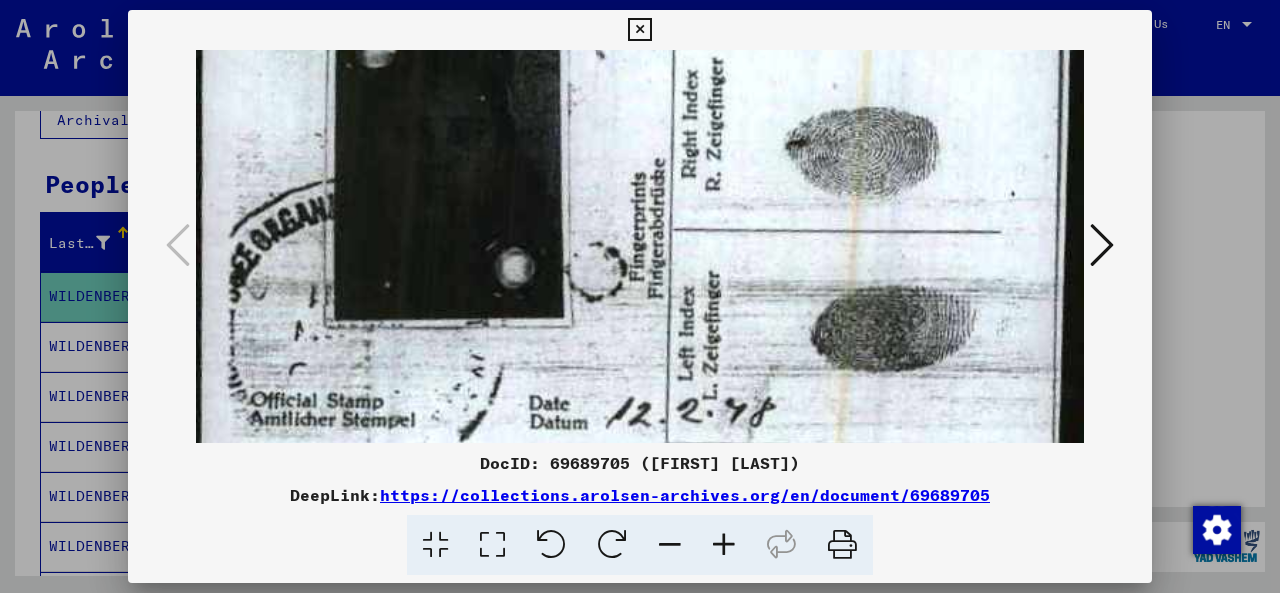 drag, startPoint x: 573, startPoint y: 377, endPoint x: 522, endPoint y: 45, distance: 335.89432 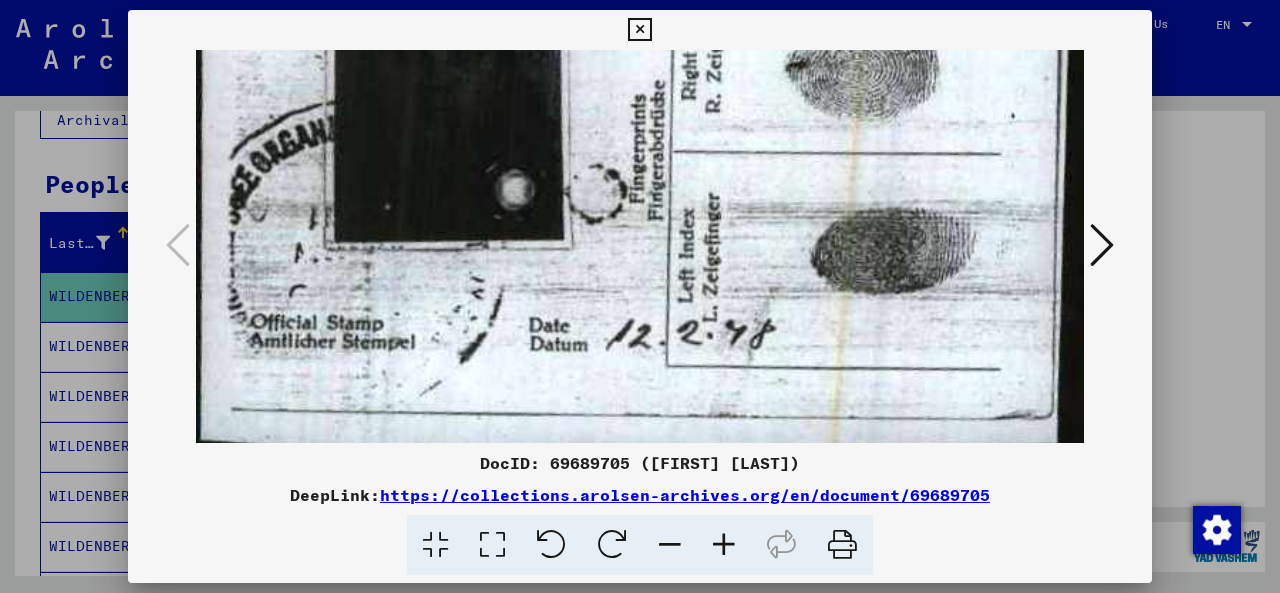 scroll, scrollTop: 743, scrollLeft: 0, axis: vertical 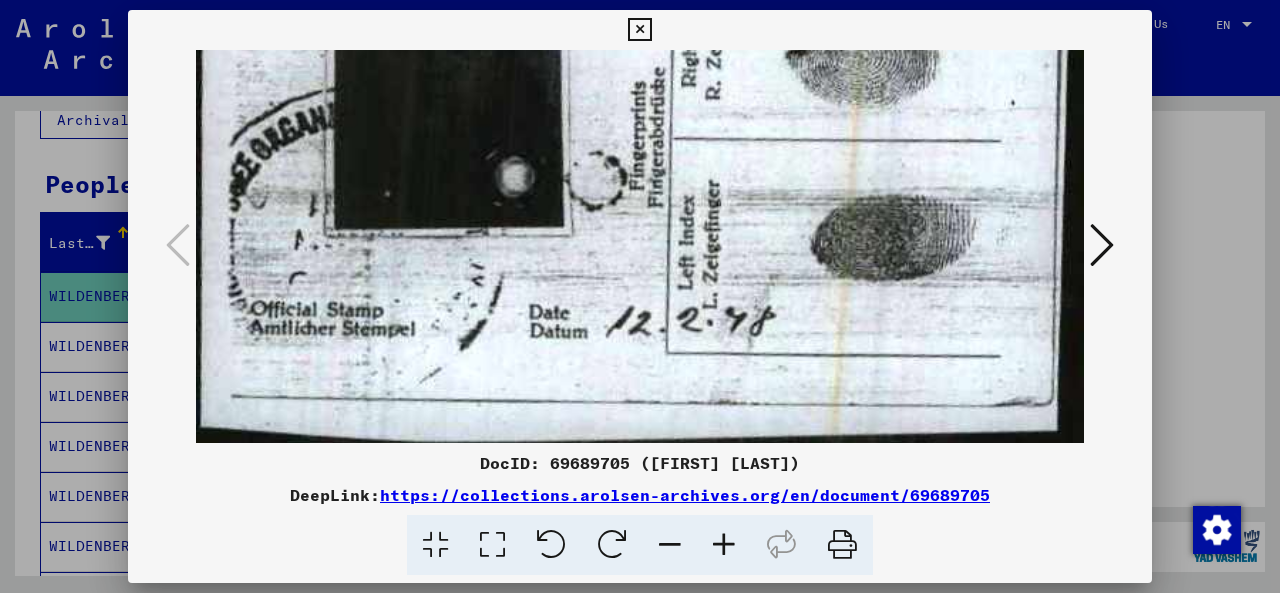 drag, startPoint x: 640, startPoint y: 223, endPoint x: 610, endPoint y: 137, distance: 91.08238 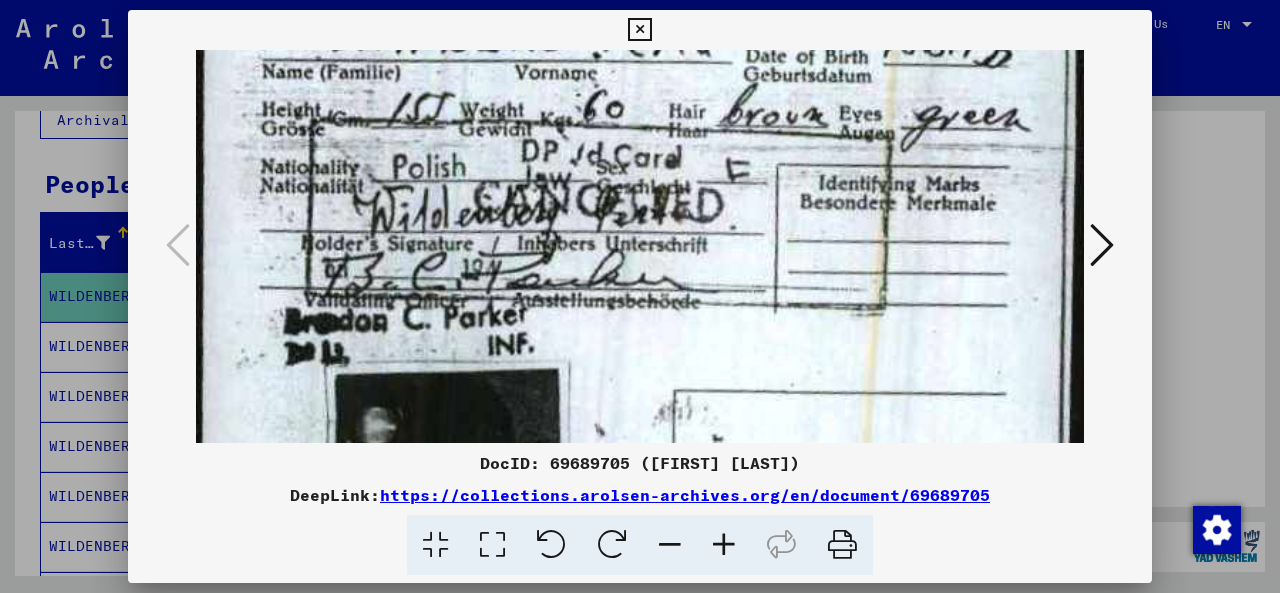drag, startPoint x: 483, startPoint y: 379, endPoint x: 520, endPoint y: 402, distance: 43.56604 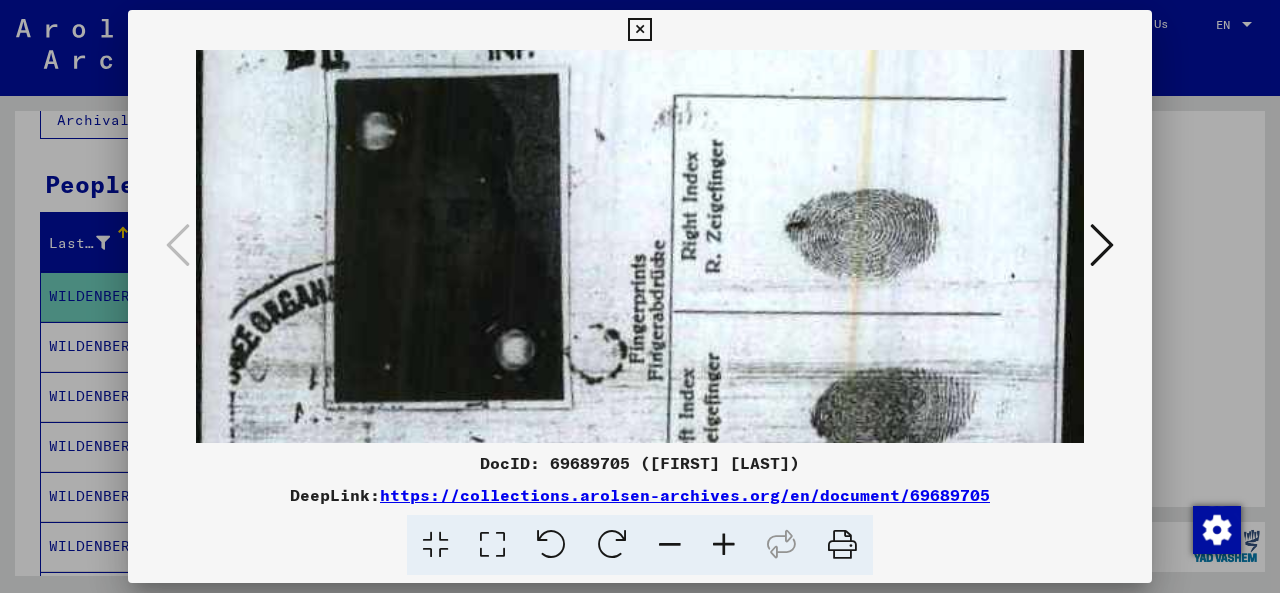 scroll, scrollTop: 572, scrollLeft: 0, axis: vertical 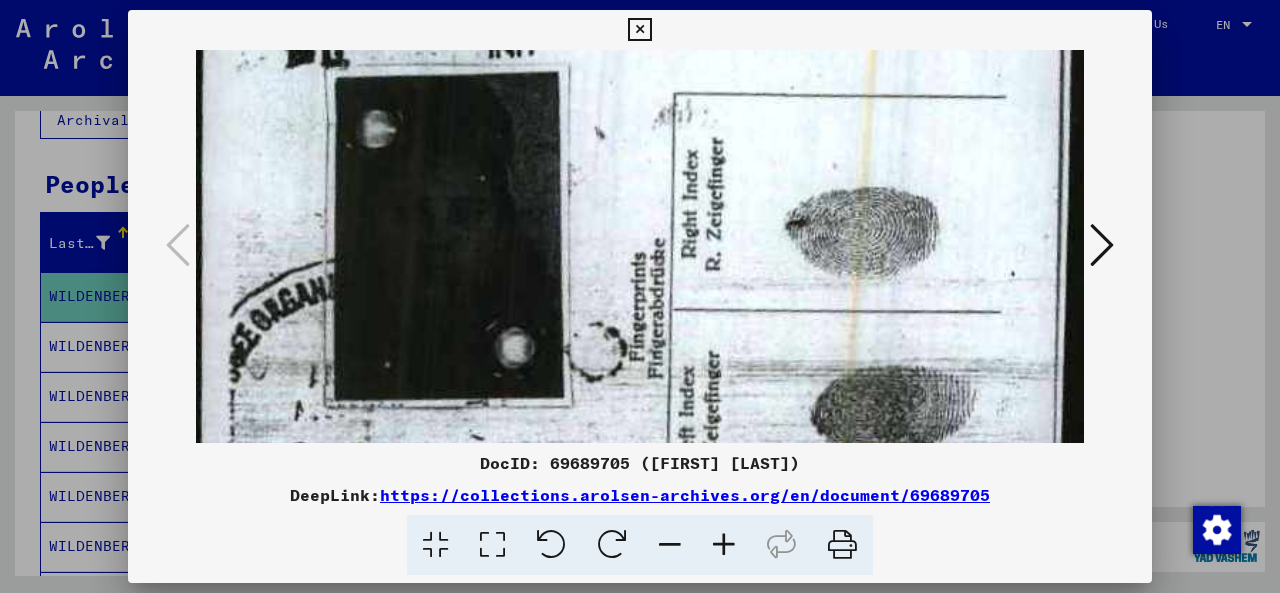 drag, startPoint x: 494, startPoint y: 271, endPoint x: 476, endPoint y: -49, distance: 320.50586 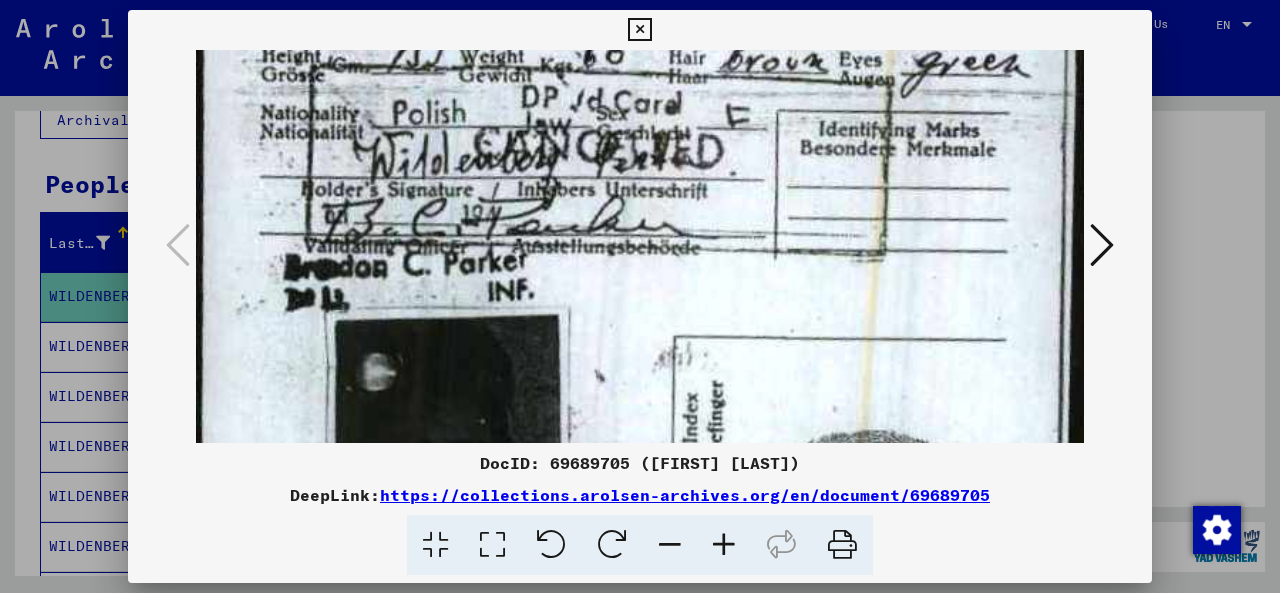 drag, startPoint x: 427, startPoint y: 133, endPoint x: 462, endPoint y: 376, distance: 245.50764 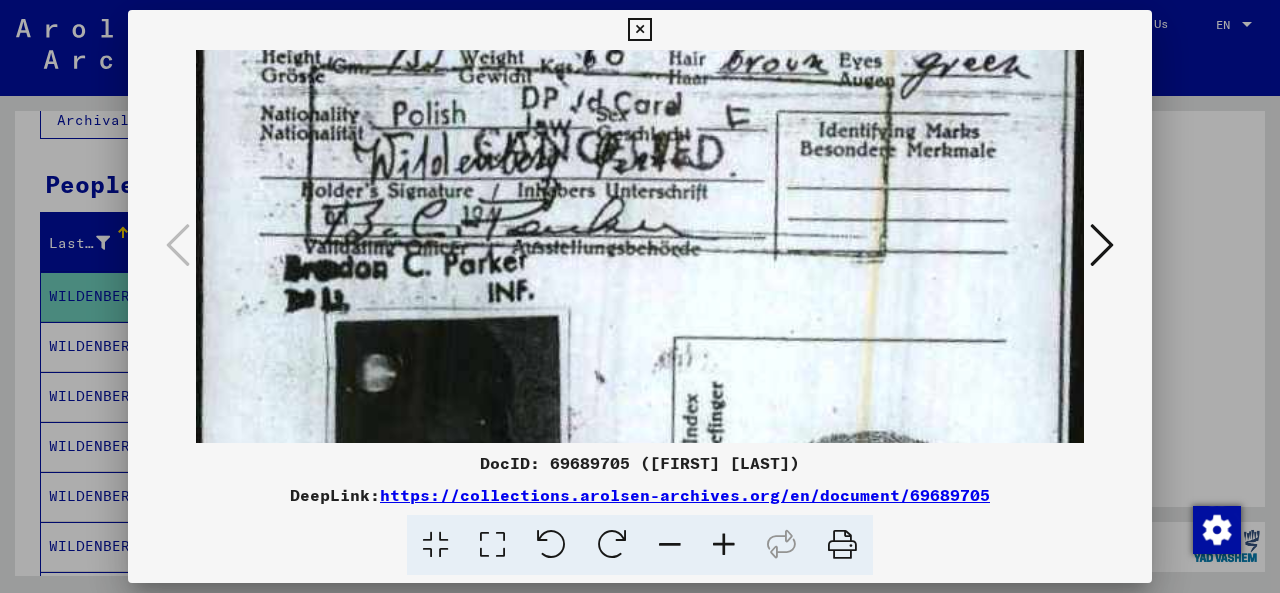 click at bounding box center [640, 291] 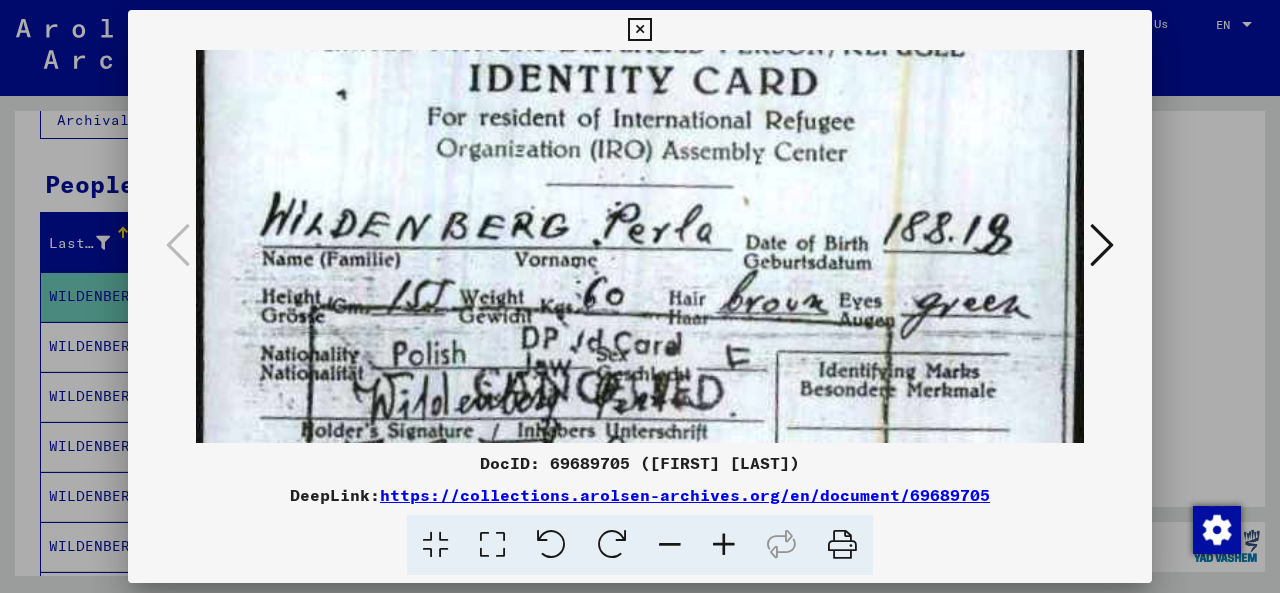 scroll, scrollTop: 0, scrollLeft: 0, axis: both 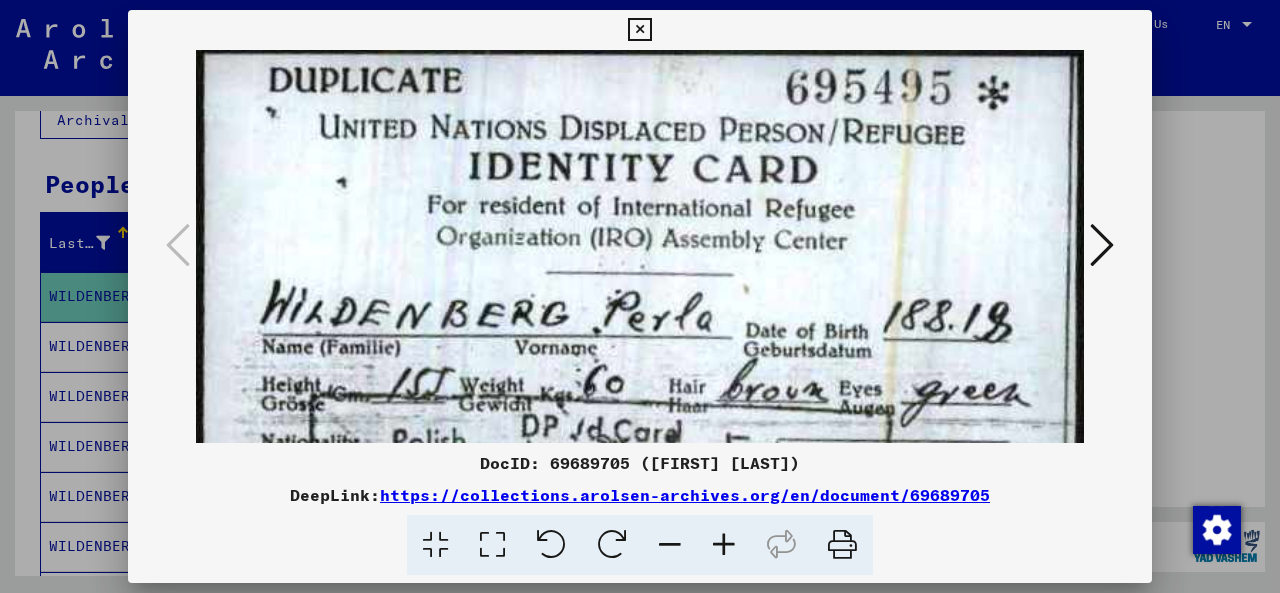 drag, startPoint x: 454, startPoint y: 104, endPoint x: 518, endPoint y: 403, distance: 305.7728 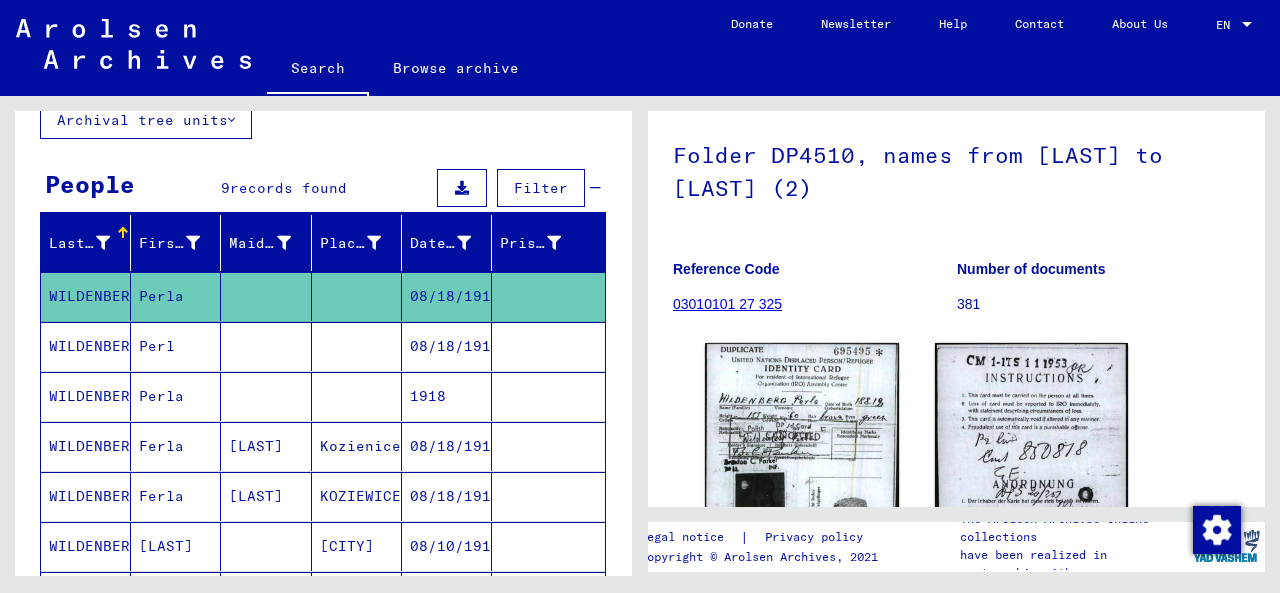 scroll, scrollTop: 134, scrollLeft: 0, axis: vertical 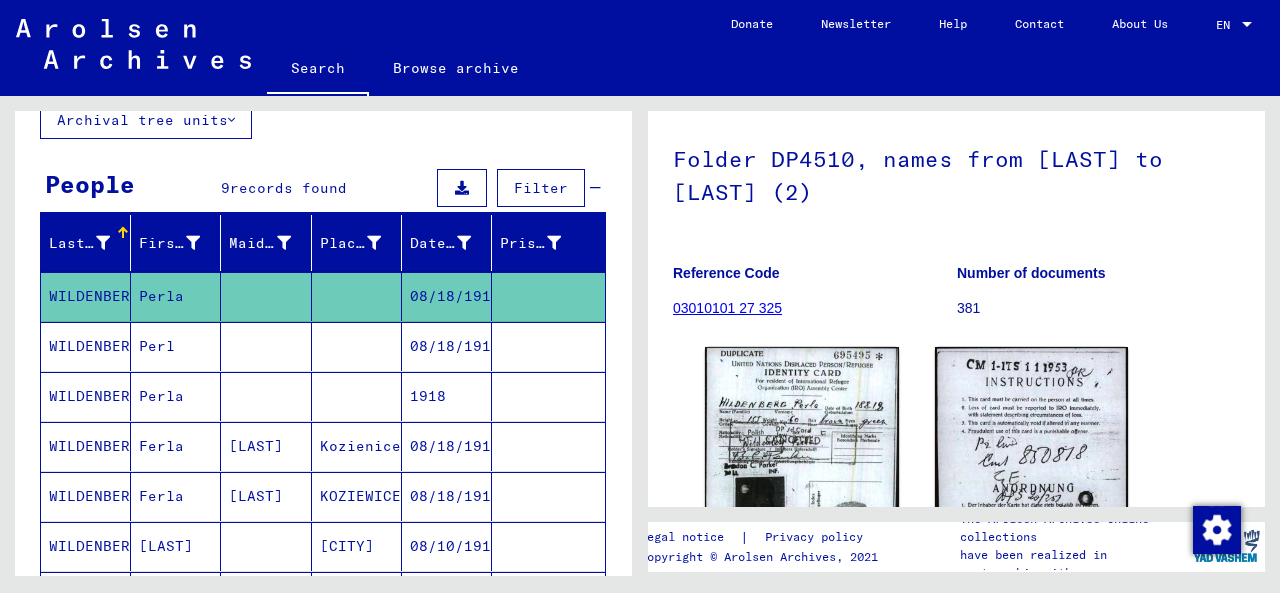 click on "08/18/1918" at bounding box center (447, 396) 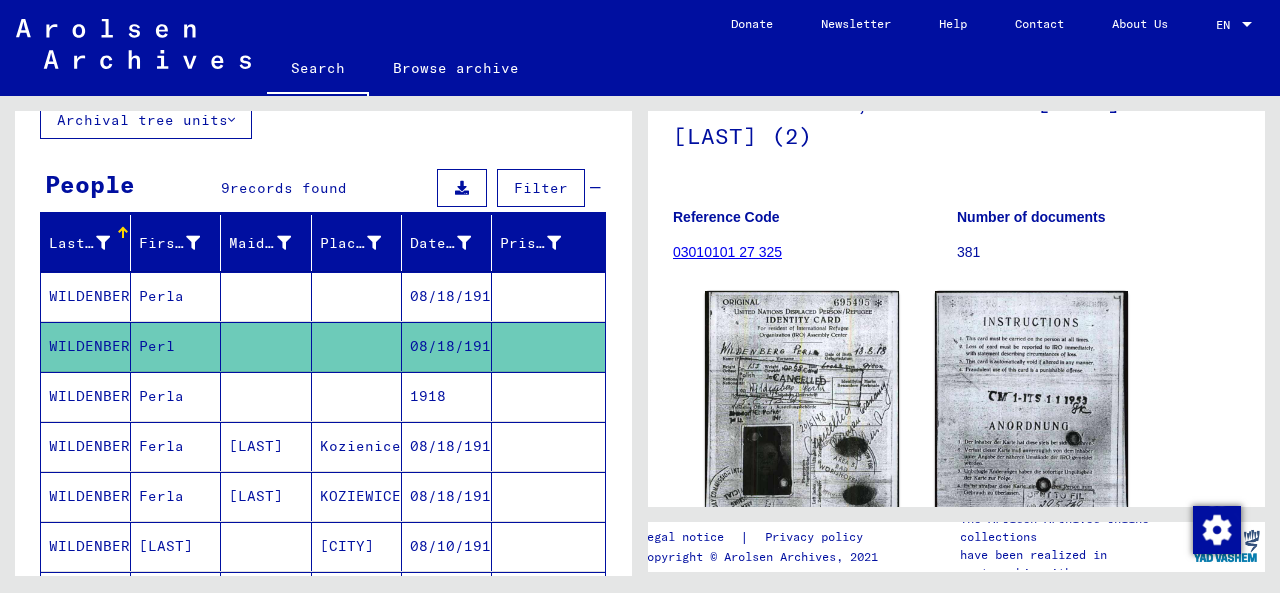 scroll, scrollTop: 266, scrollLeft: 0, axis: vertical 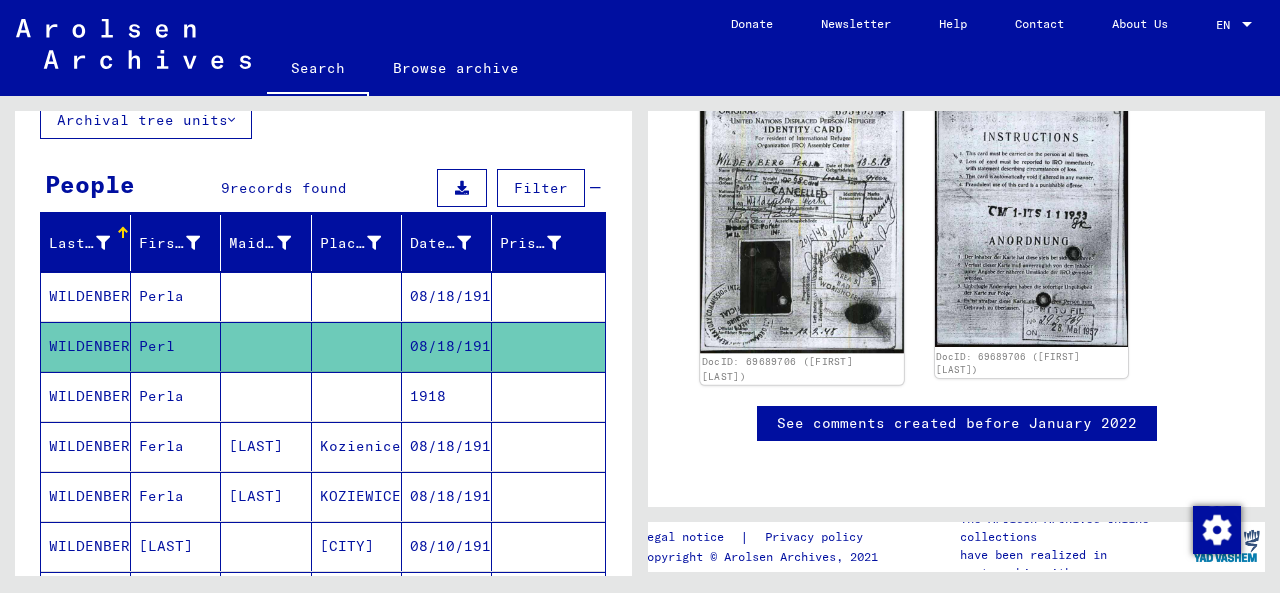 click 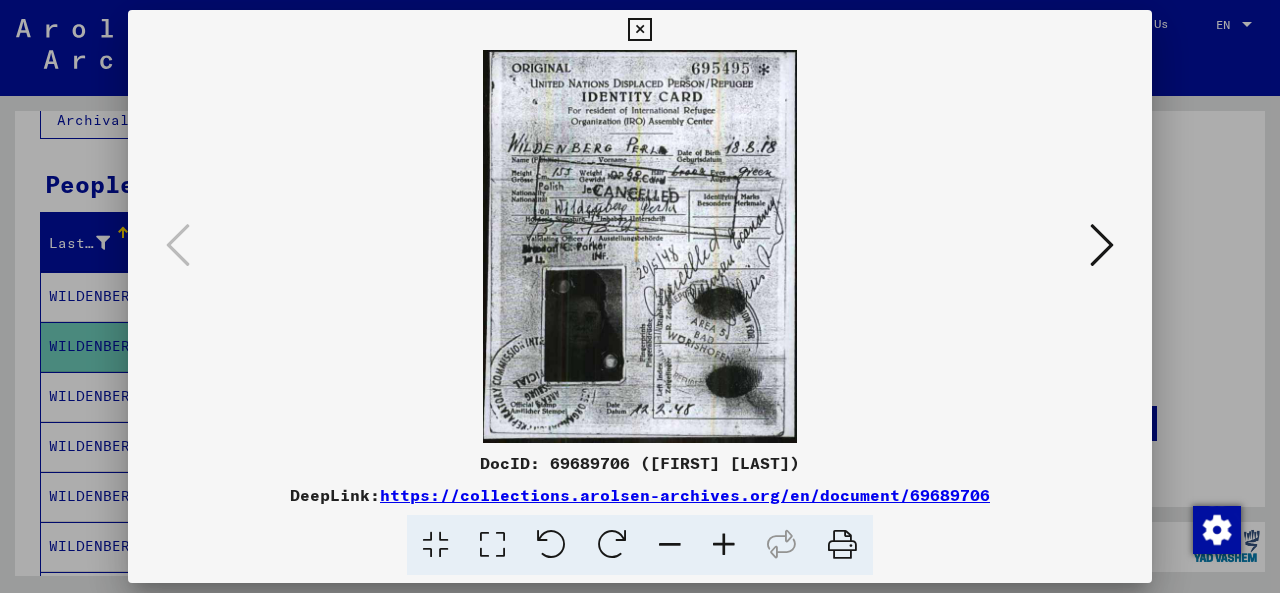 click at bounding box center (640, 246) 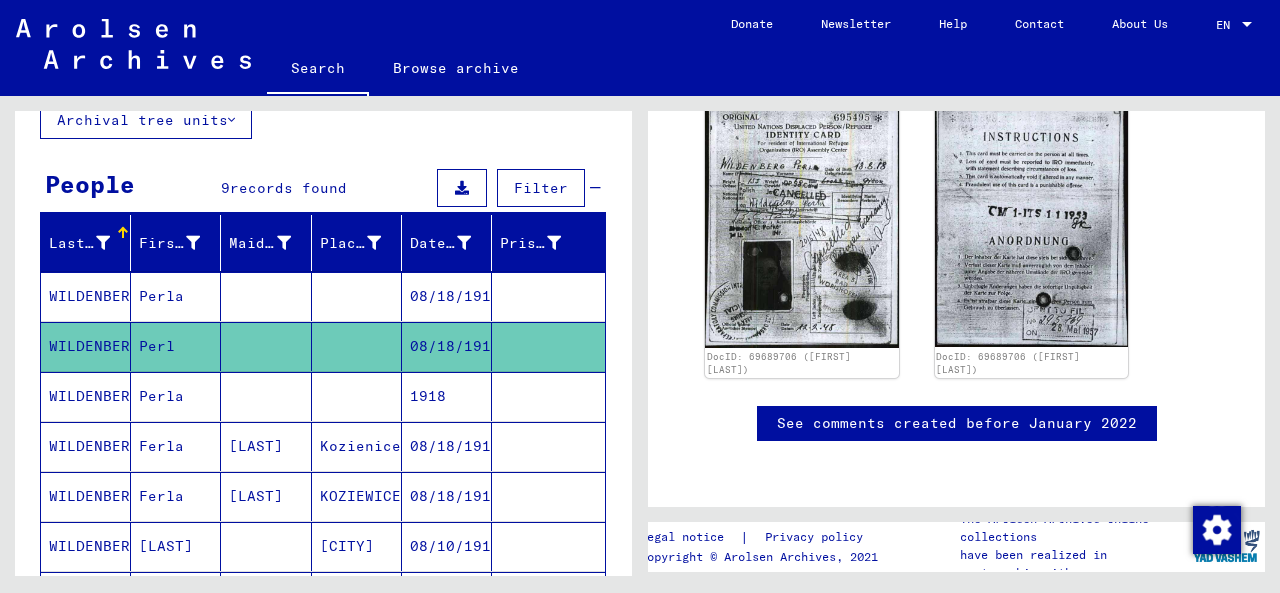scroll, scrollTop: 800, scrollLeft: 0, axis: vertical 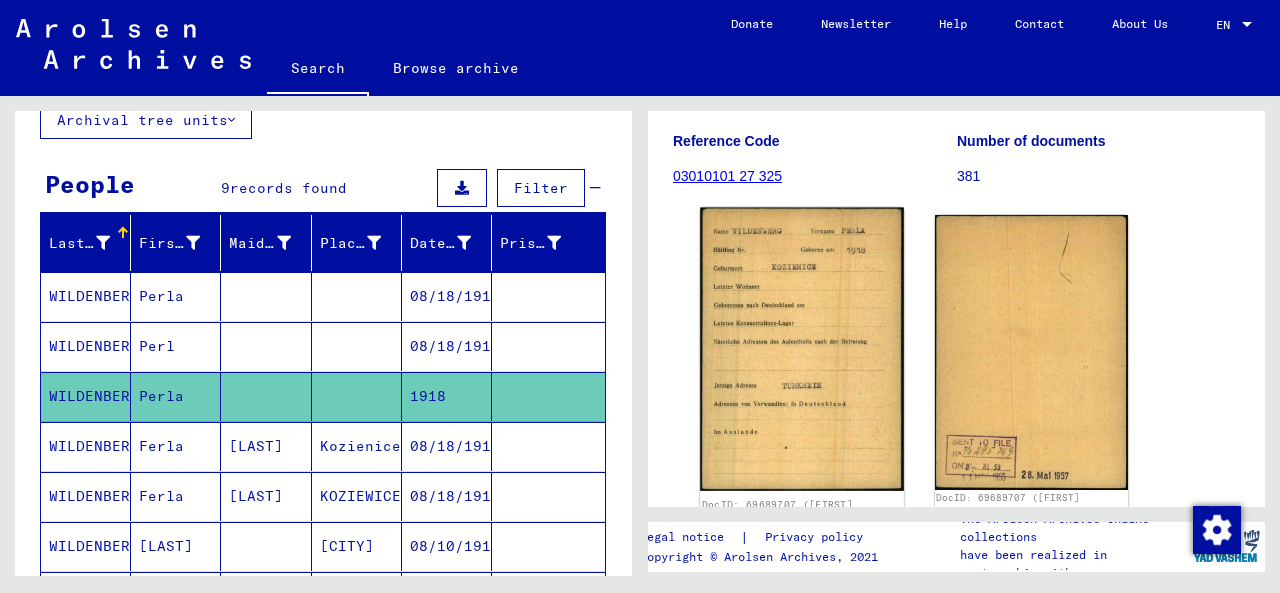 click 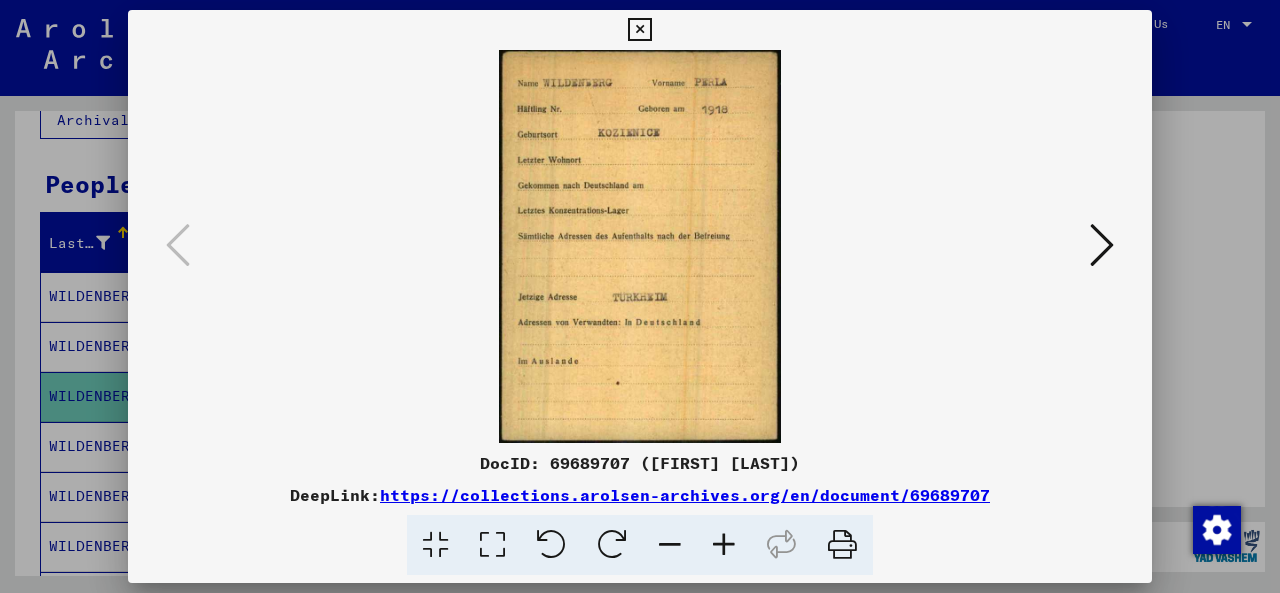 click at bounding box center (435, 545) 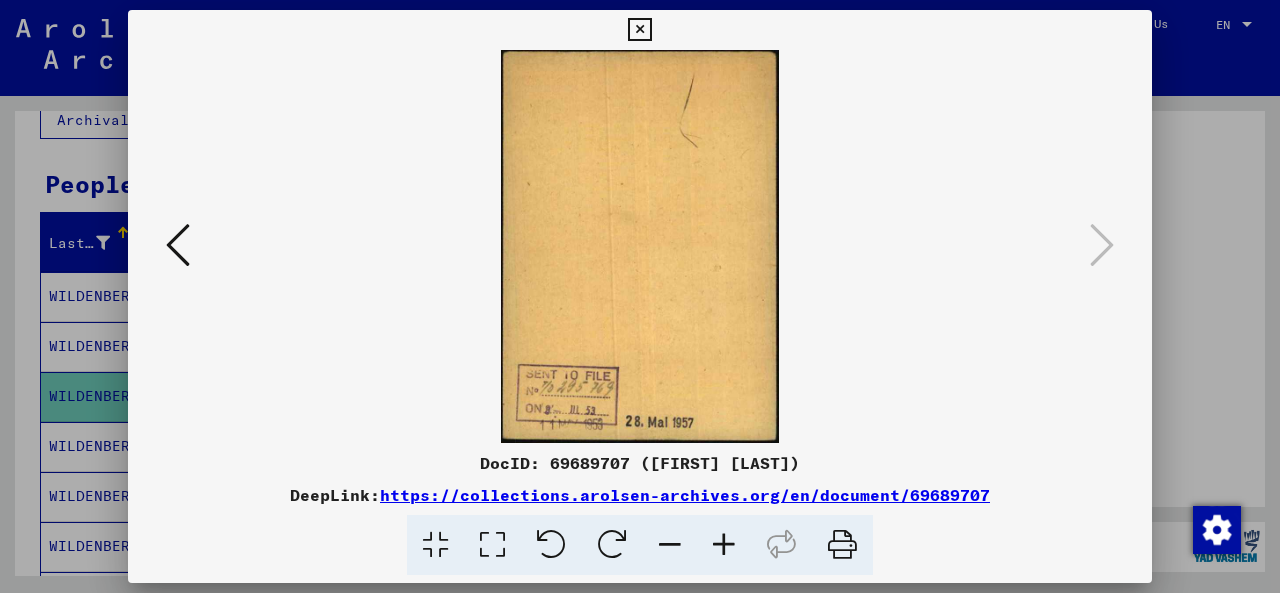 click at bounding box center [640, 296] 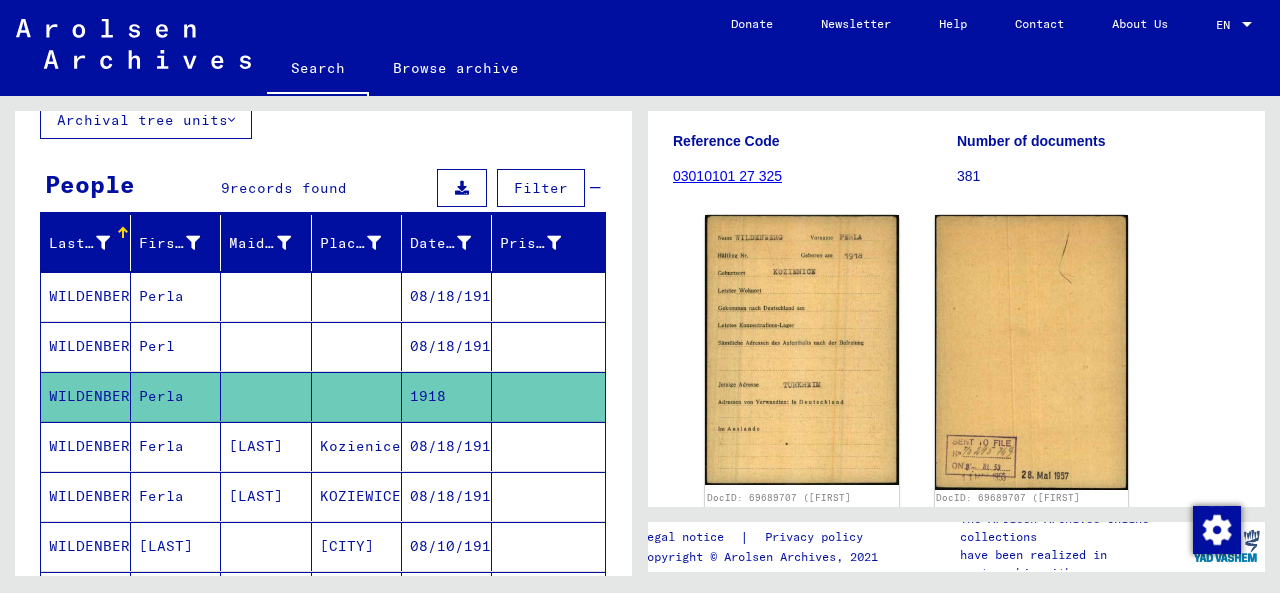 click on "[LAST]" at bounding box center (266, 496) 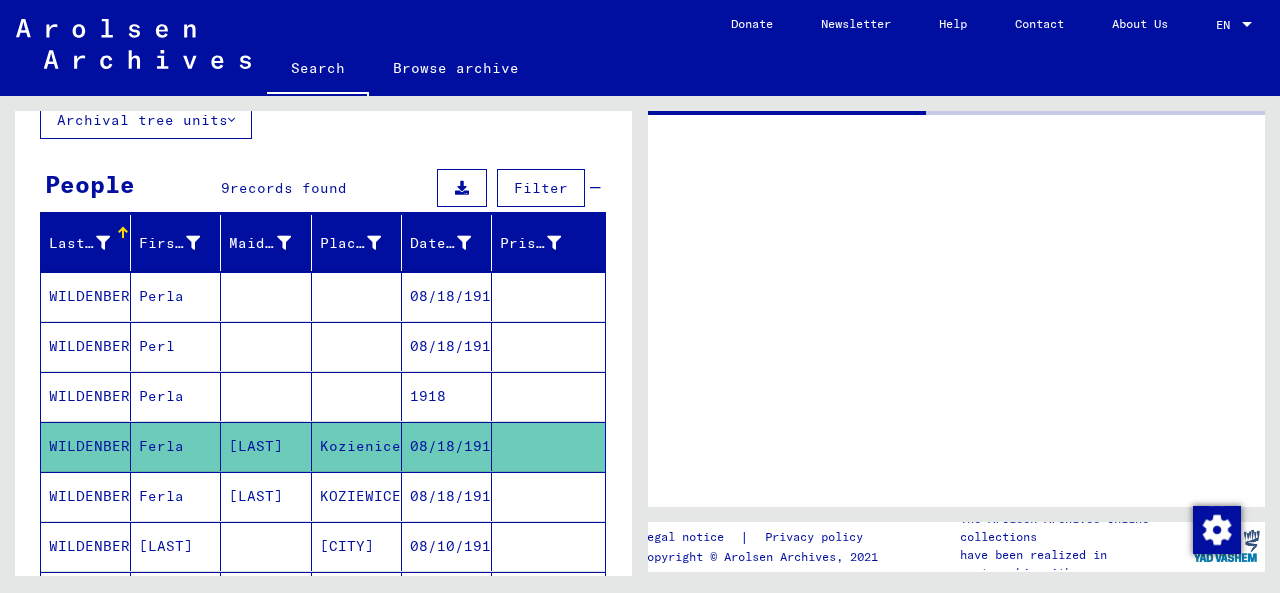 scroll, scrollTop: 0, scrollLeft: 0, axis: both 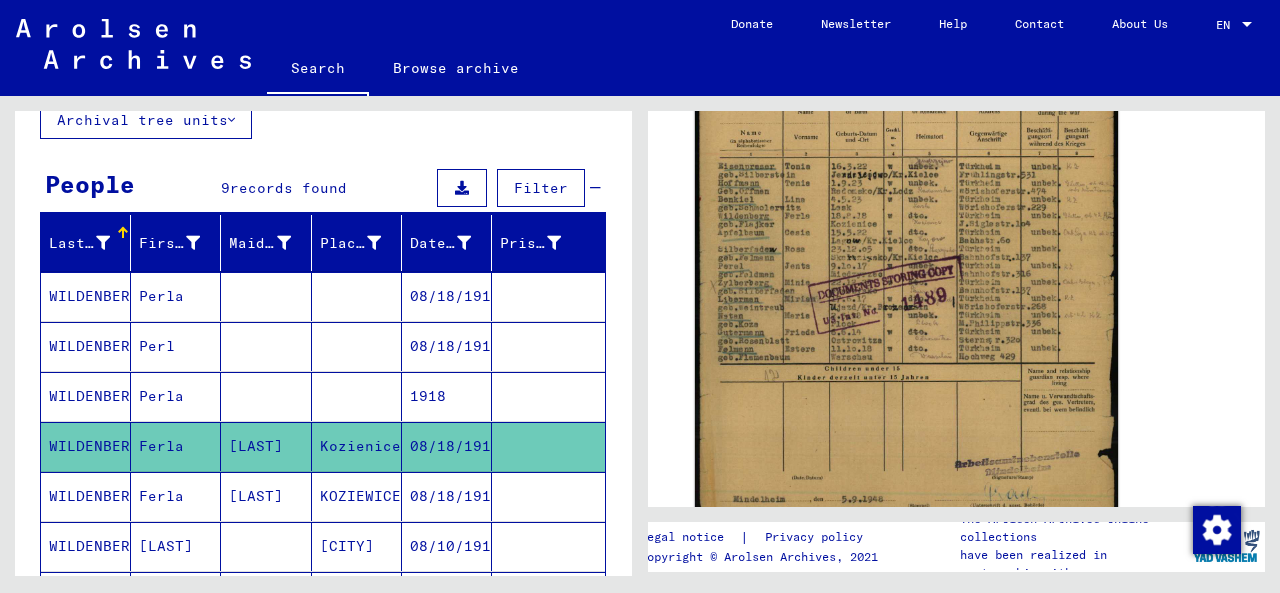 click 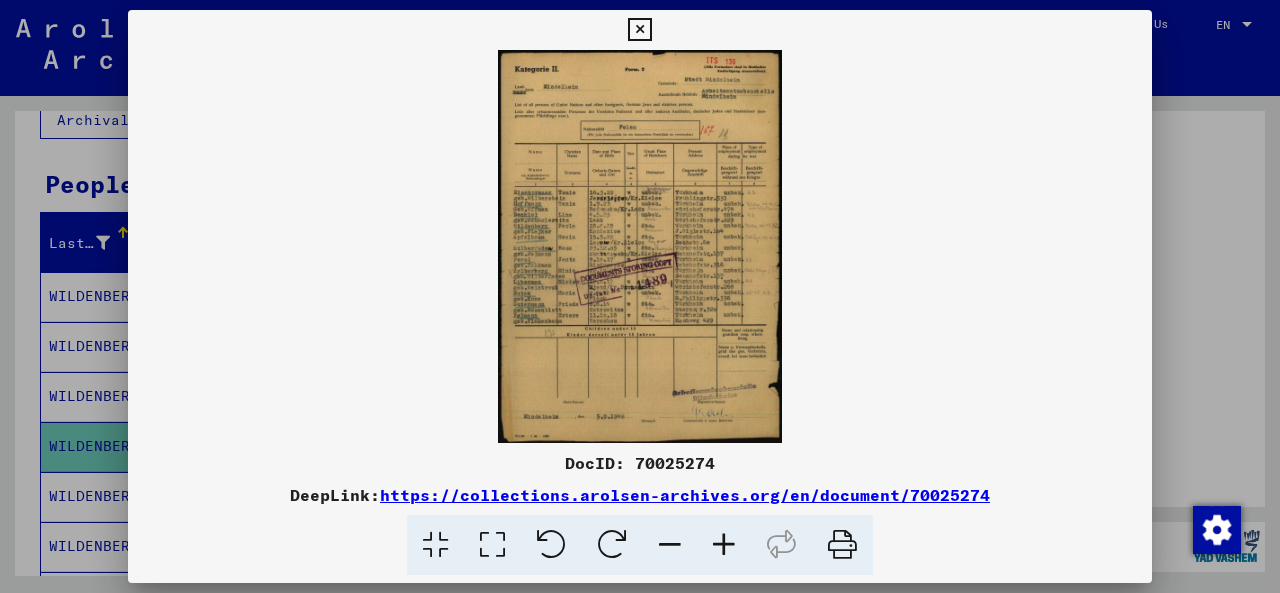 click at bounding box center (640, 246) 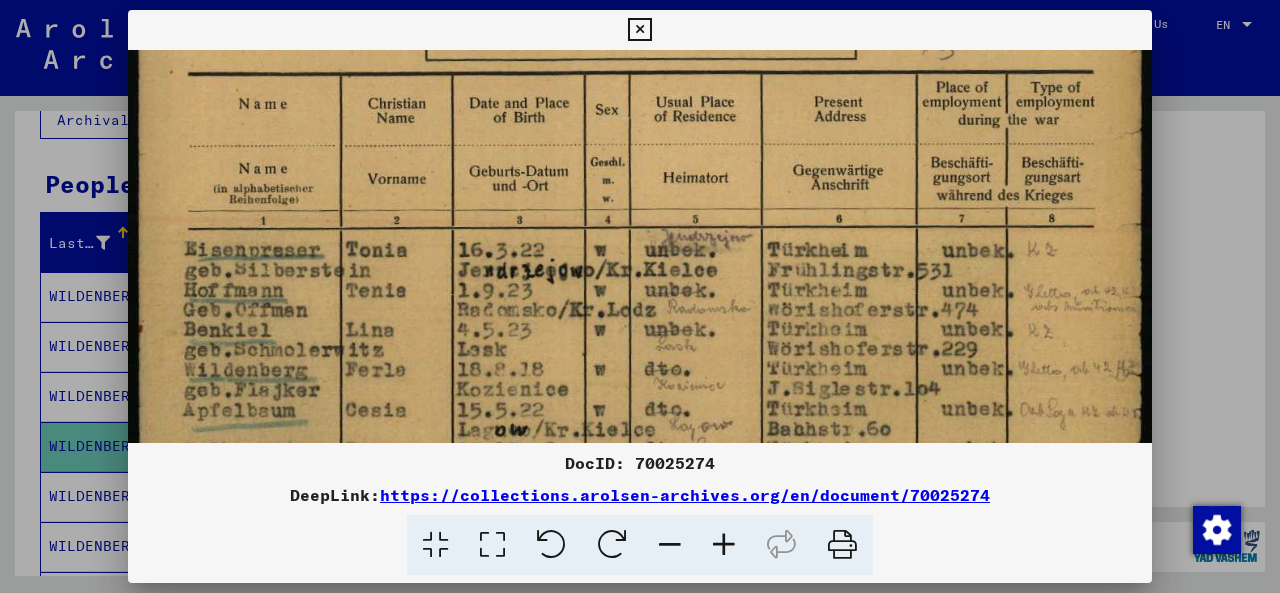 drag, startPoint x: 563, startPoint y: 371, endPoint x: 570, endPoint y: 63, distance: 308.07953 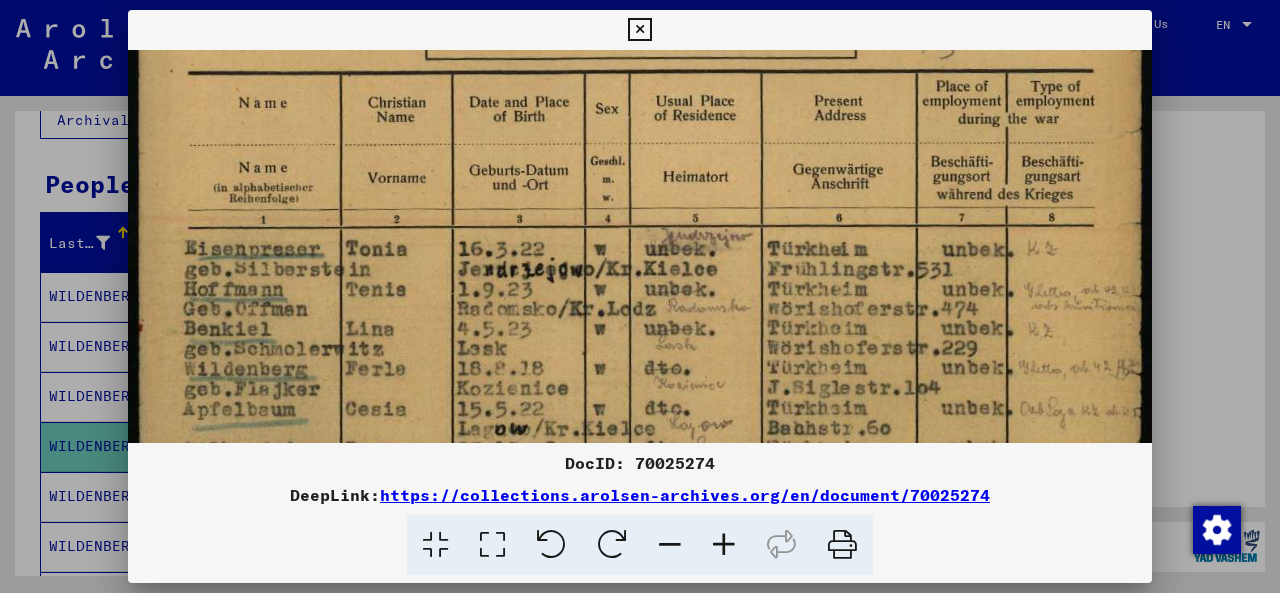 click at bounding box center (640, 443) 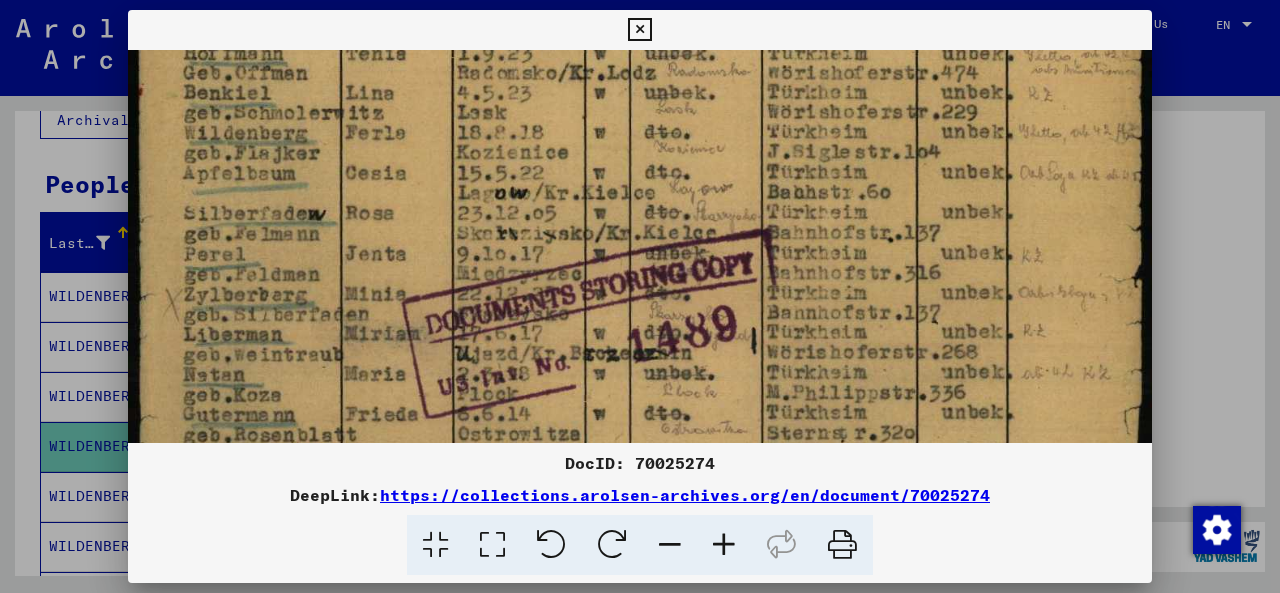 drag, startPoint x: 535, startPoint y: 275, endPoint x: 528, endPoint y: 127, distance: 148.16545 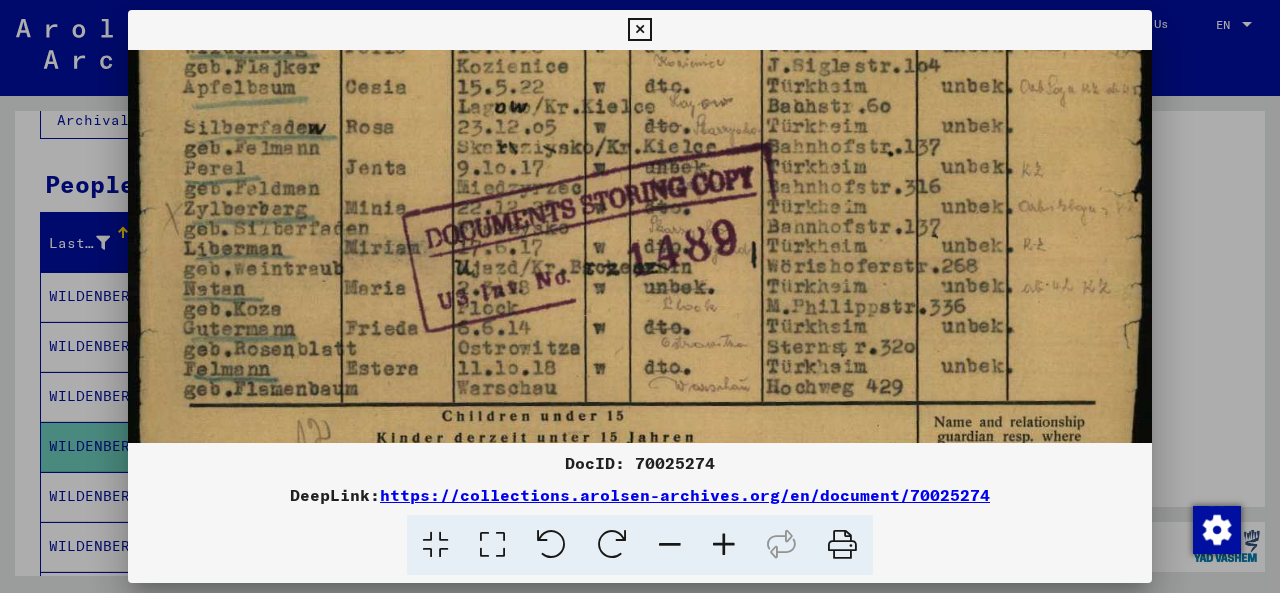 scroll, scrollTop: 632, scrollLeft: 0, axis: vertical 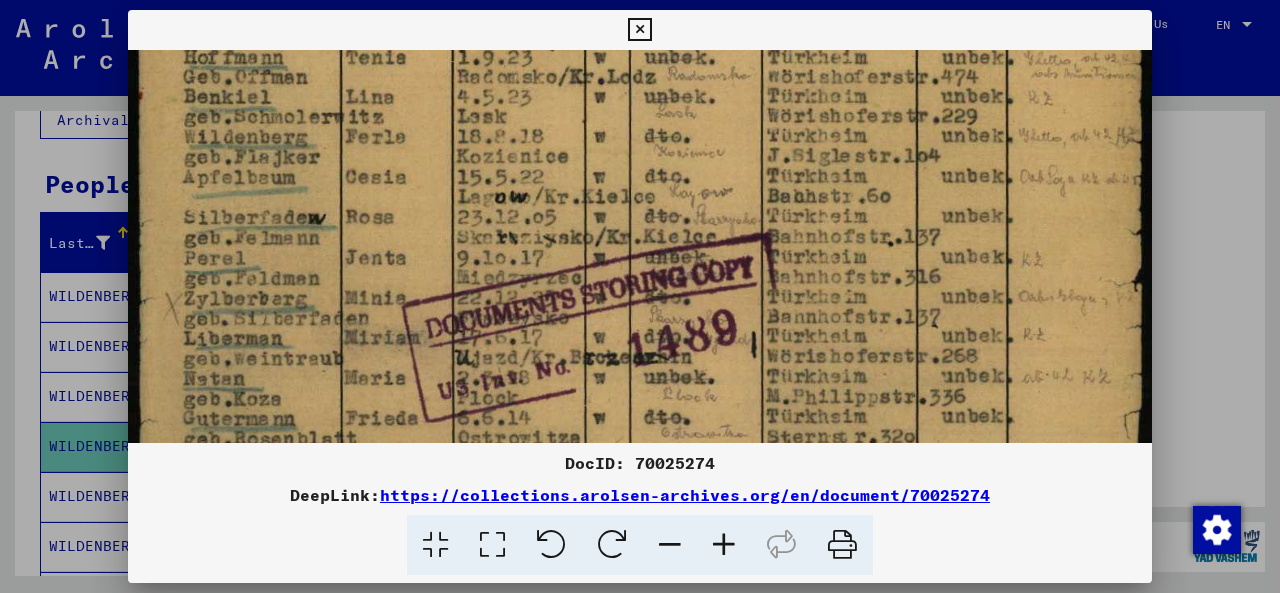 drag, startPoint x: 512, startPoint y: 353, endPoint x: 509, endPoint y: 389, distance: 36.124783 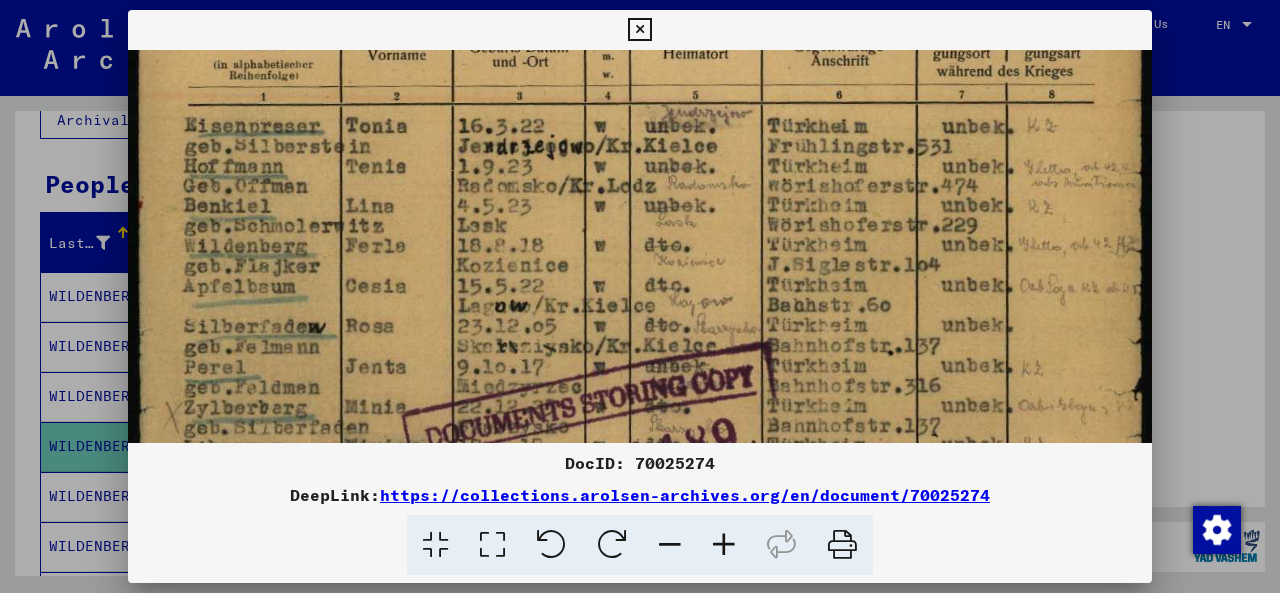 drag, startPoint x: 231, startPoint y: 205, endPoint x: 232, endPoint y: 286, distance: 81.00617 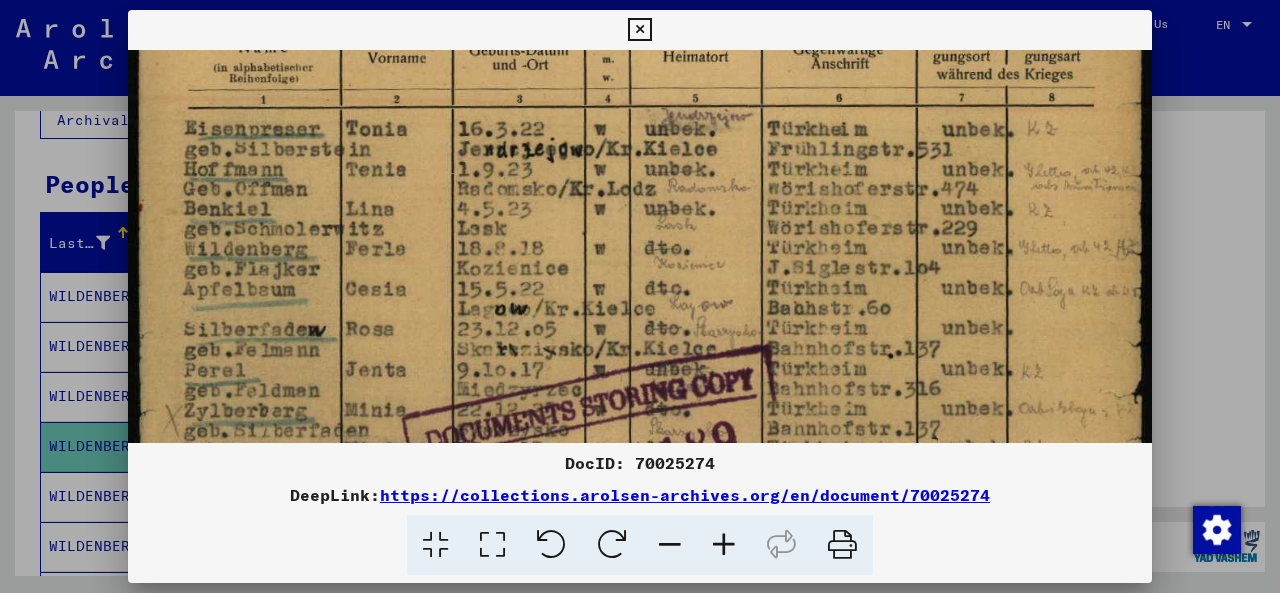 scroll, scrollTop: 444, scrollLeft: 0, axis: vertical 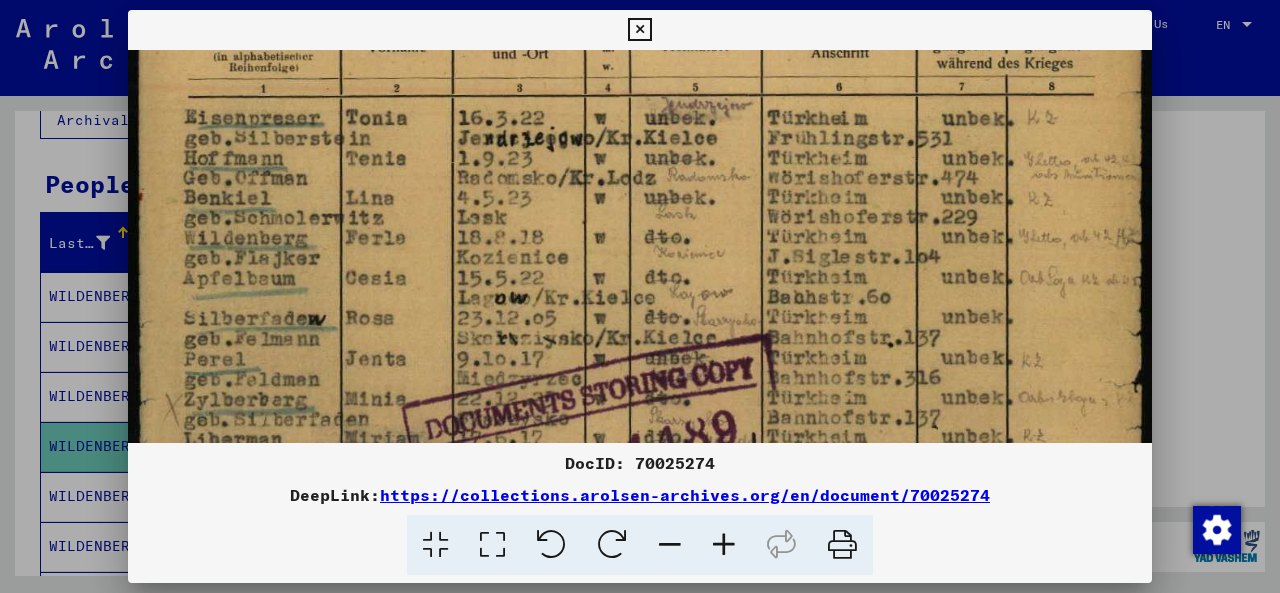 drag, startPoint x: 220, startPoint y: 263, endPoint x: 207, endPoint y: 273, distance: 16.40122 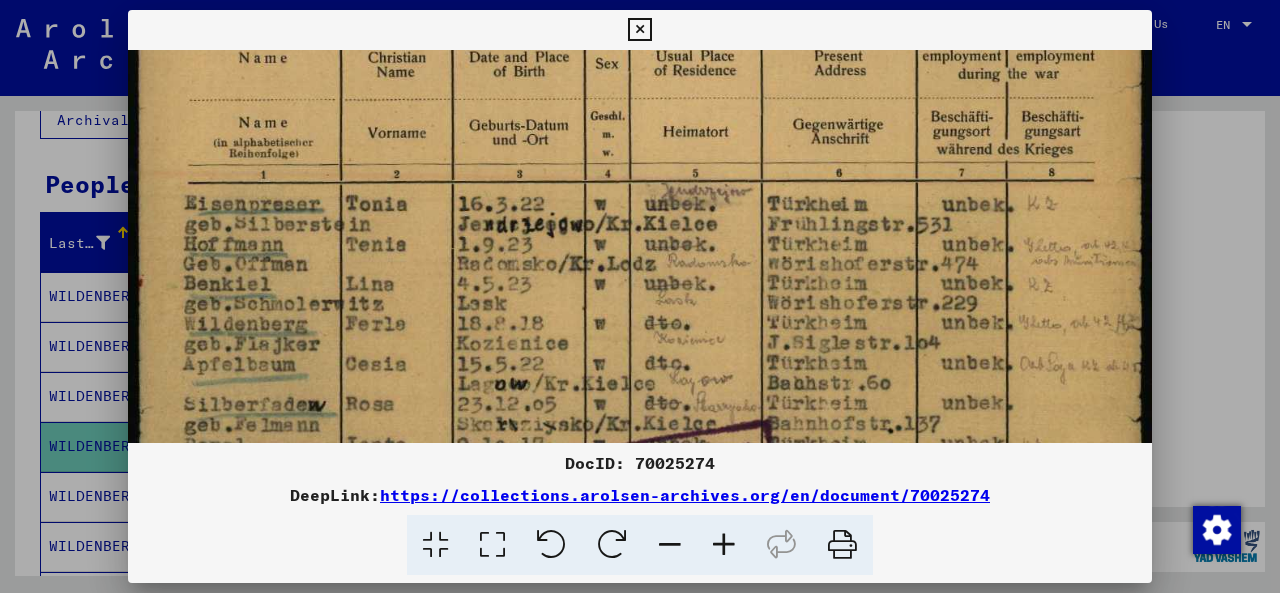 scroll, scrollTop: 344, scrollLeft: 0, axis: vertical 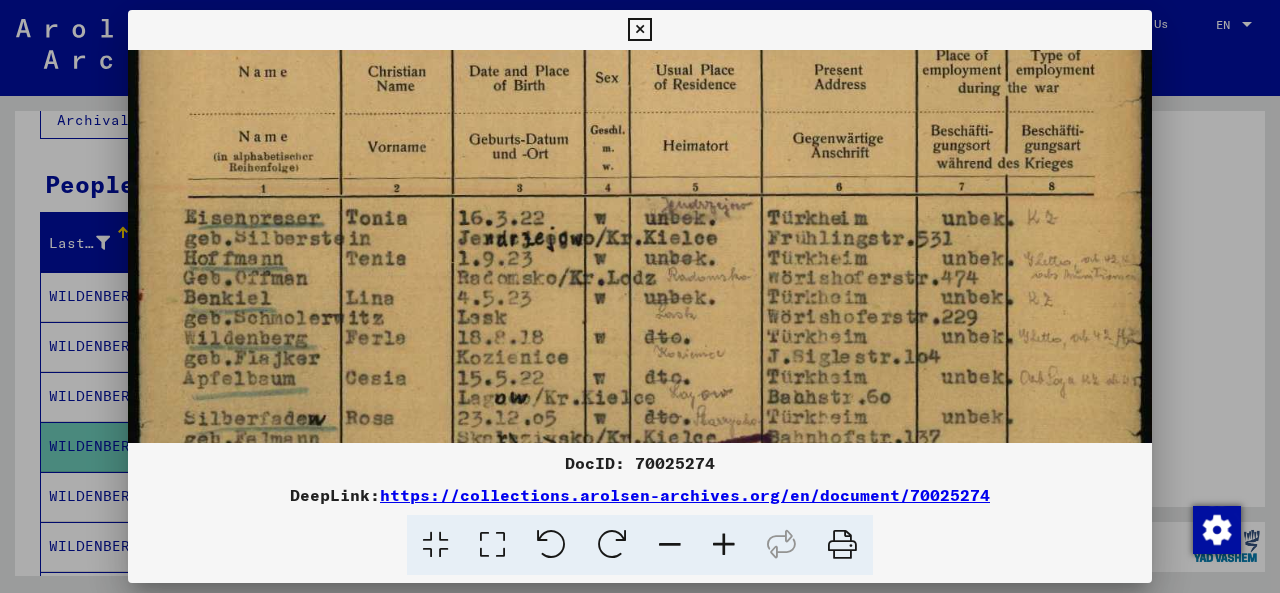 drag, startPoint x: 1060, startPoint y: 247, endPoint x: 1058, endPoint y: 353, distance: 106.01887 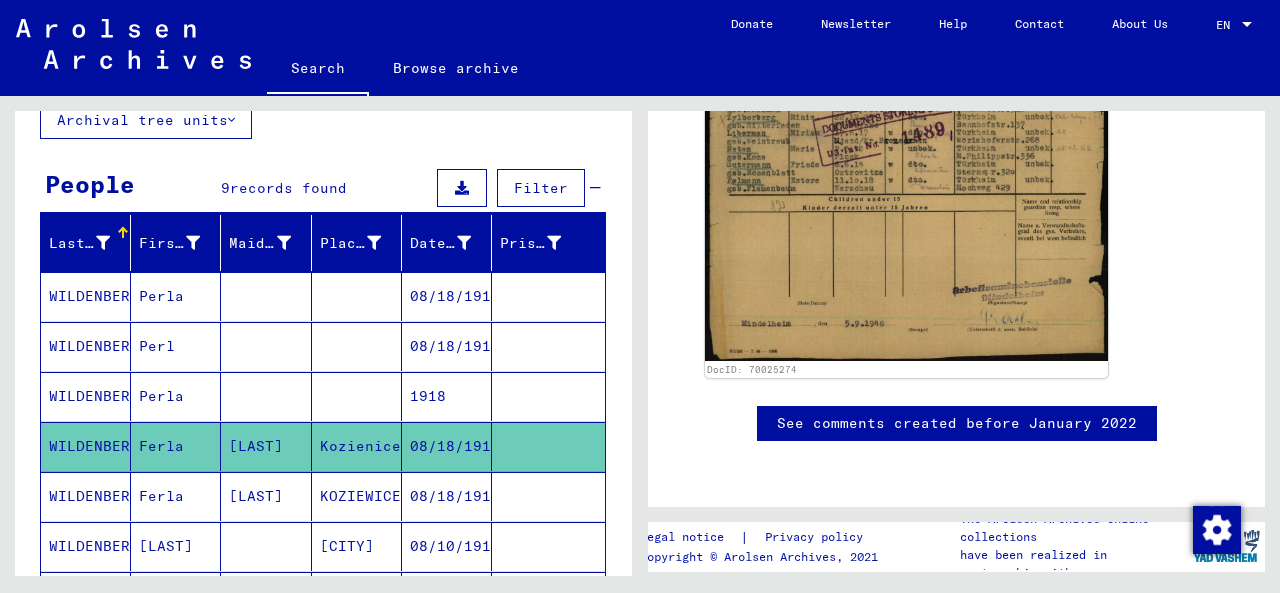scroll, scrollTop: 1404, scrollLeft: 0, axis: vertical 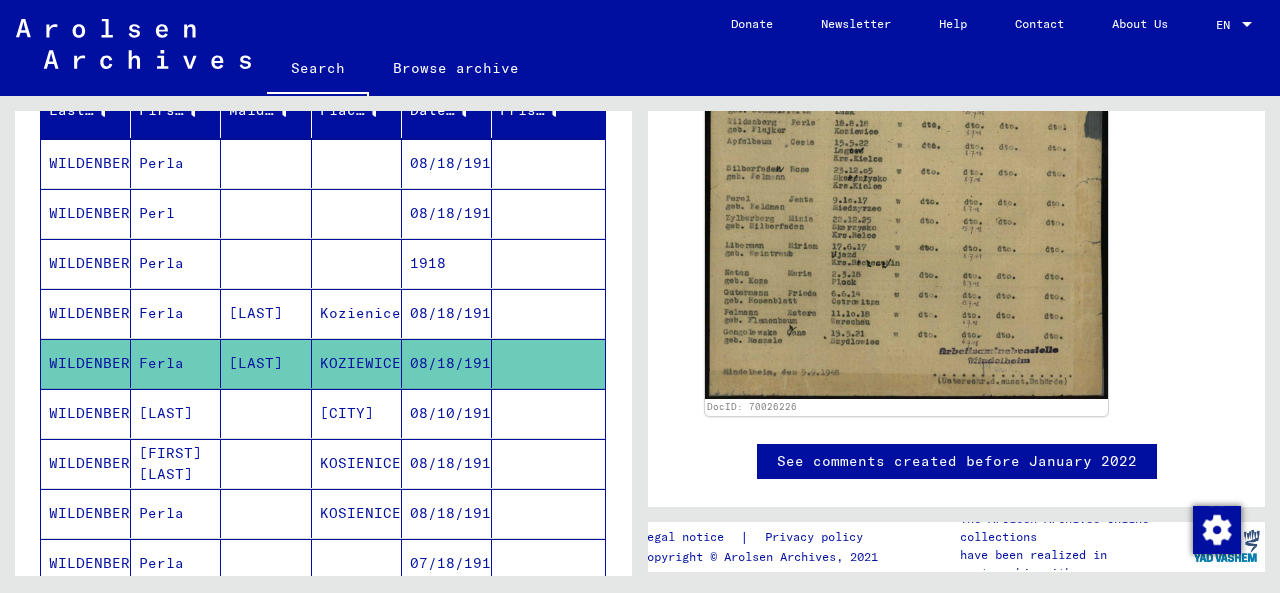 click on "08/10/1918" at bounding box center (447, 463) 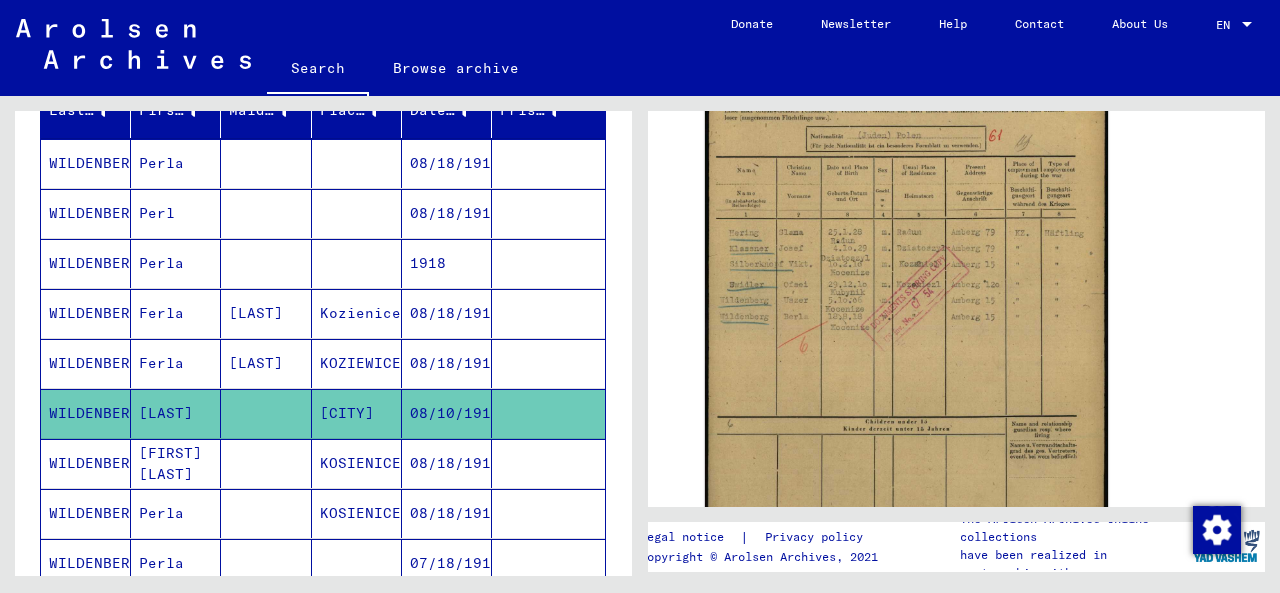 scroll, scrollTop: 533, scrollLeft: 0, axis: vertical 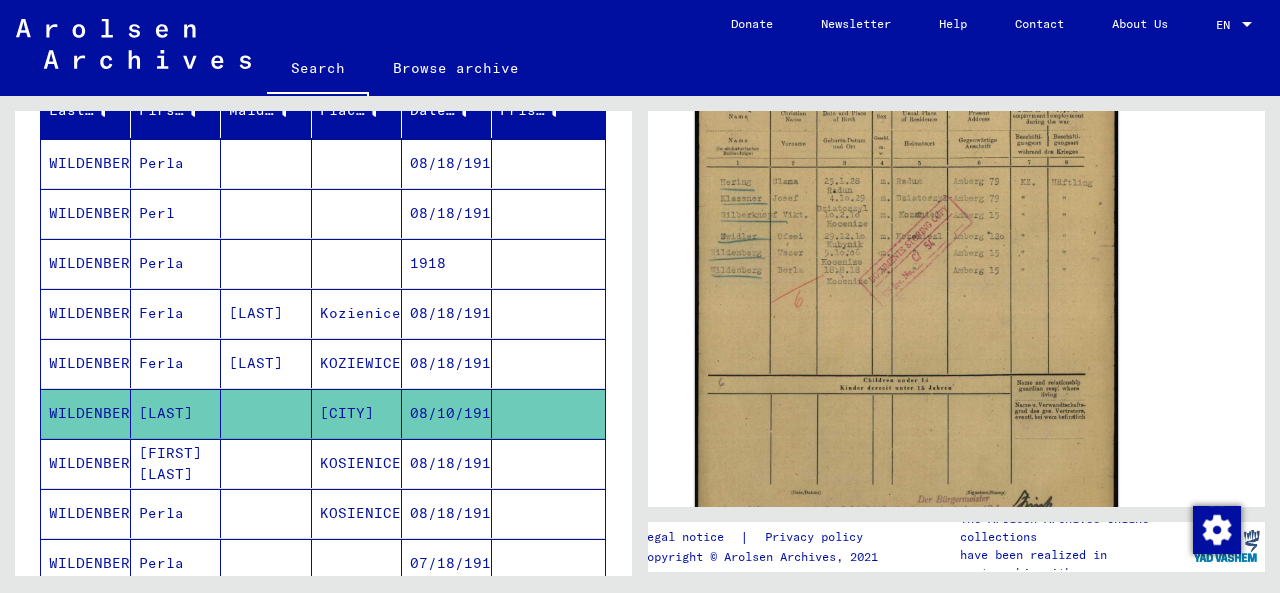 click 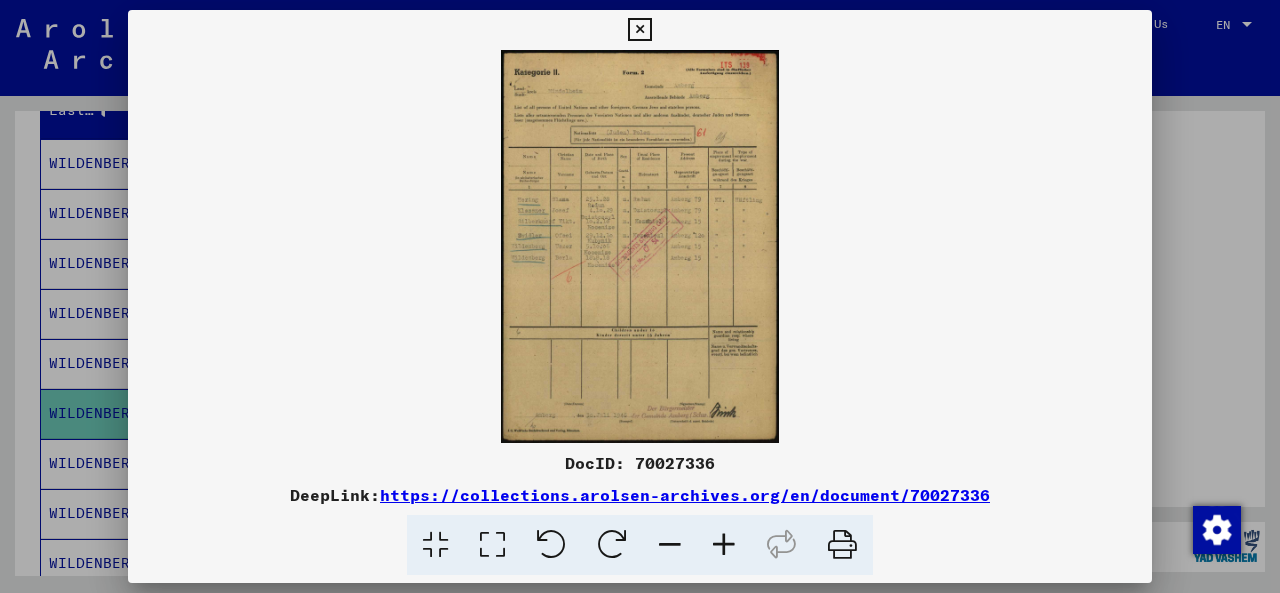 click at bounding box center (640, 246) 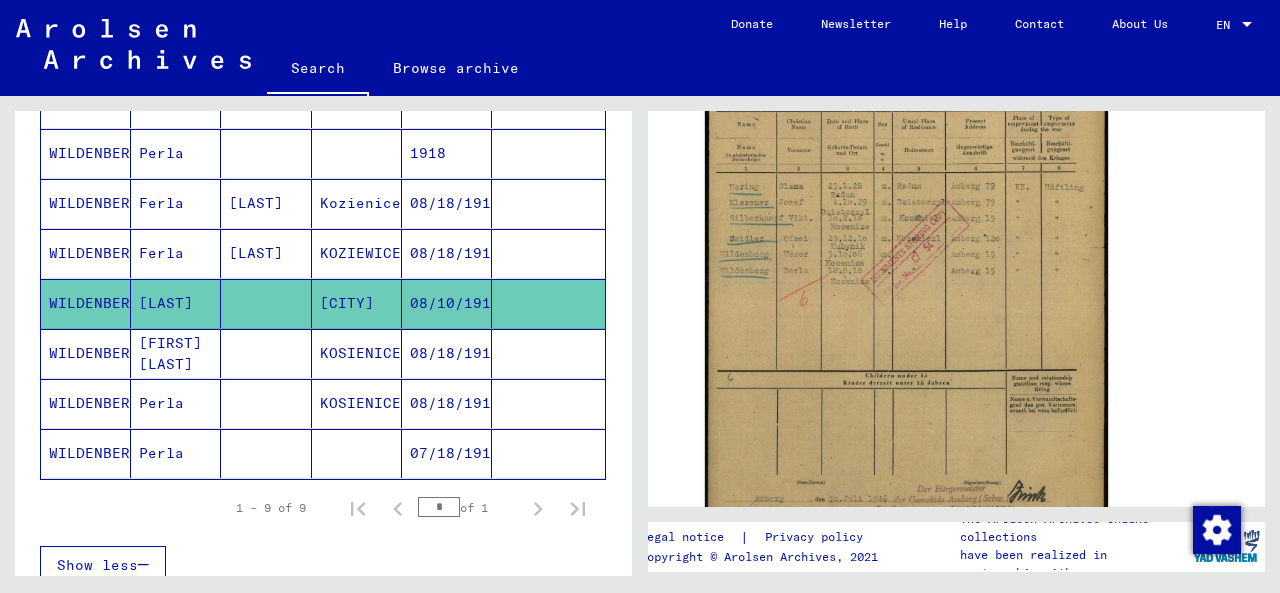 scroll, scrollTop: 400, scrollLeft: 0, axis: vertical 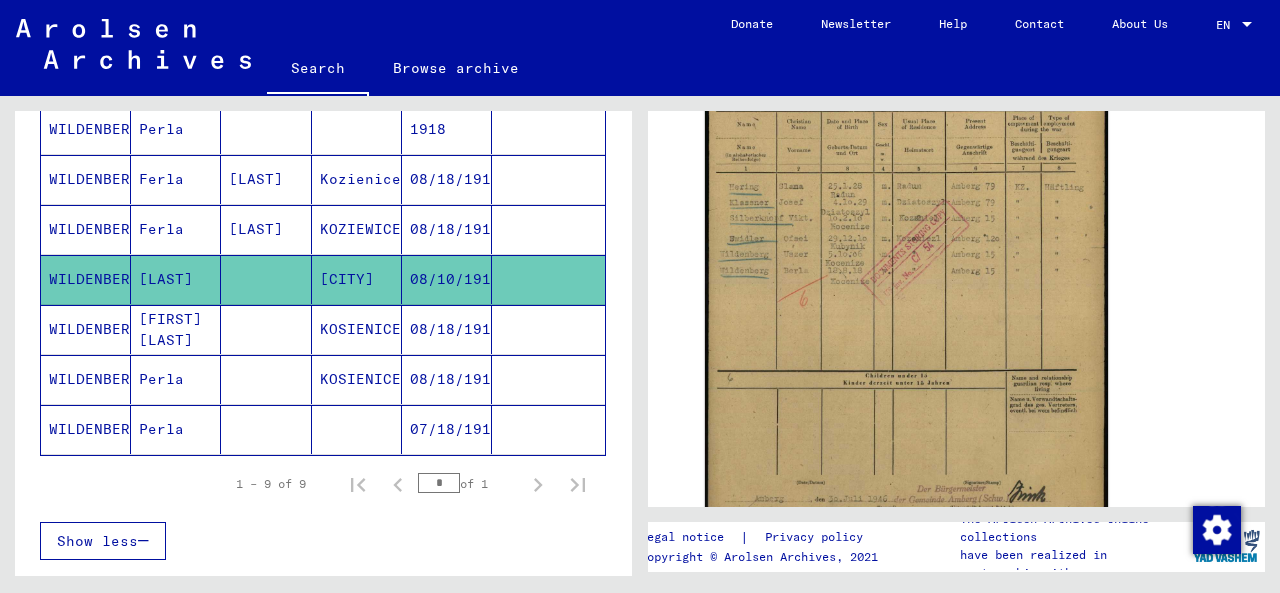 click on "WILDENBERG" at bounding box center (86, 379) 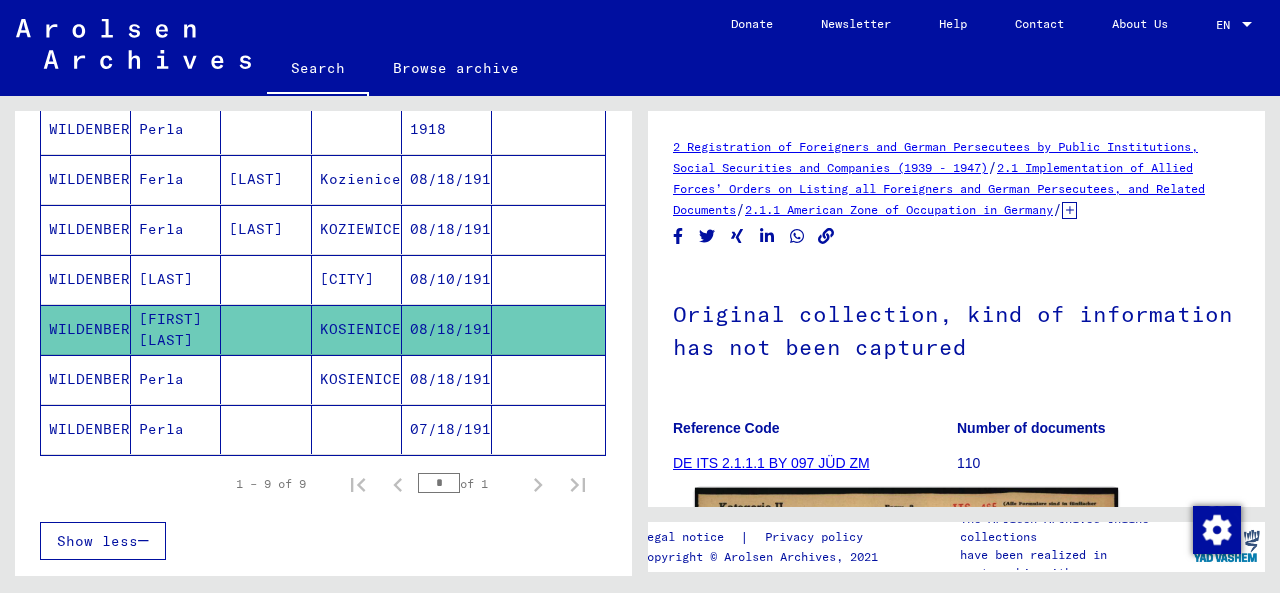 scroll, scrollTop: 266, scrollLeft: 0, axis: vertical 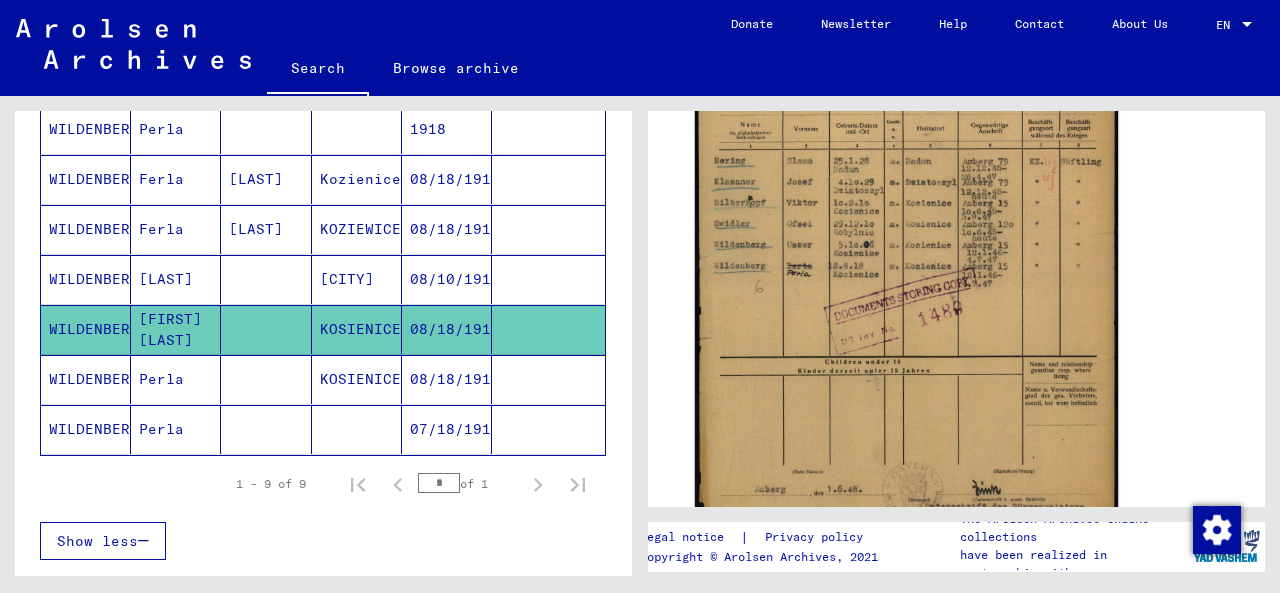click 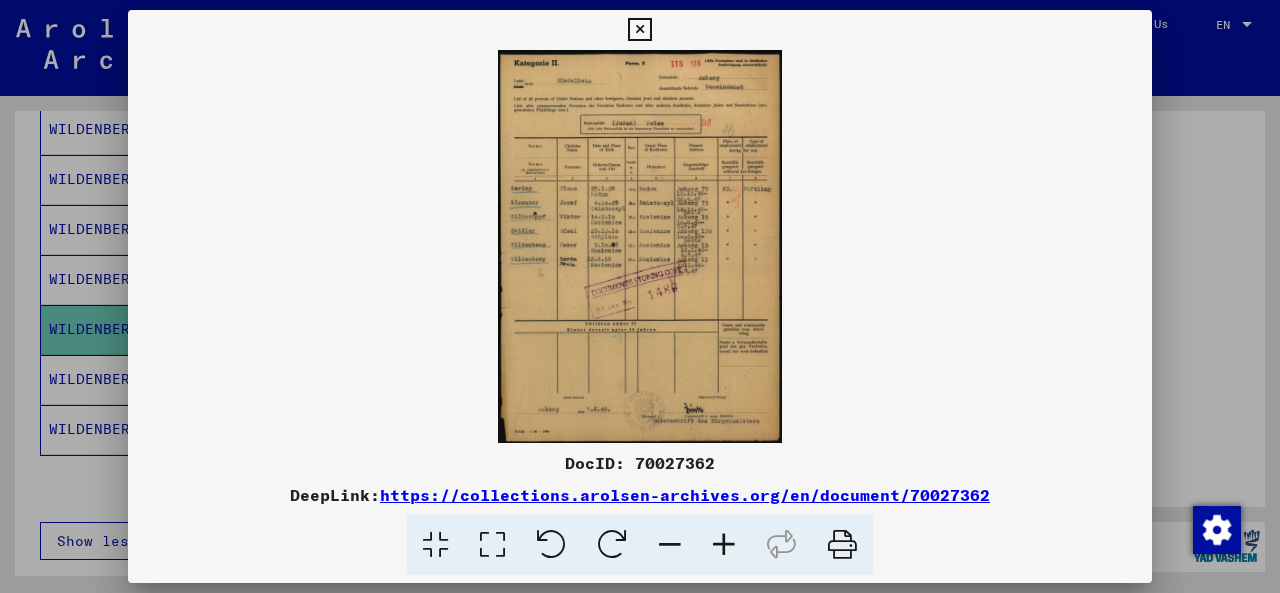 click at bounding box center (640, 246) 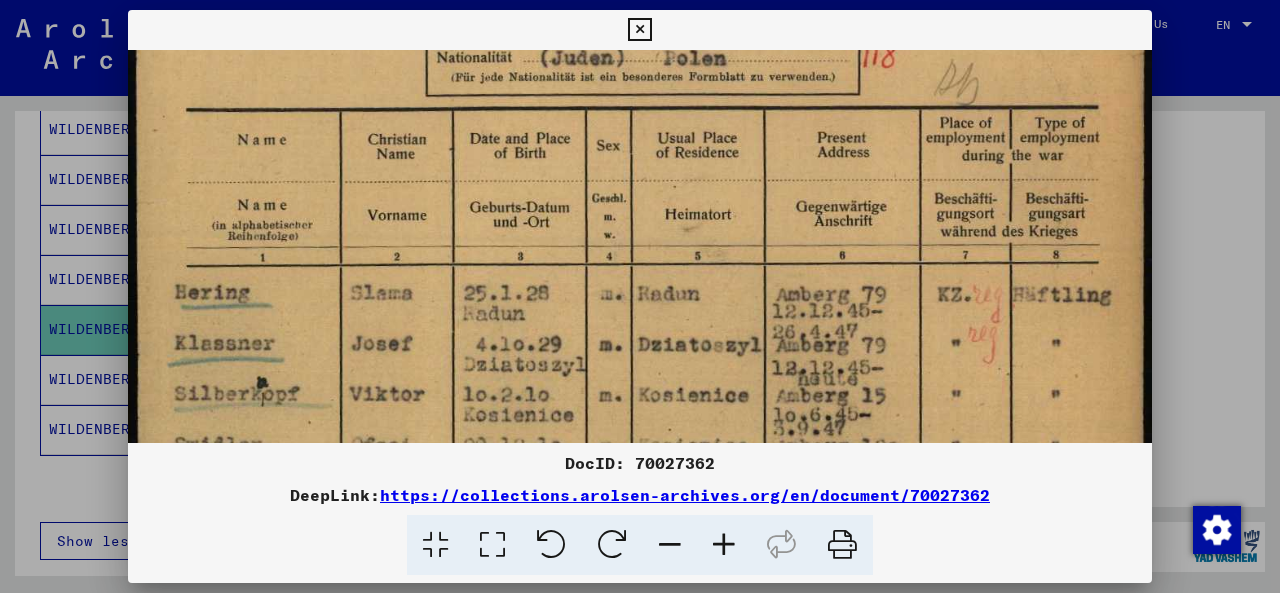 drag, startPoint x: 531, startPoint y: 350, endPoint x: 516, endPoint y: 101, distance: 249.4514 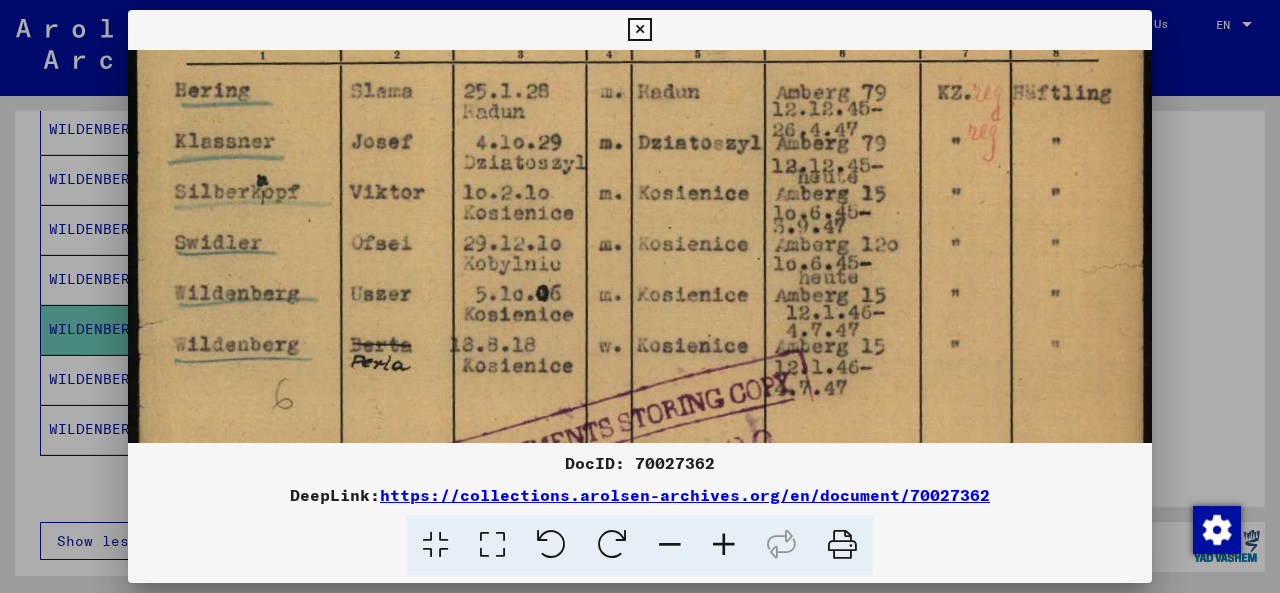 scroll, scrollTop: 459, scrollLeft: 0, axis: vertical 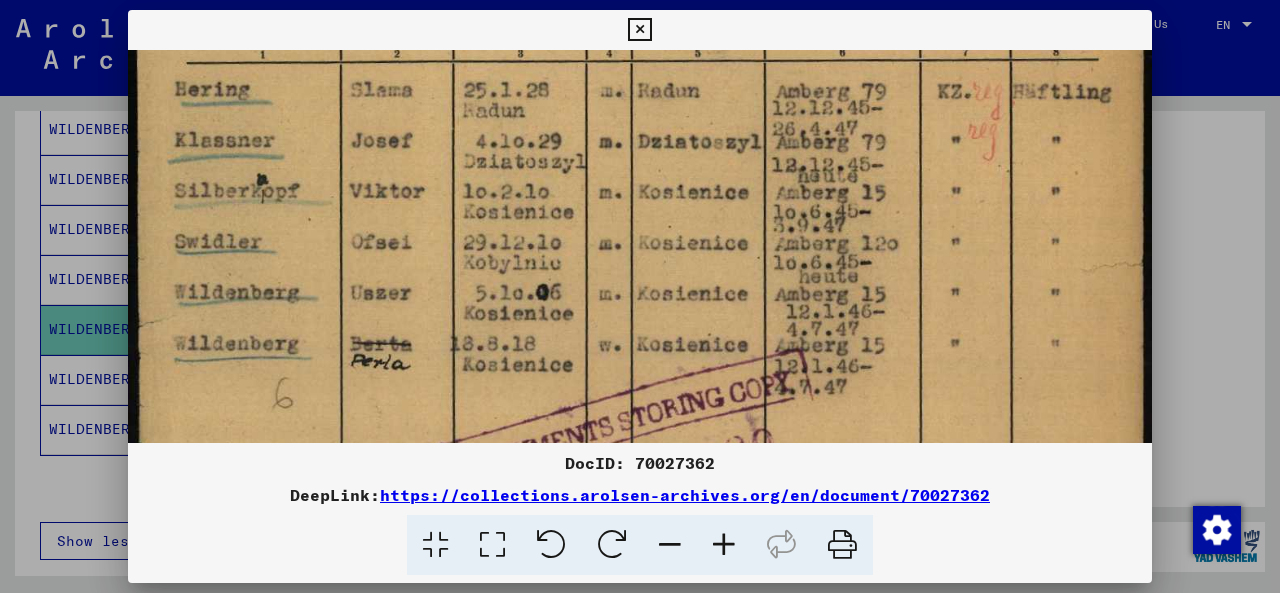 drag, startPoint x: 515, startPoint y: 221, endPoint x: 519, endPoint y: 55, distance: 166.04819 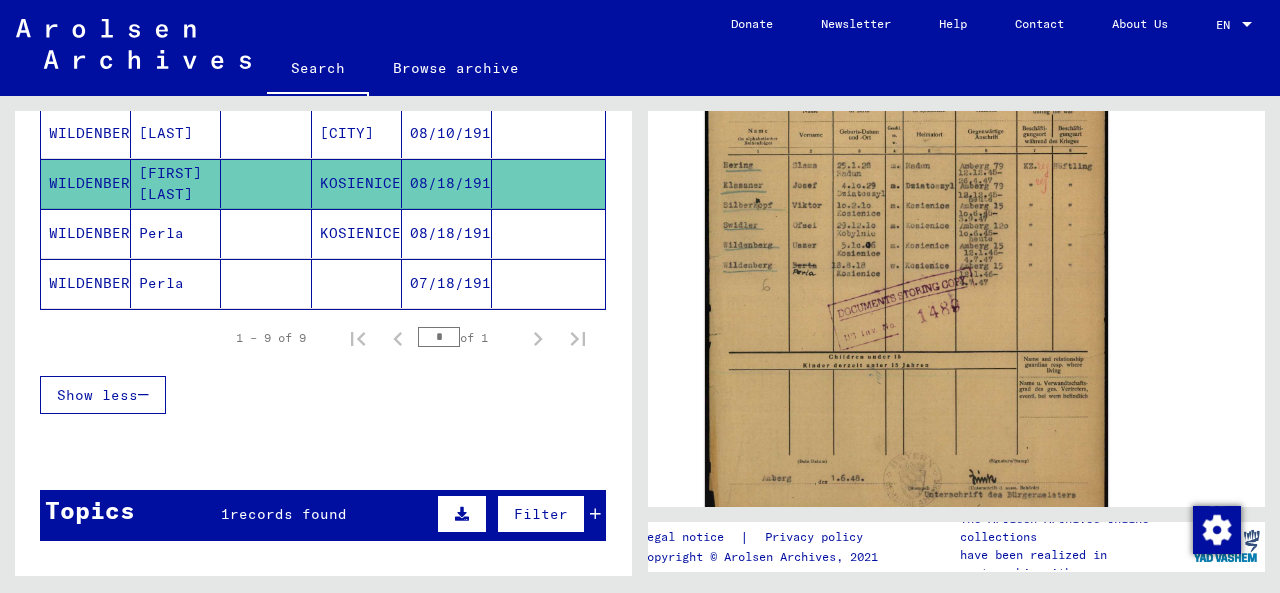 scroll, scrollTop: 400, scrollLeft: 0, axis: vertical 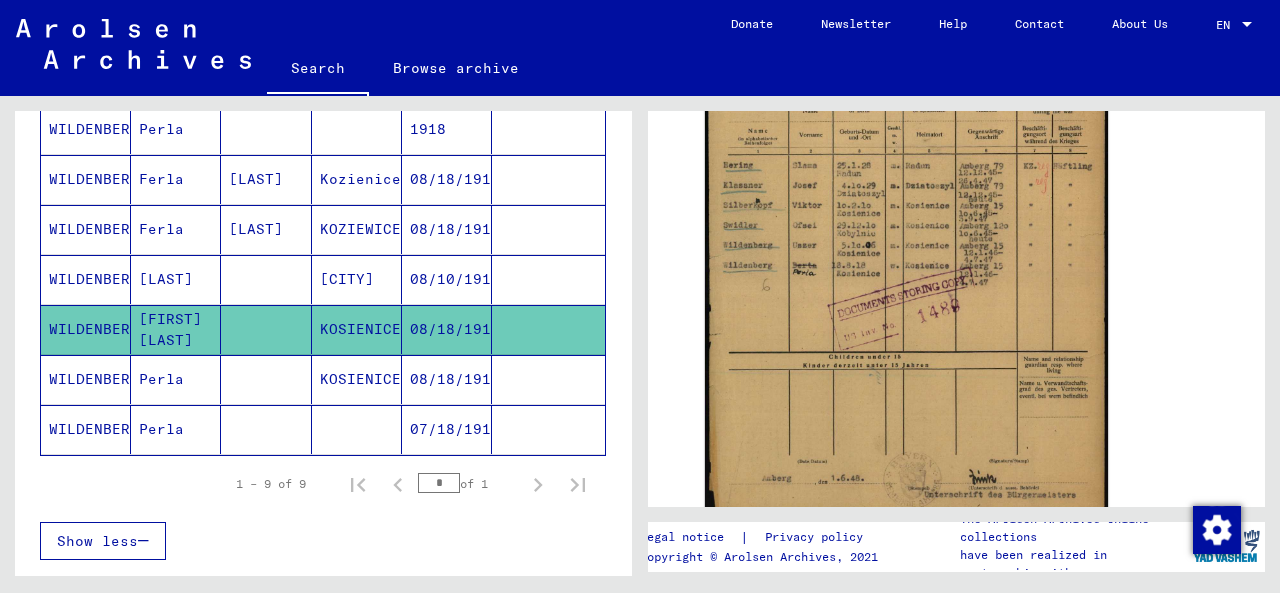 click on "KOSIENICE" at bounding box center (357, 429) 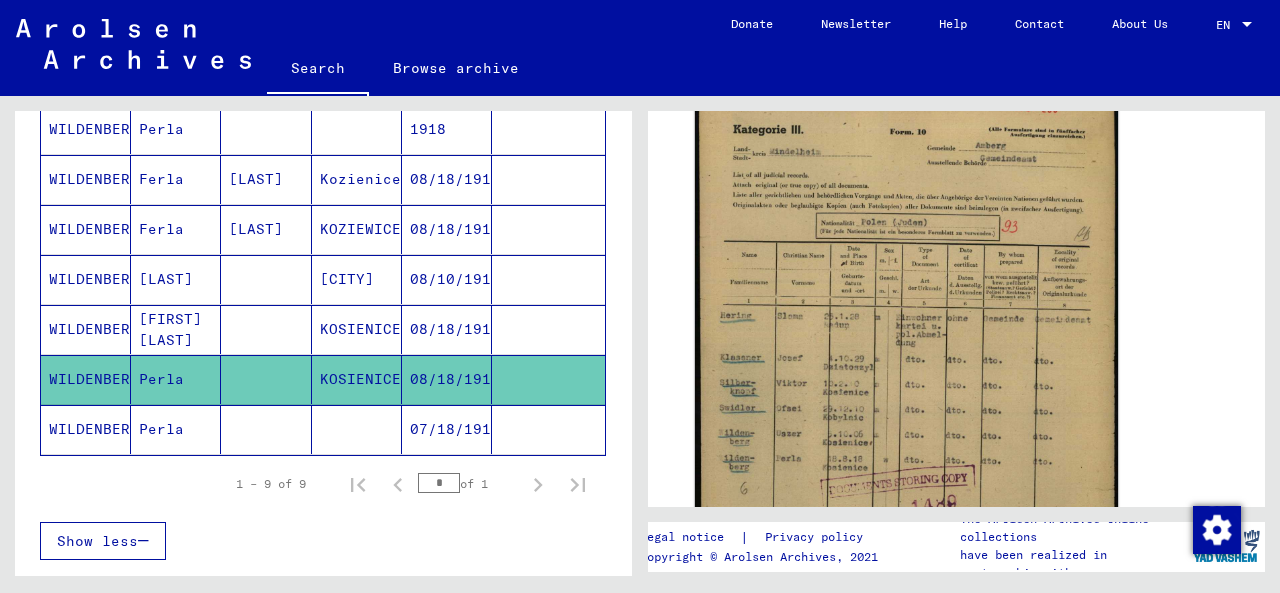scroll, scrollTop: 400, scrollLeft: 0, axis: vertical 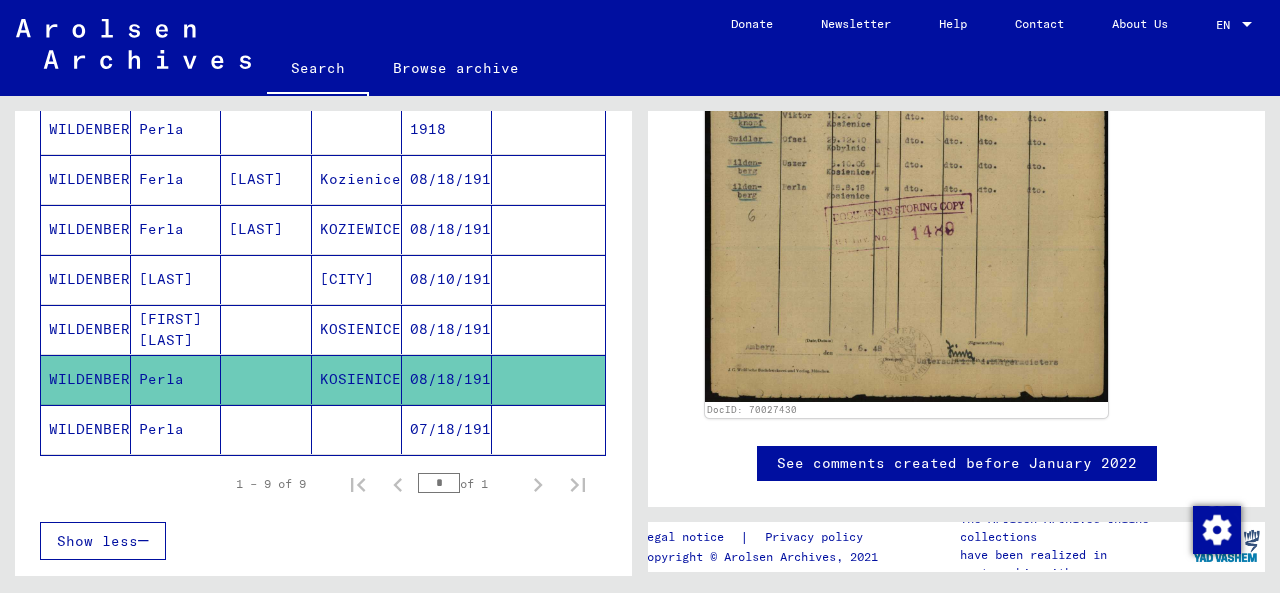 click on "07/18/1918" 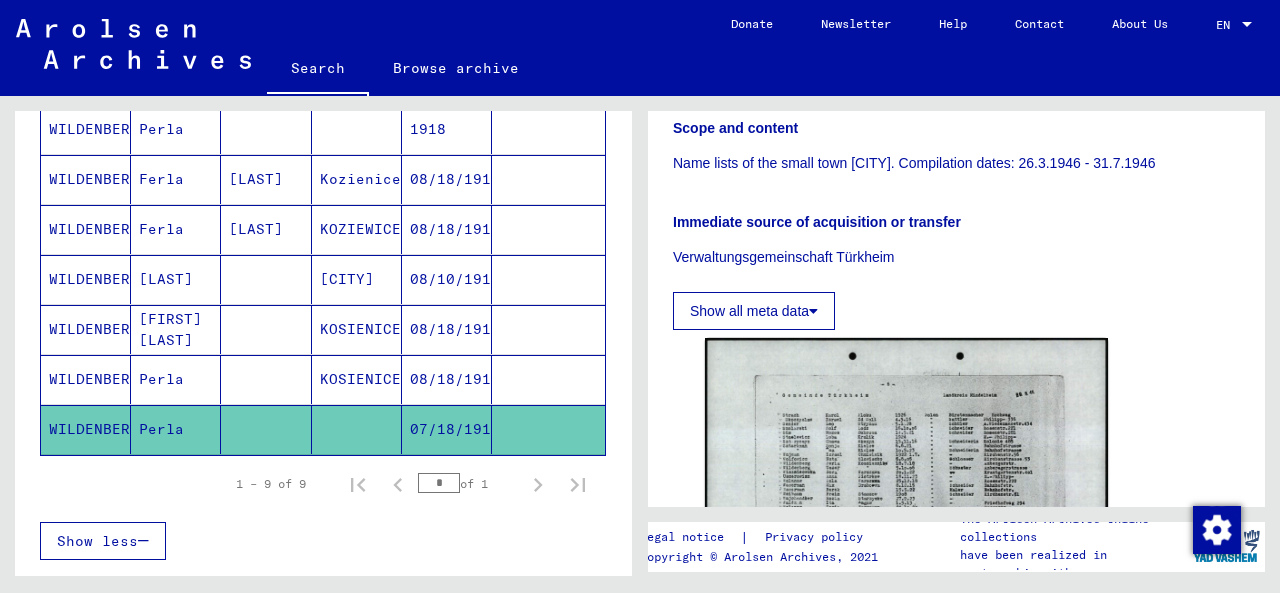 scroll, scrollTop: 666, scrollLeft: 0, axis: vertical 